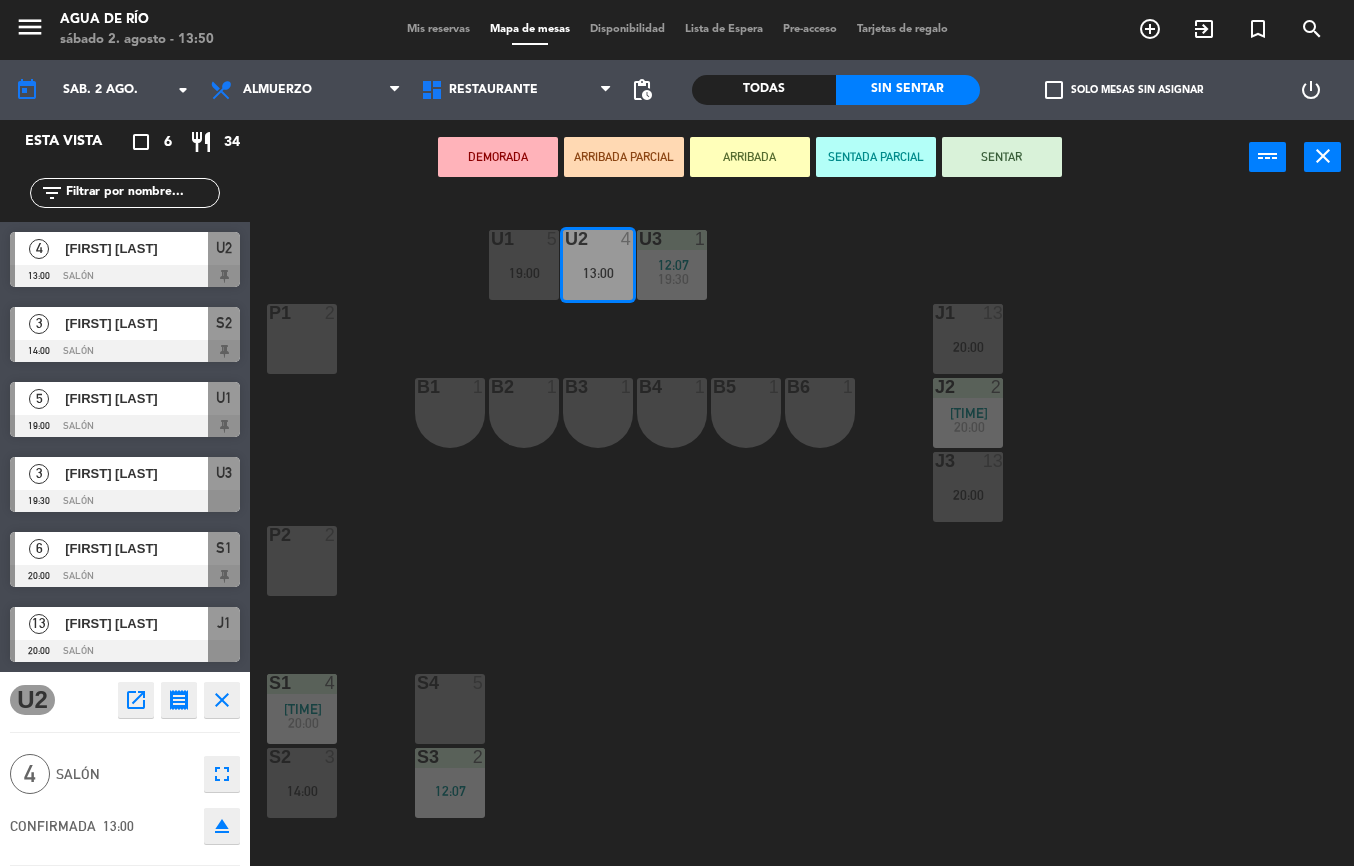 scroll, scrollTop: 0, scrollLeft: 0, axis: both 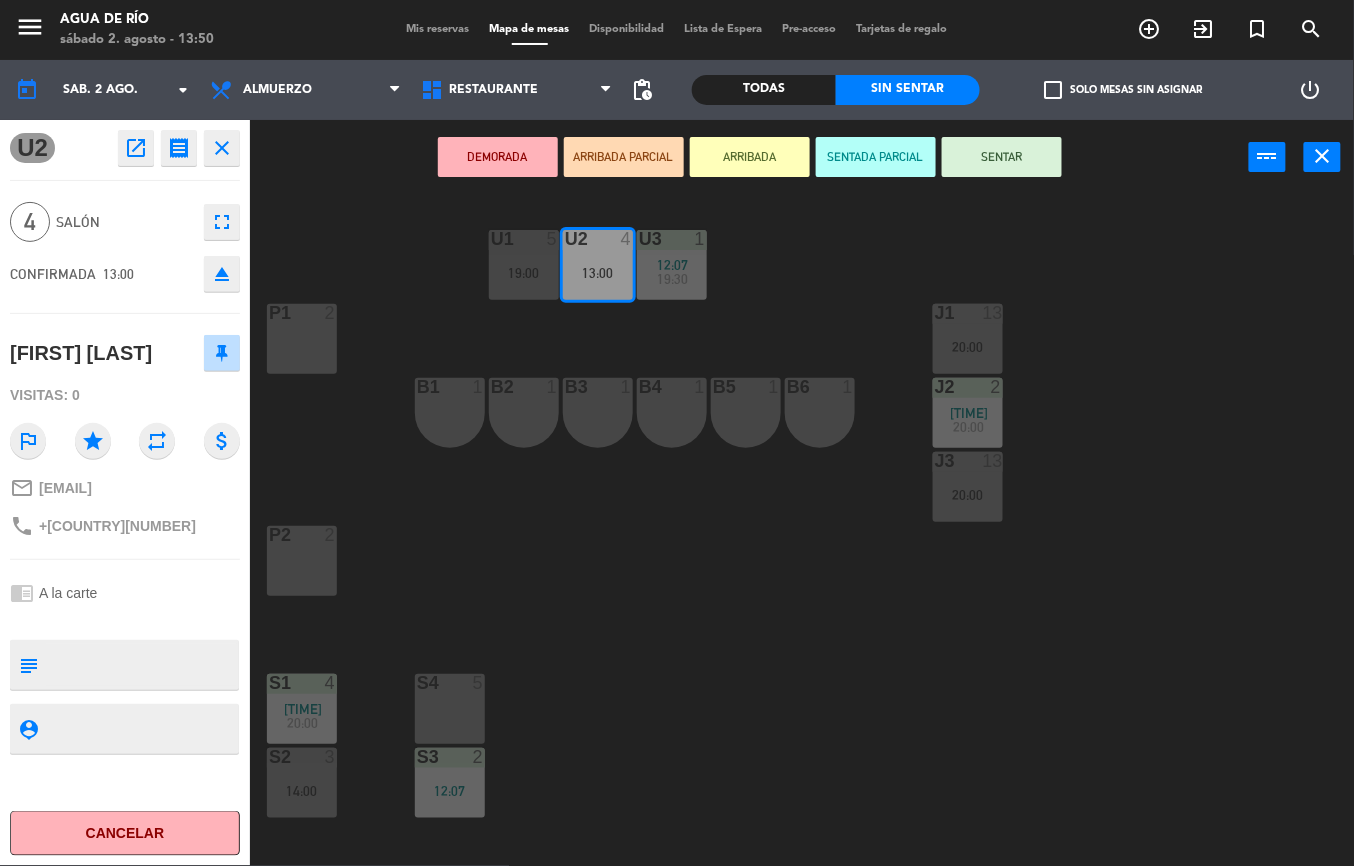 click on "U1" at bounding box center [491, 239] 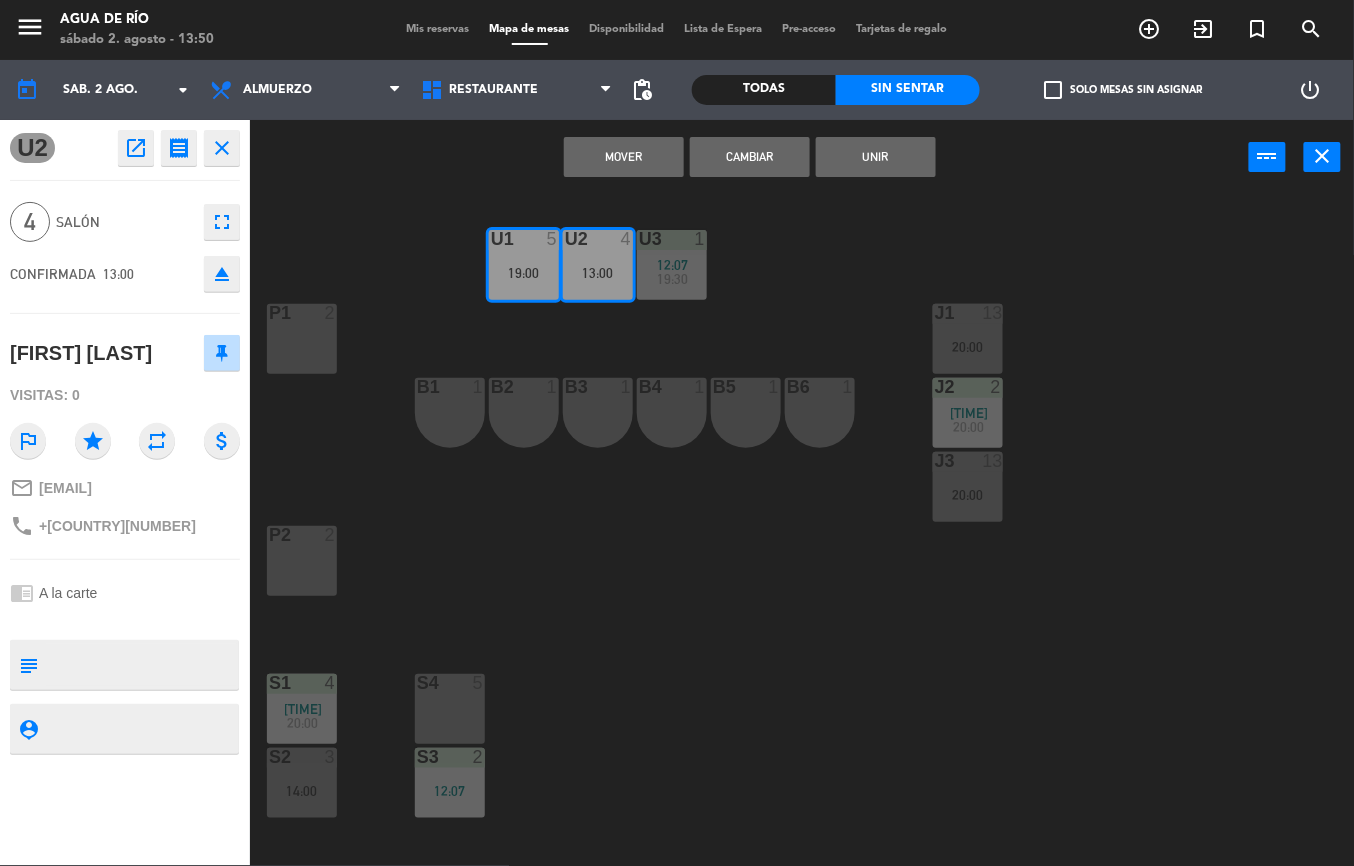 click on "Mover" at bounding box center (624, 157) 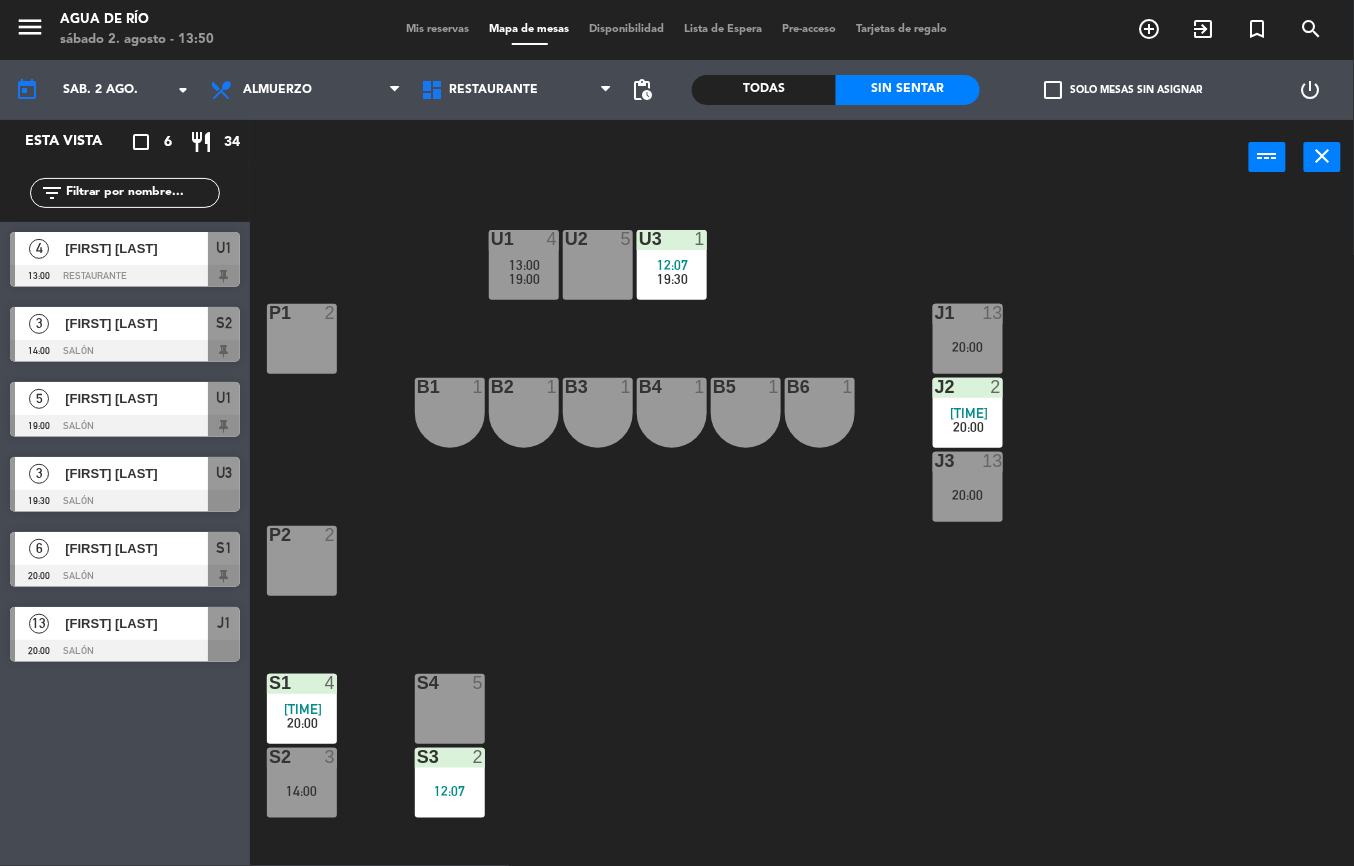 click on "U2" at bounding box center [565, 239] 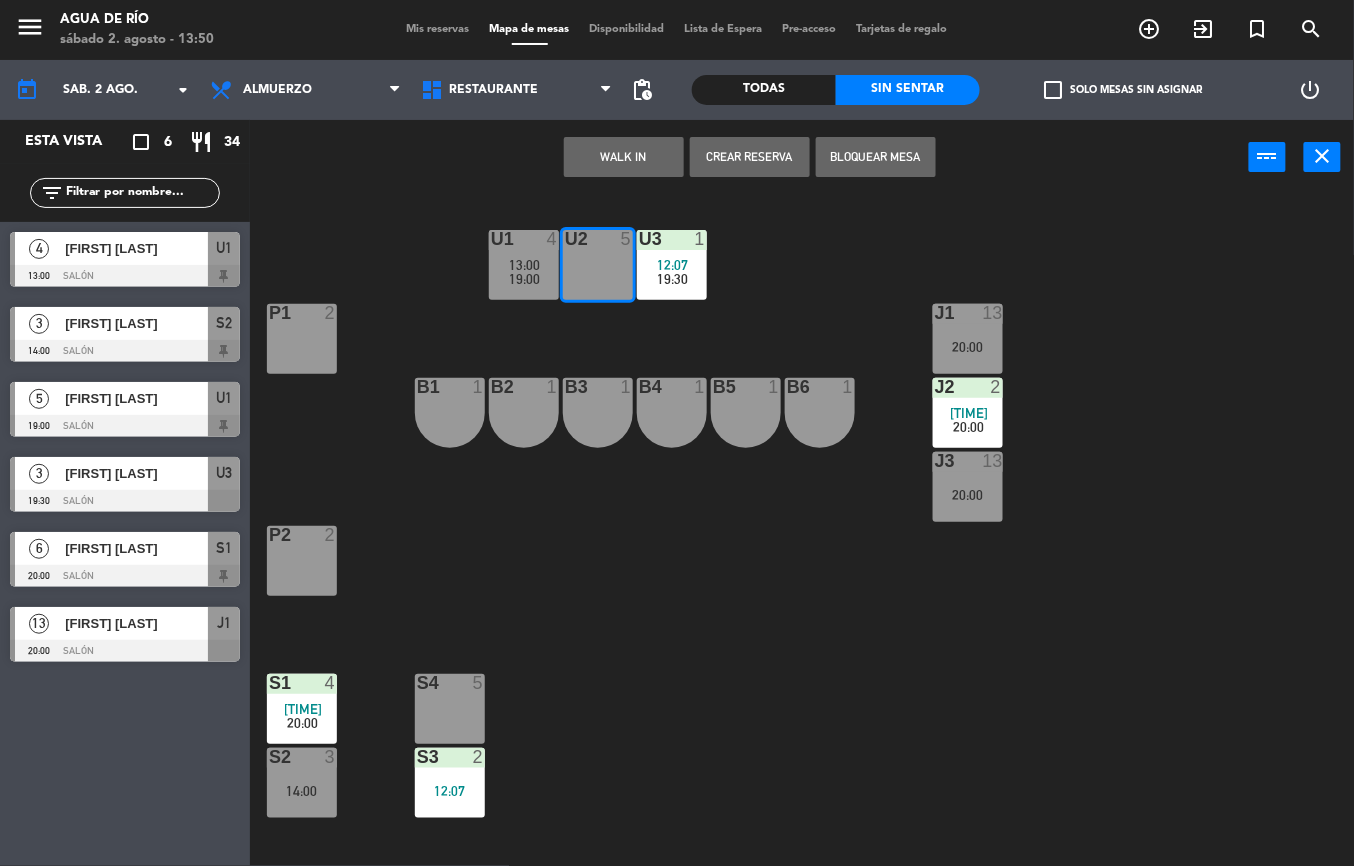 click on "WALK IN" at bounding box center [624, 157] 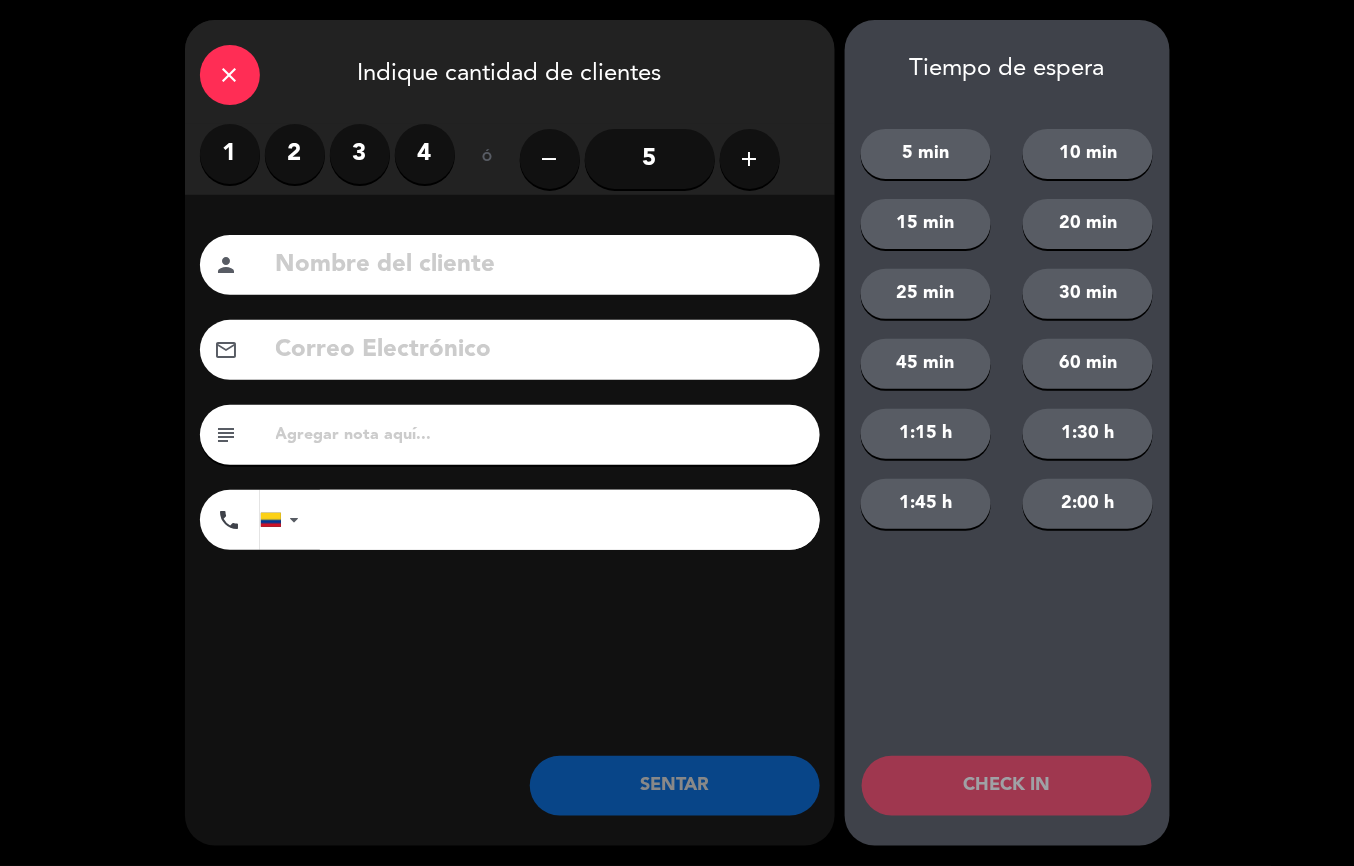 click on "4" at bounding box center [425, 154] 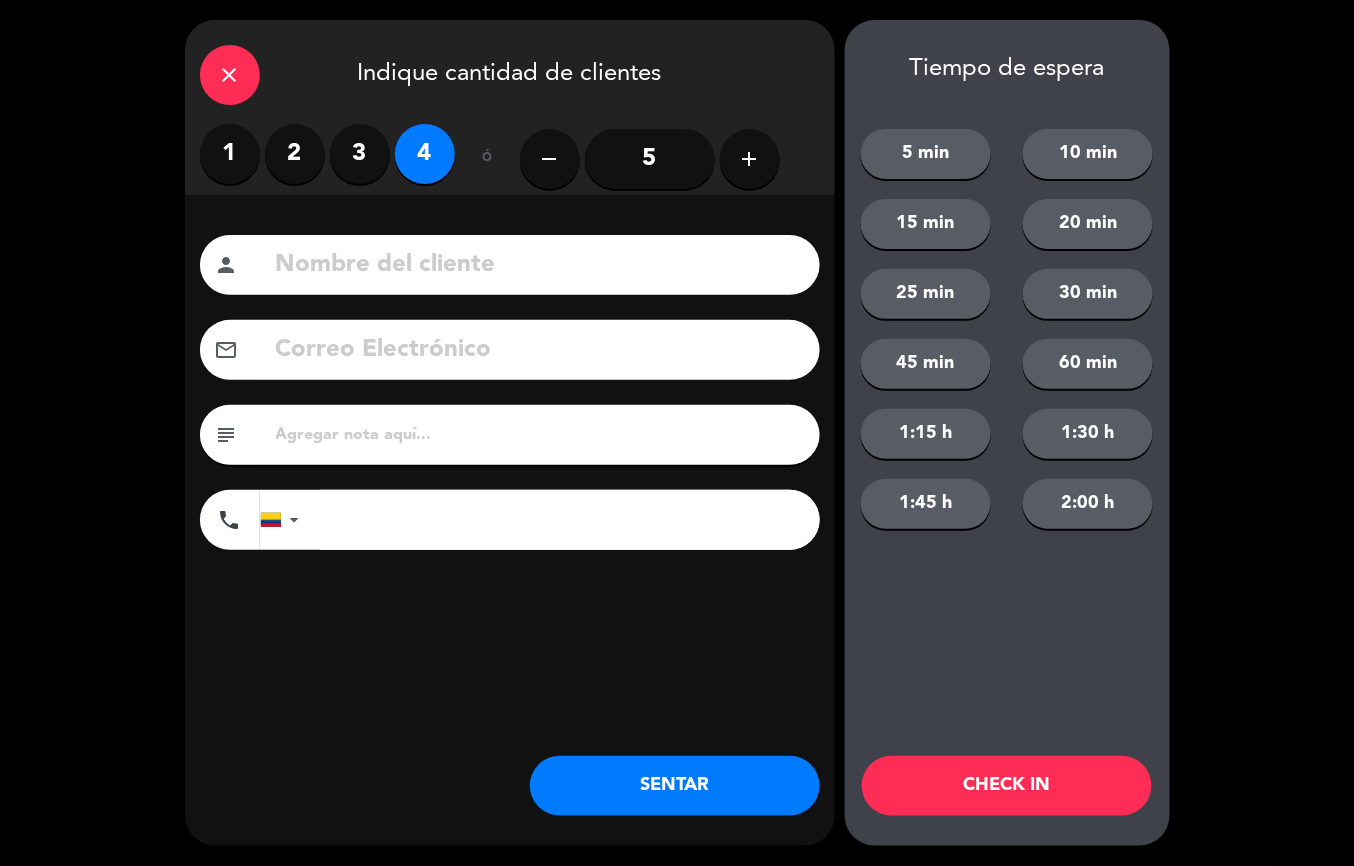 click on "3" at bounding box center [360, 154] 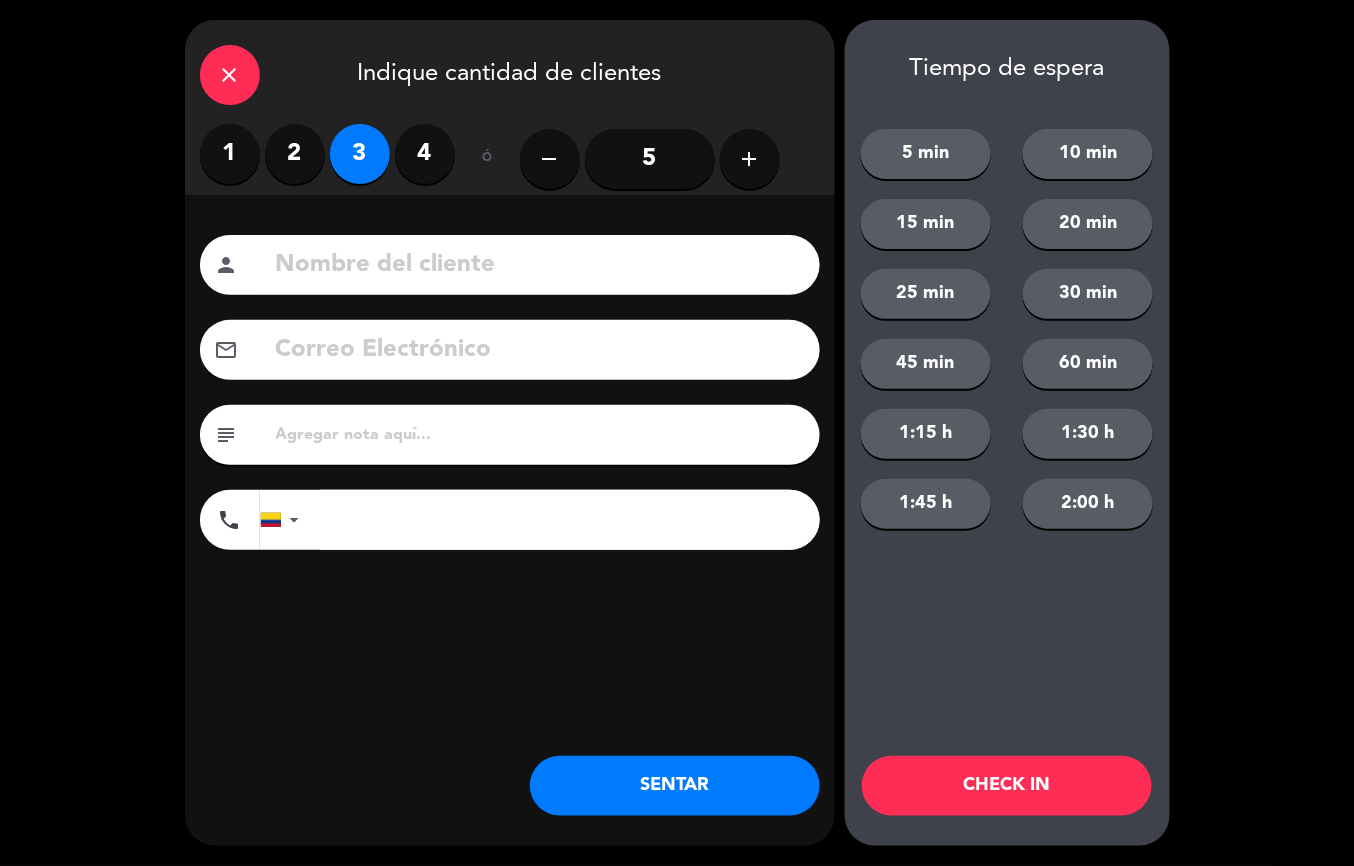 click on "SENTAR" 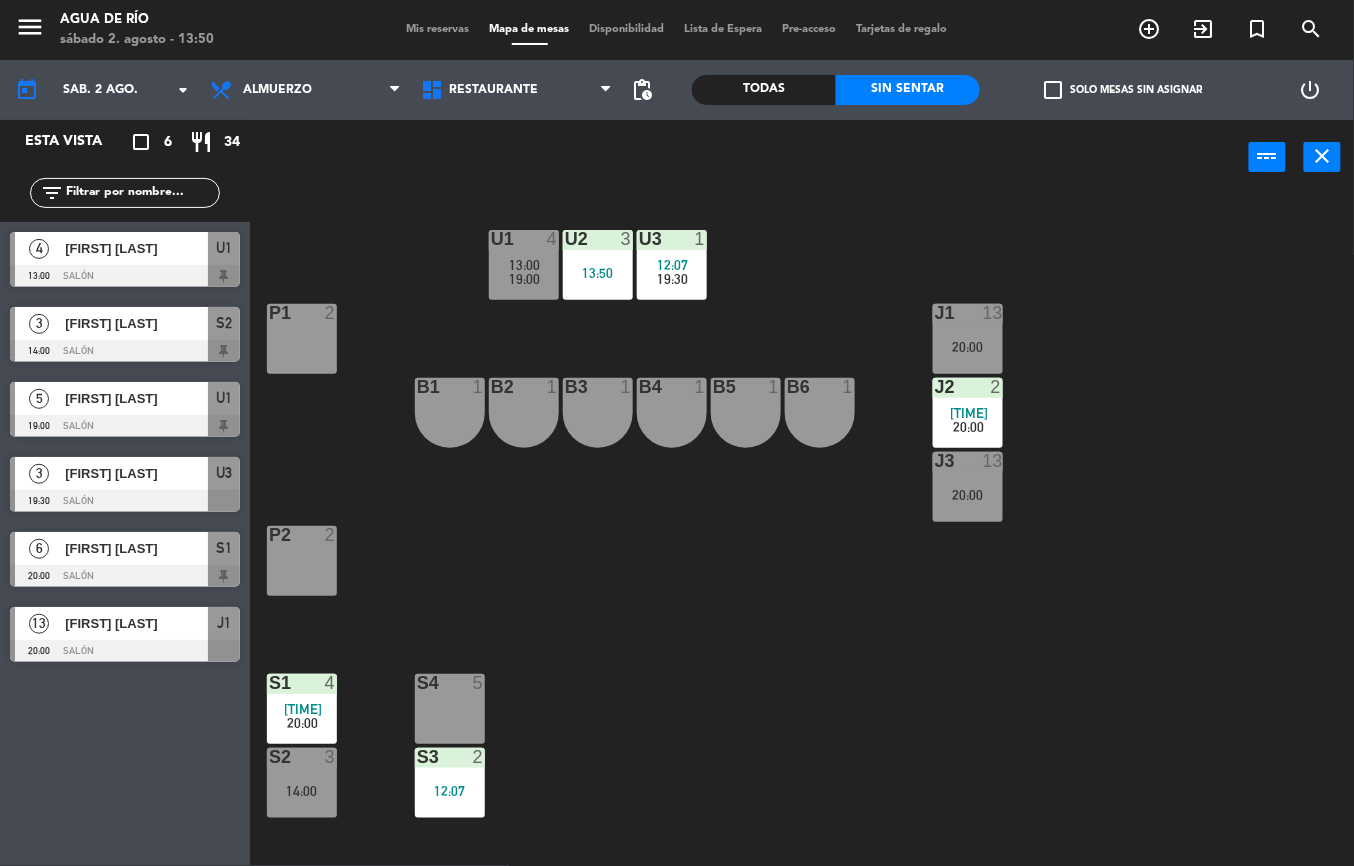 click on "20:00" at bounding box center [968, 346] 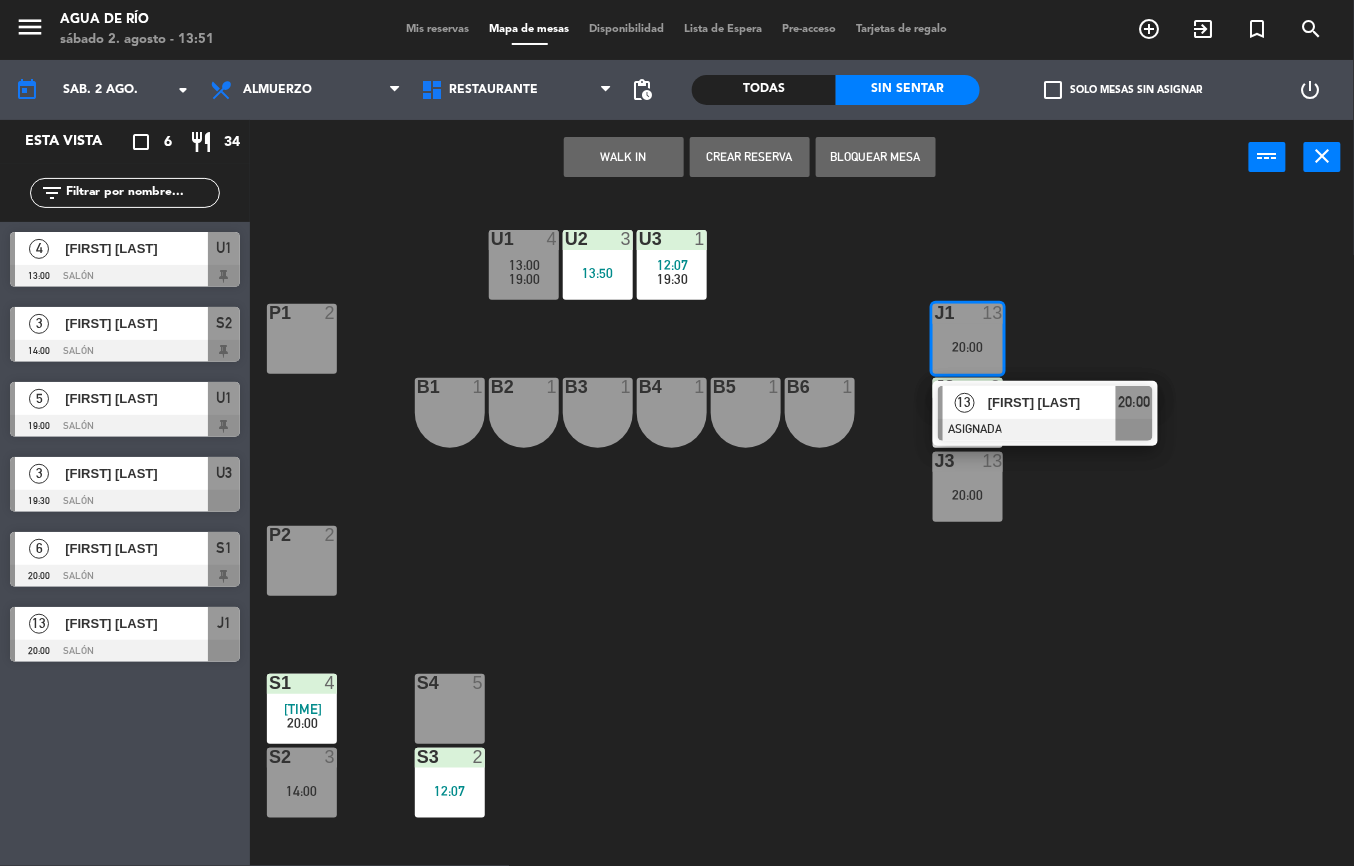 click on "S2  3   14:00" at bounding box center (302, 783) 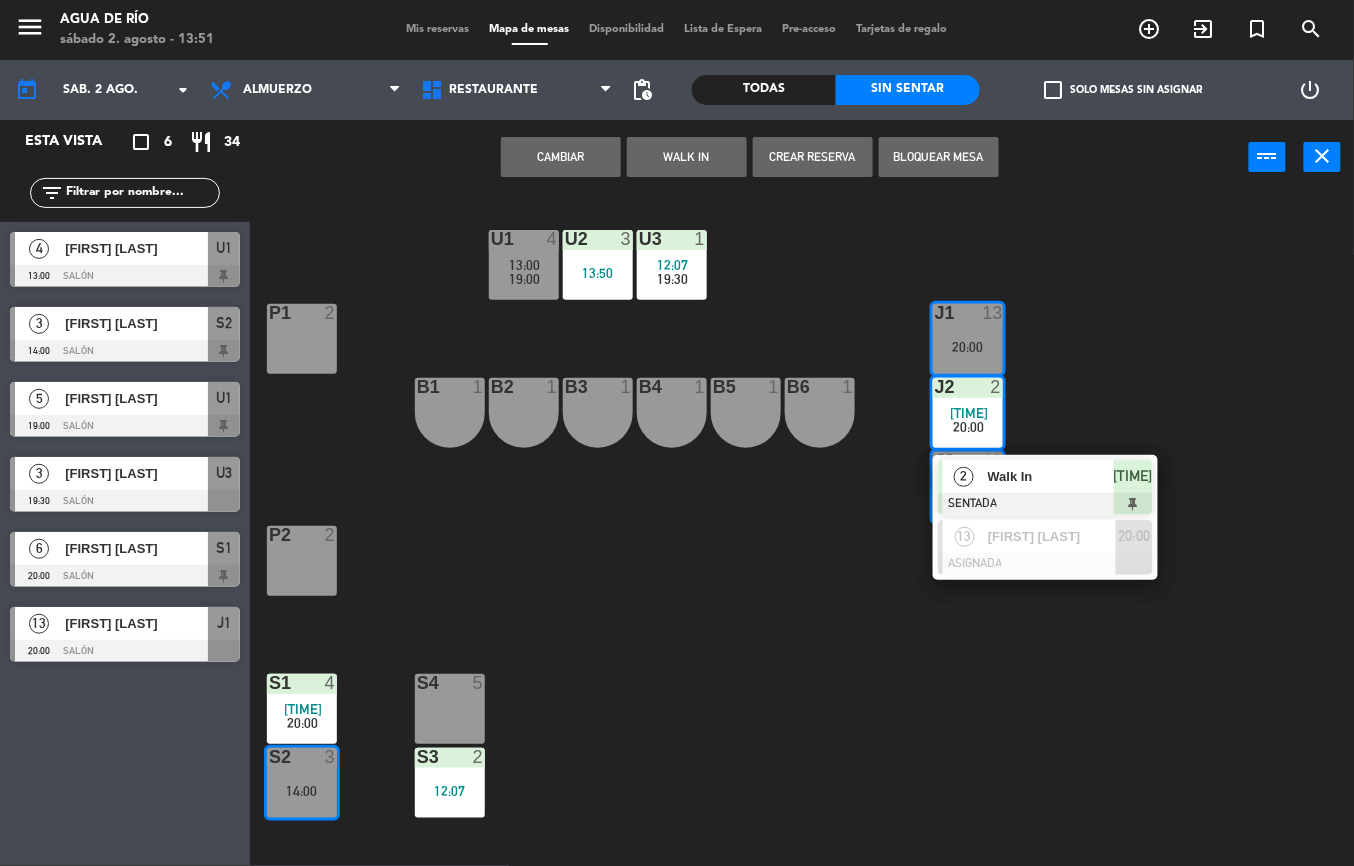 click on "U1  5   19:00      U2  3   13:50  U3  3   19:30     J1  3   14:00      20:00     P1  2  J2  13   20:00  B1  1  B2  1  B3  1  B4  1  B5  1  B6  1  J3  13   20:00  P2  2  S1  4   12:38      20:00      2   Walk In   SENTADA  12:38  13   [FIRST] [LAST]   ASIGNADA  20:00 B1  1  B2  1  B3  1  B4  1  B5  1  B6  1  J3  13   20:00  P2  2  S1  4   12:38      20:00     S4  5  S2  3   14:00  S3  2   12:07" 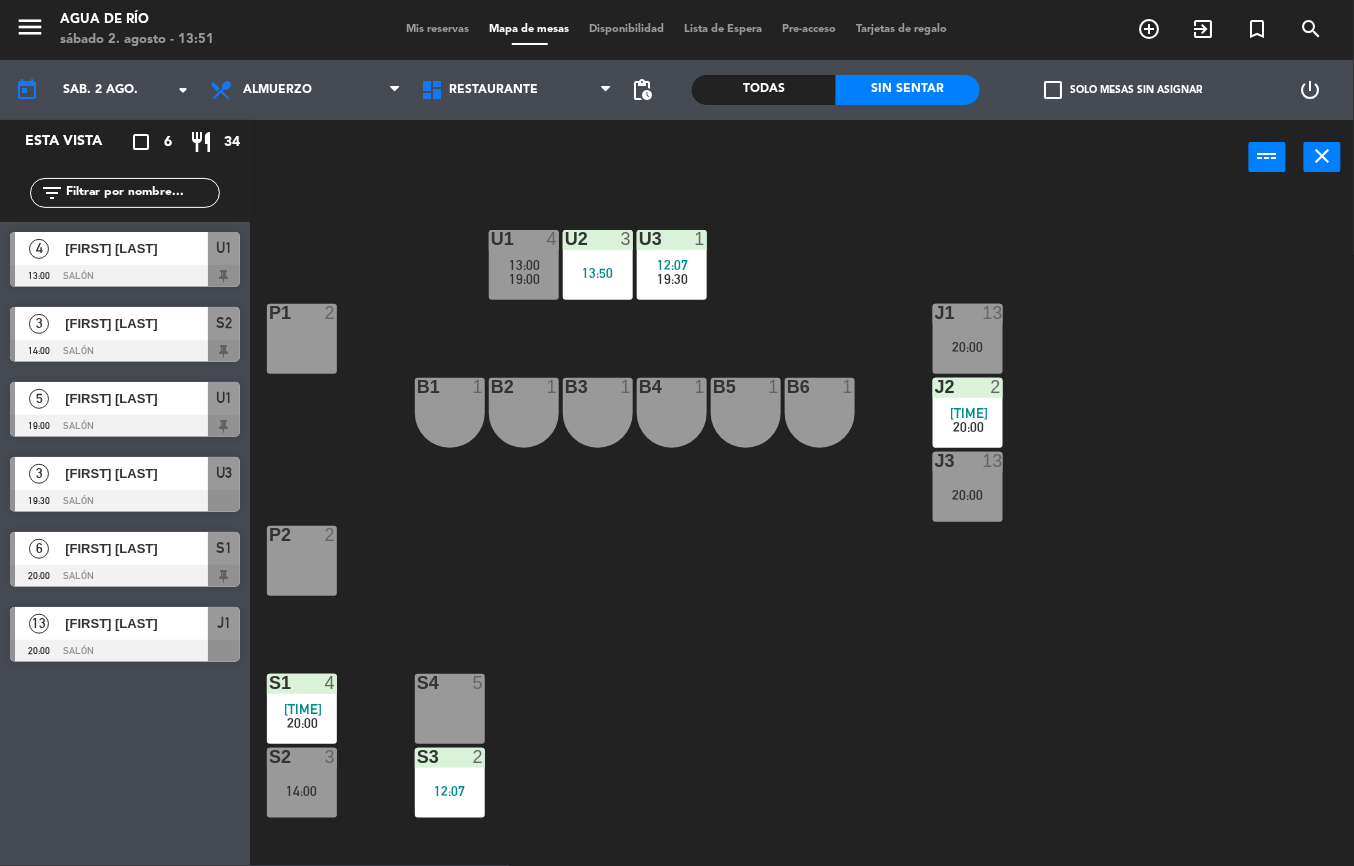 click at bounding box center (301, 757) 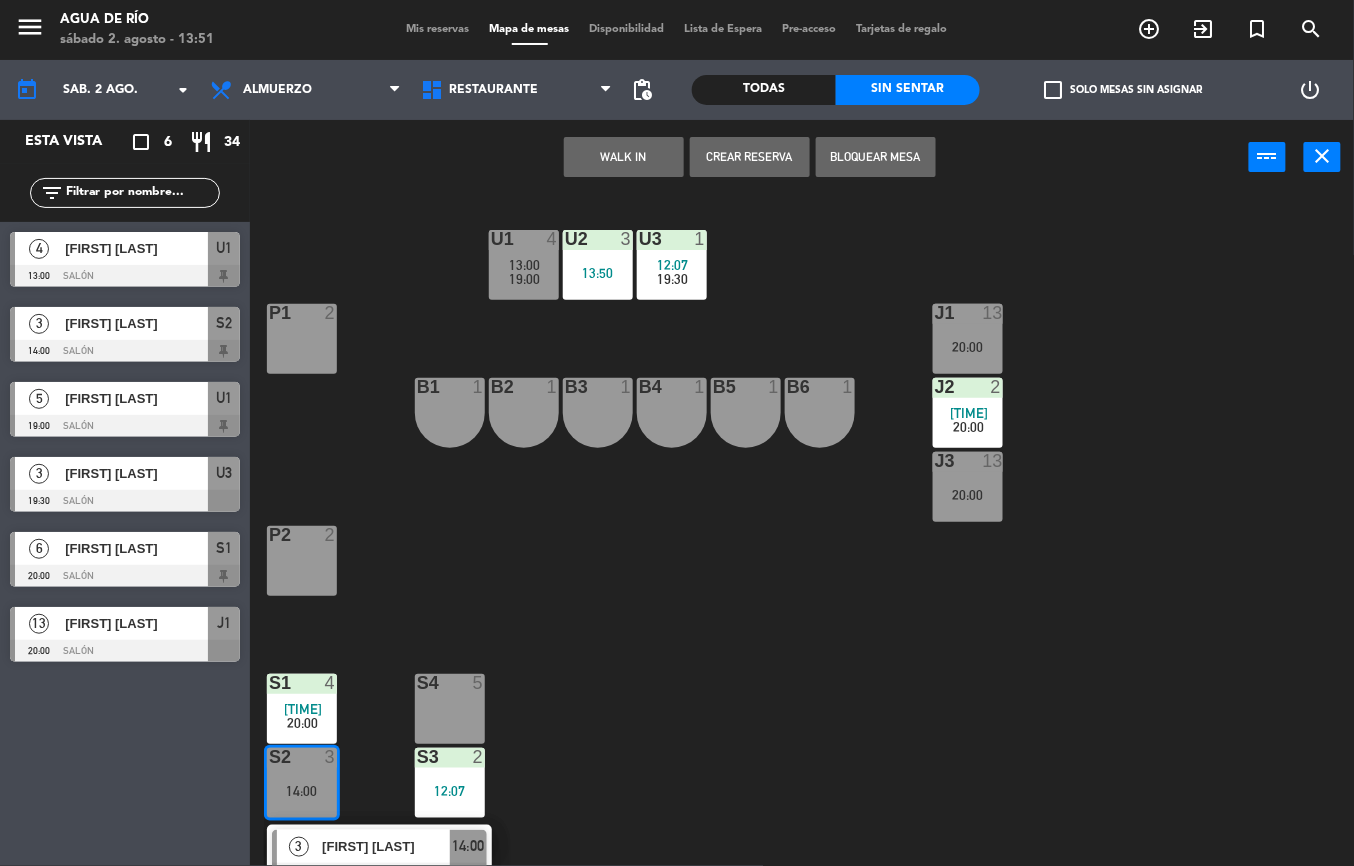 click on "[FIRST] [LAST]" at bounding box center [385, 846] 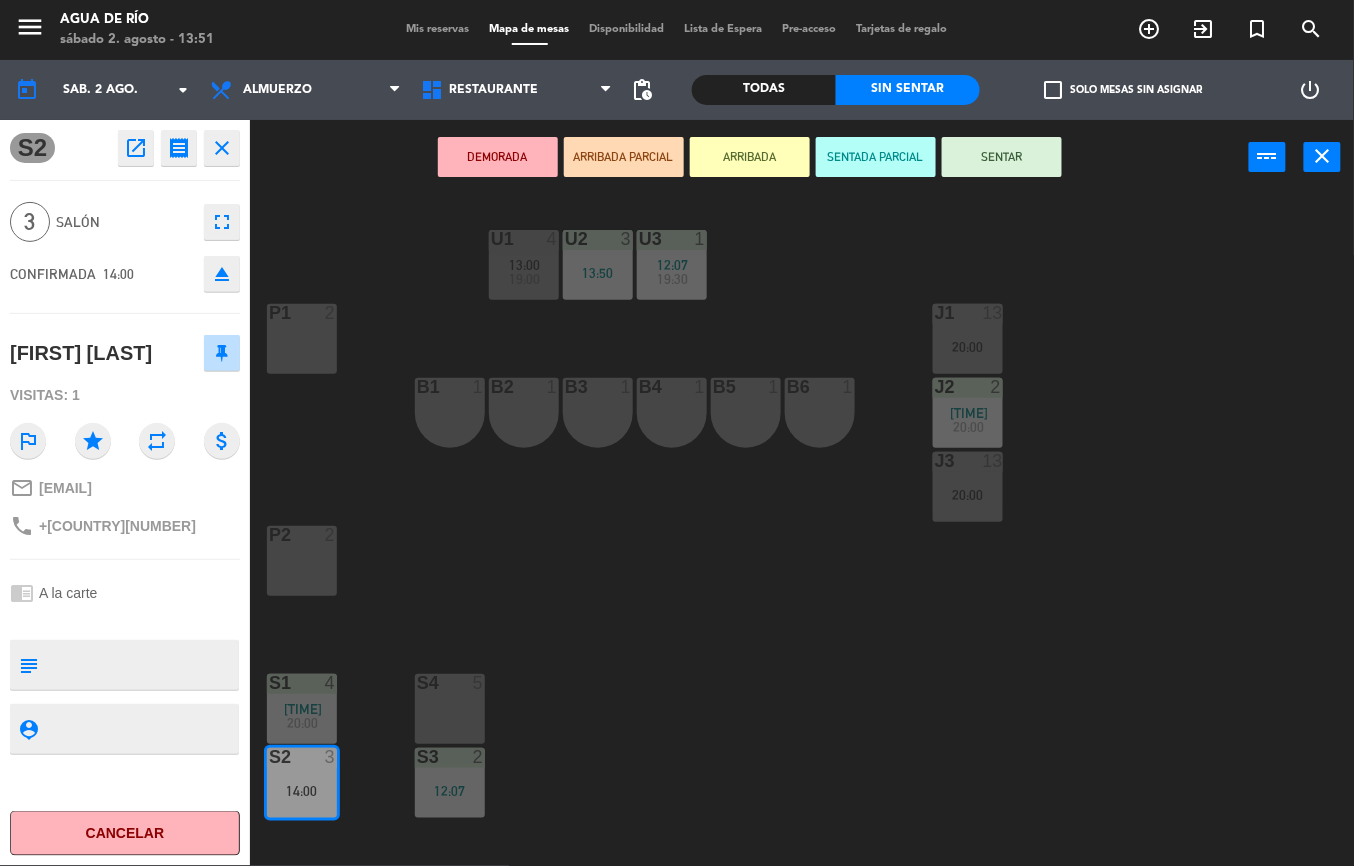 click at bounding box center (967, 313) 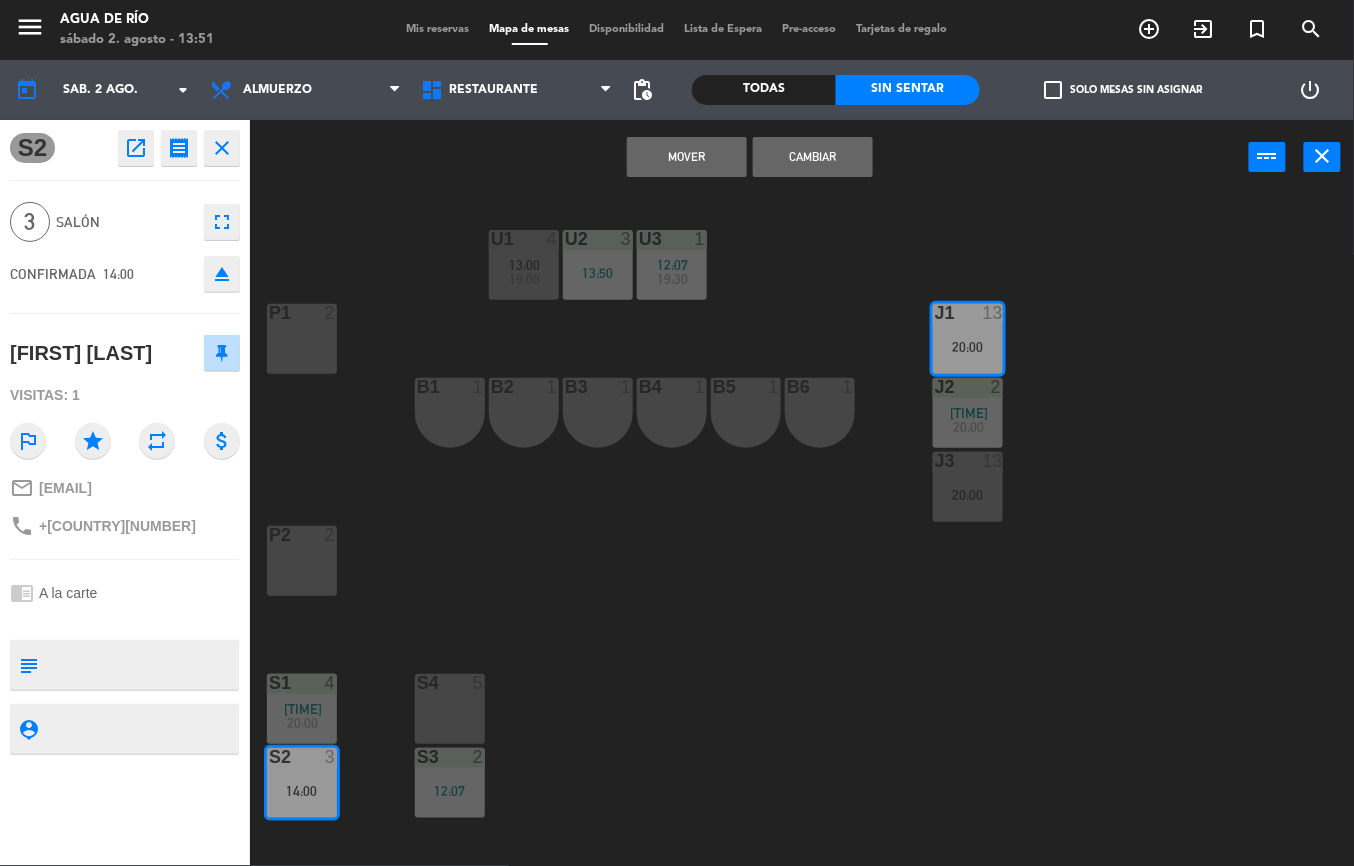 click on "Mover" at bounding box center [687, 157] 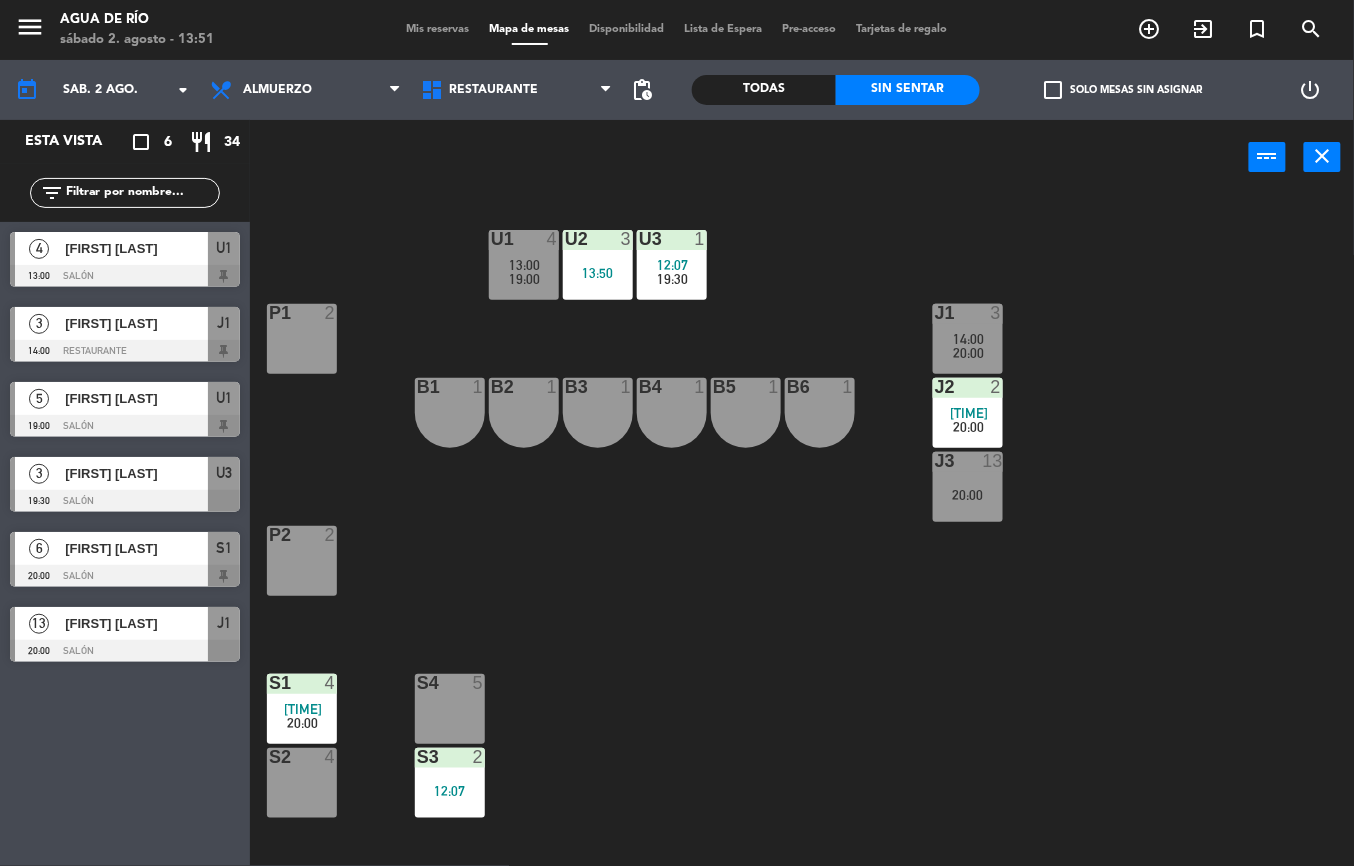 click on "J1" at bounding box center (935, 313) 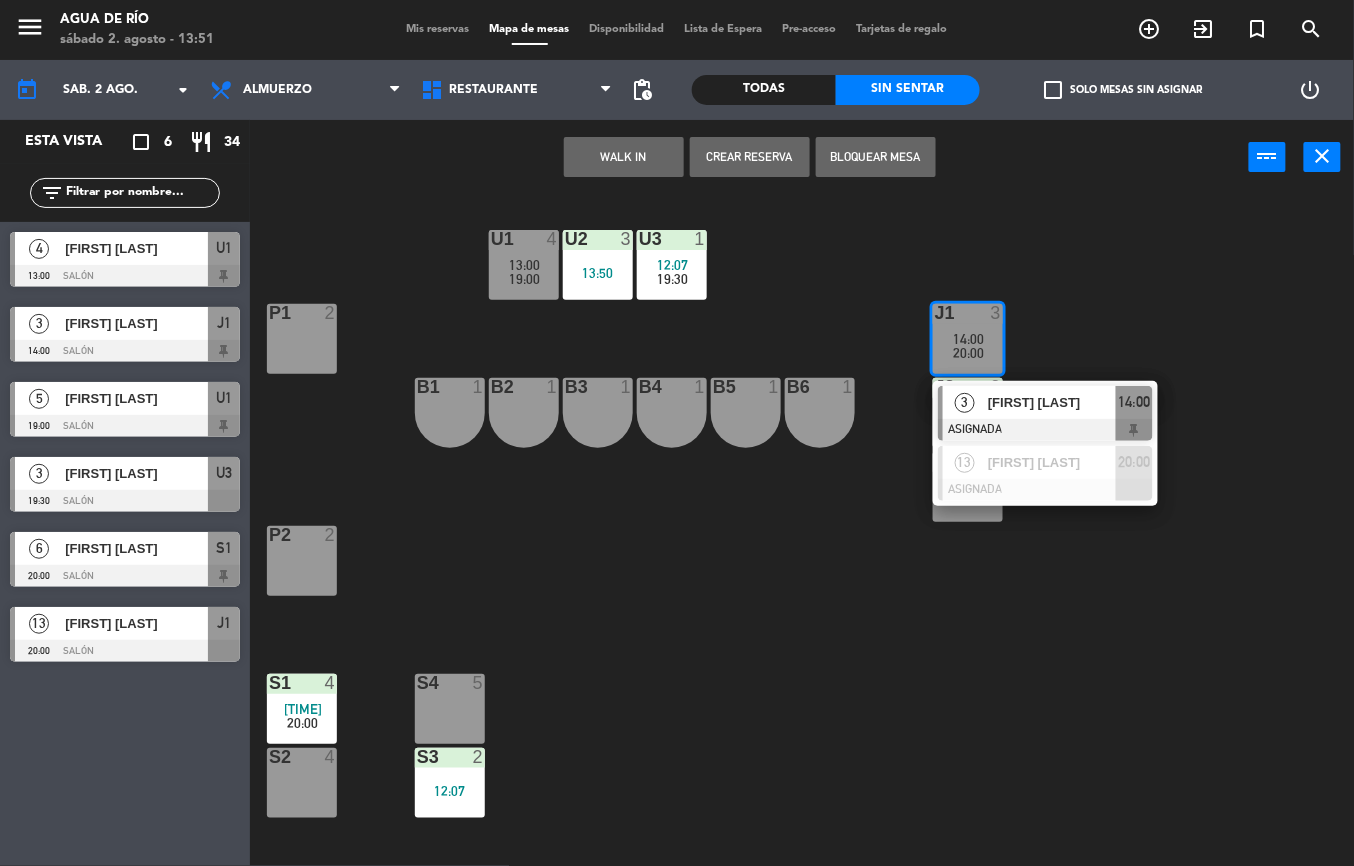 click on "[FIRST] [LAST]" at bounding box center (1052, 402) 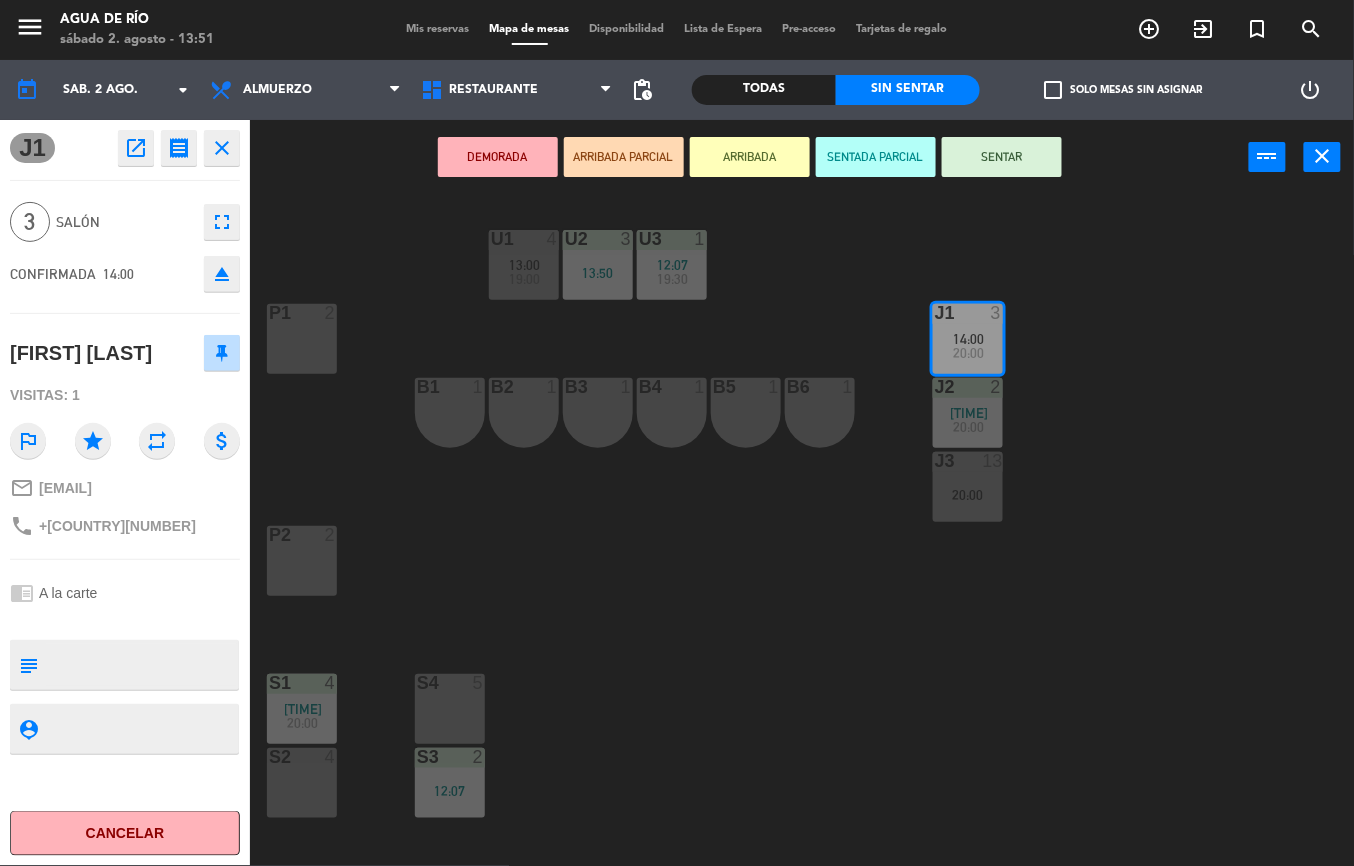 click on "SENTAR" at bounding box center [1002, 157] 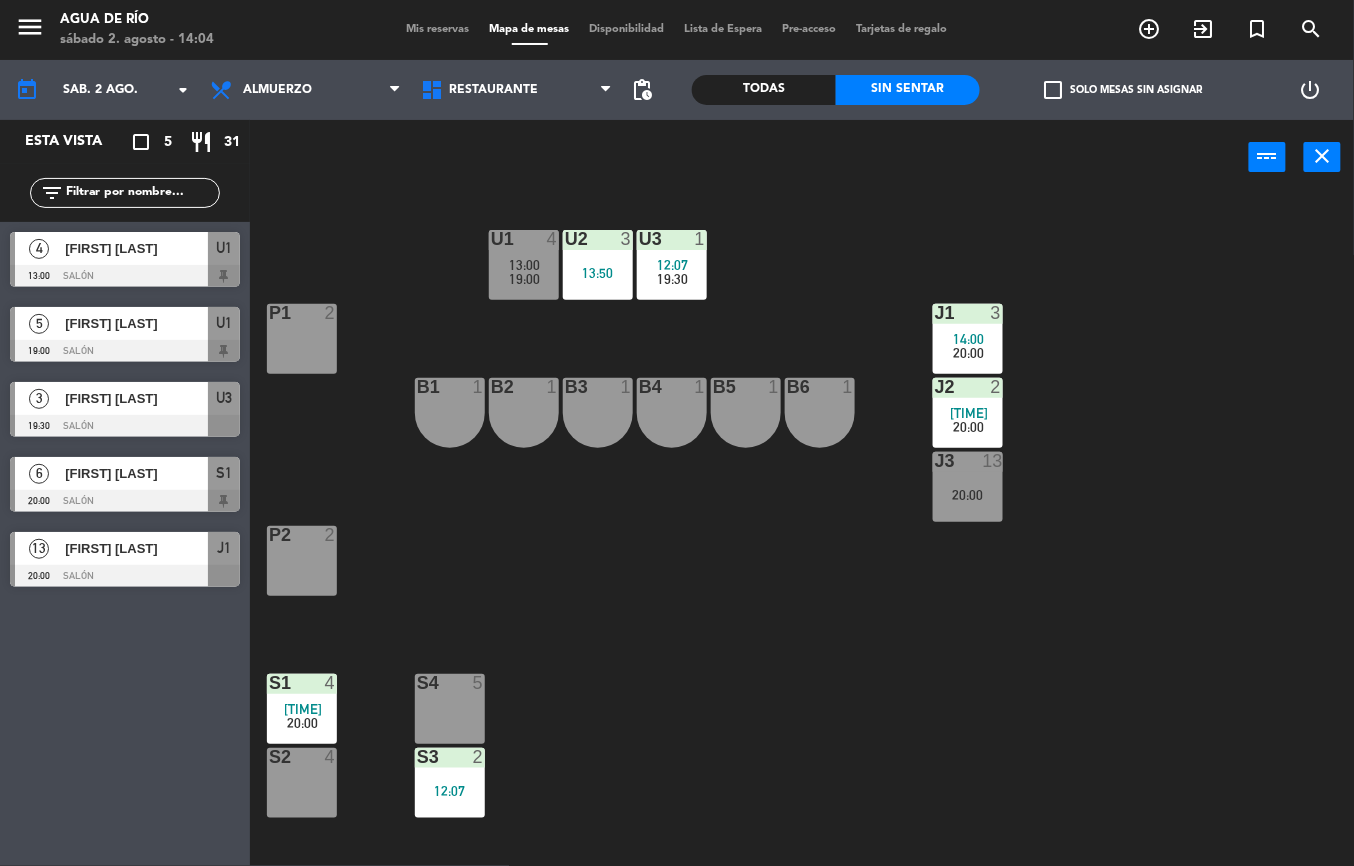 click on "12:07" at bounding box center [672, 265] 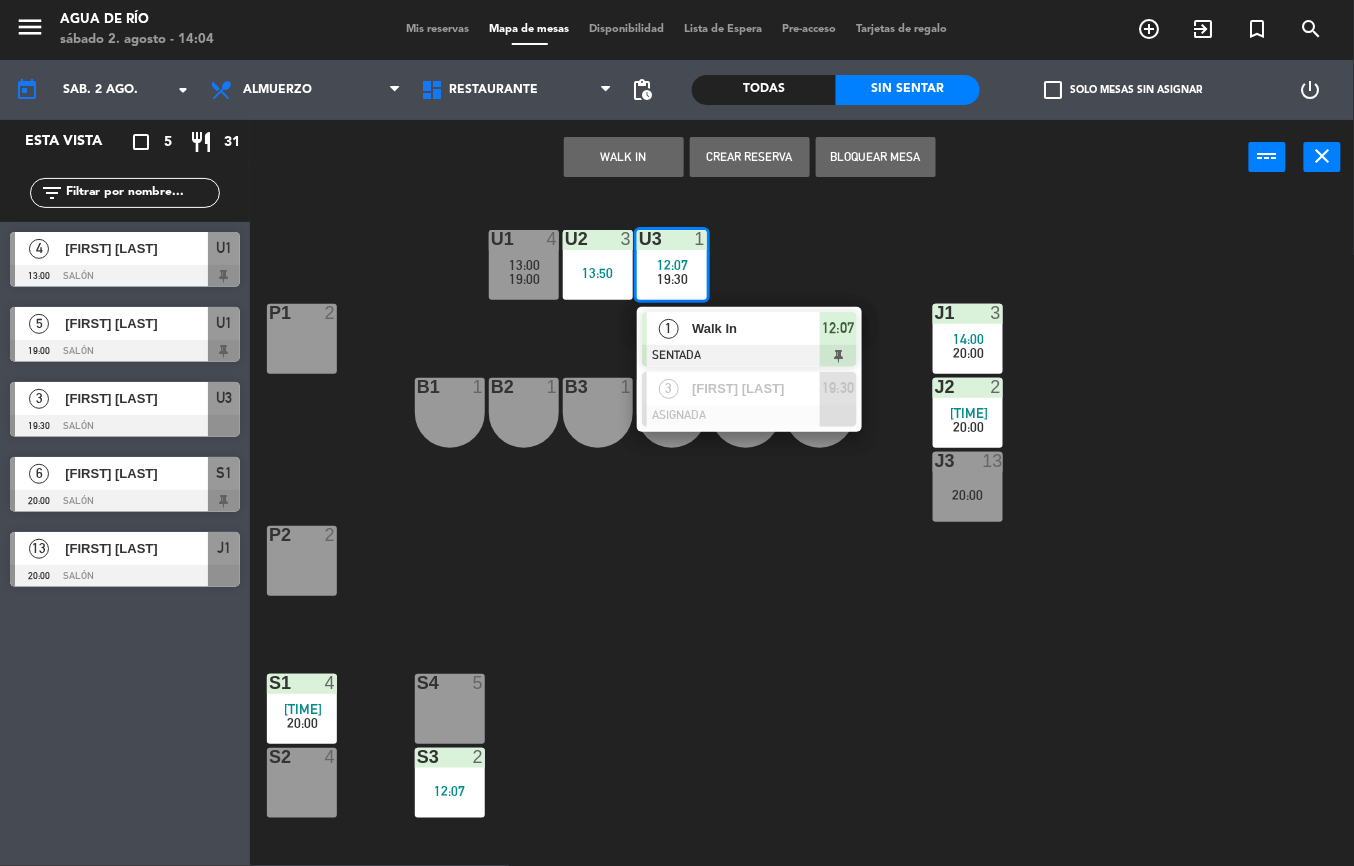 click on "12:07" at bounding box center (839, 328) 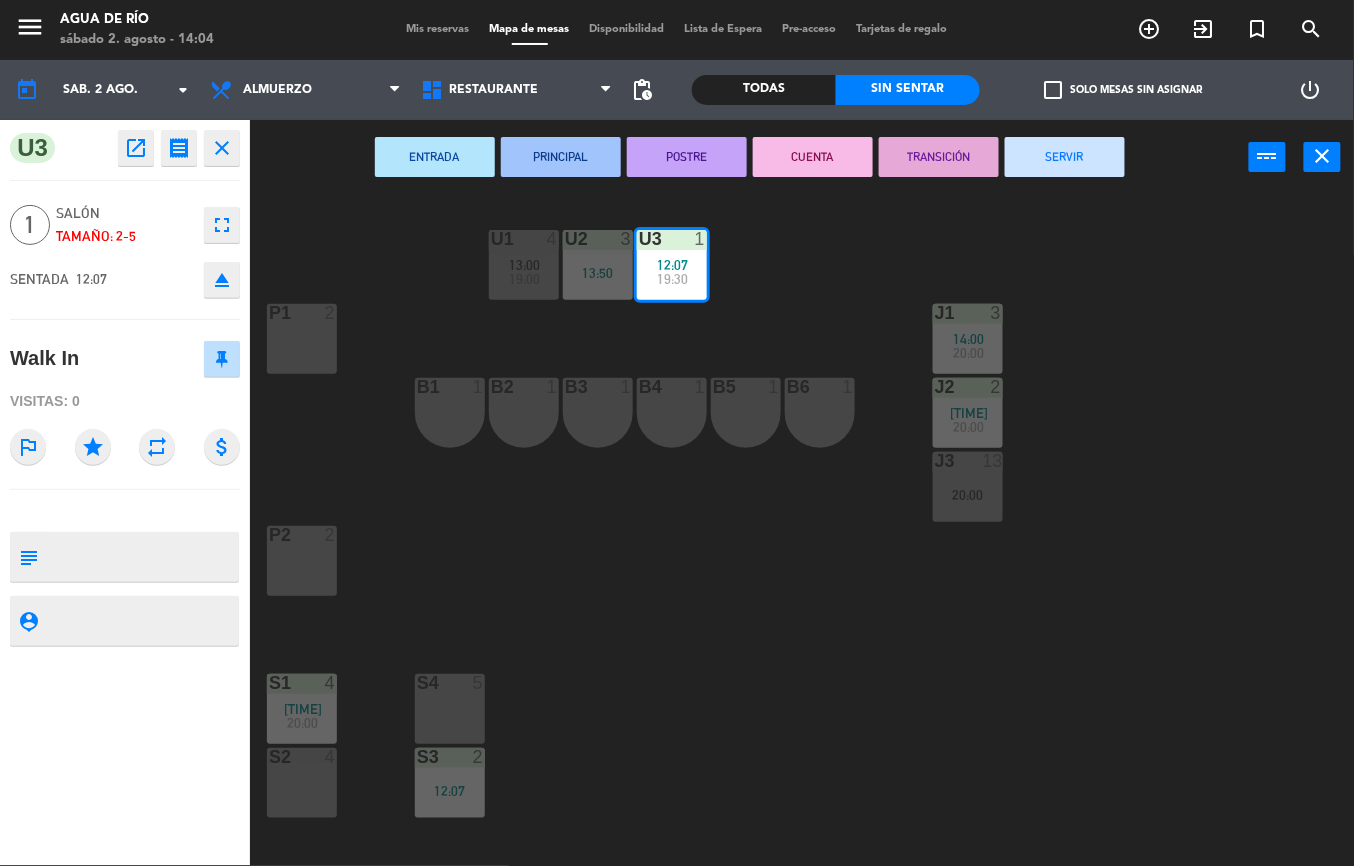 click on "SERVIR" at bounding box center [1065, 157] 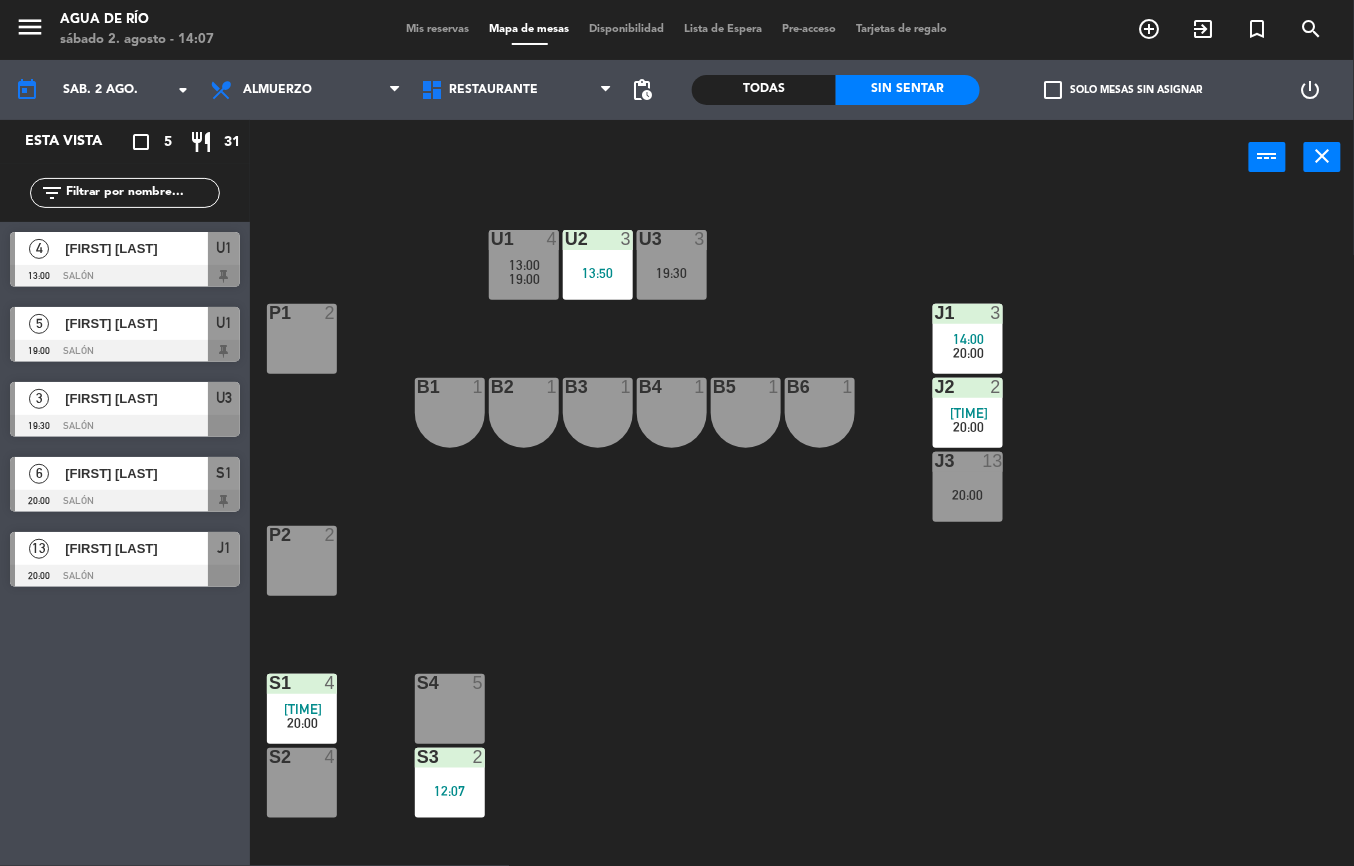 click on "J2  2   12:18      20:00" at bounding box center [968, 413] 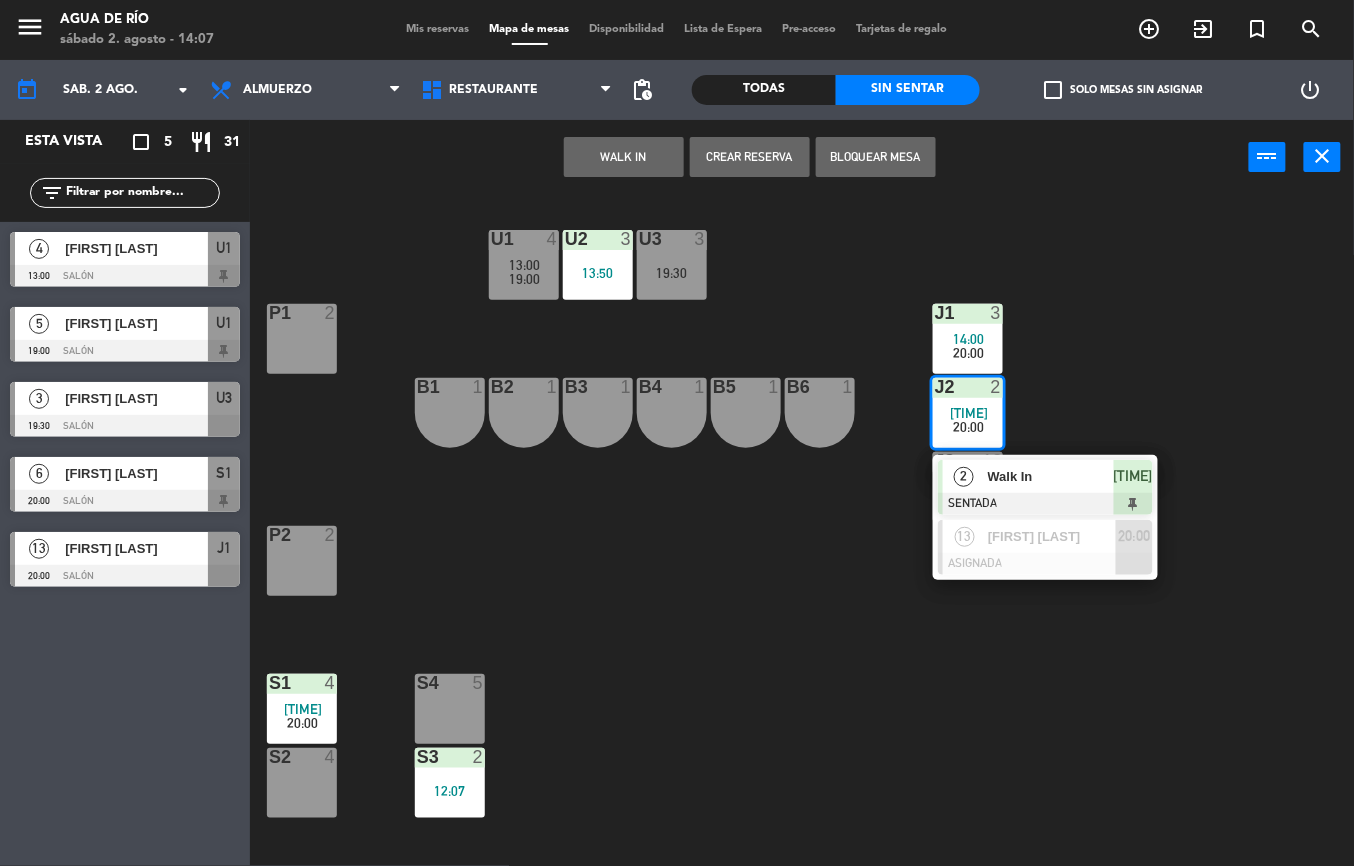 click on "[TIME]" at bounding box center (1133, 476) 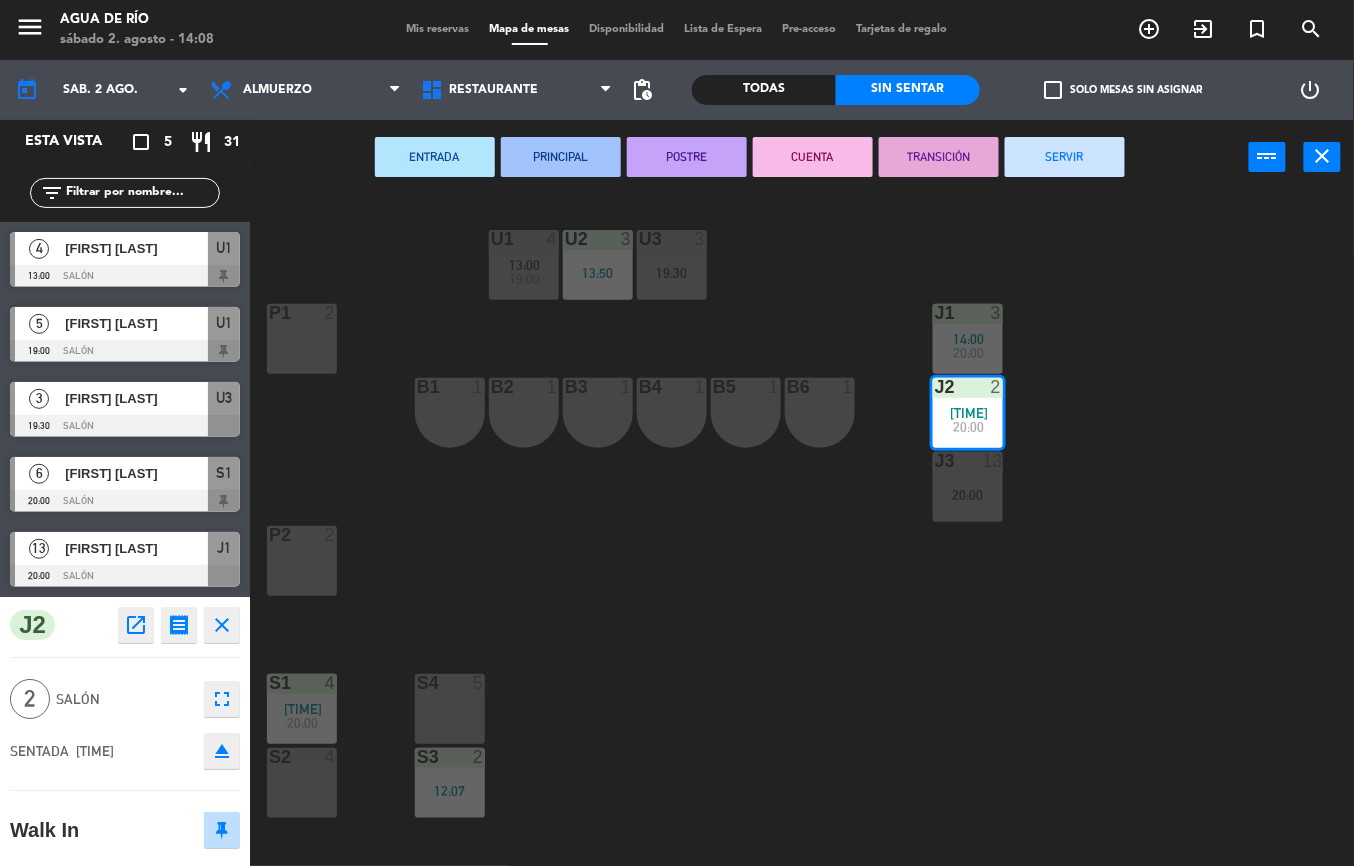 click on "SERVIR" at bounding box center [1065, 157] 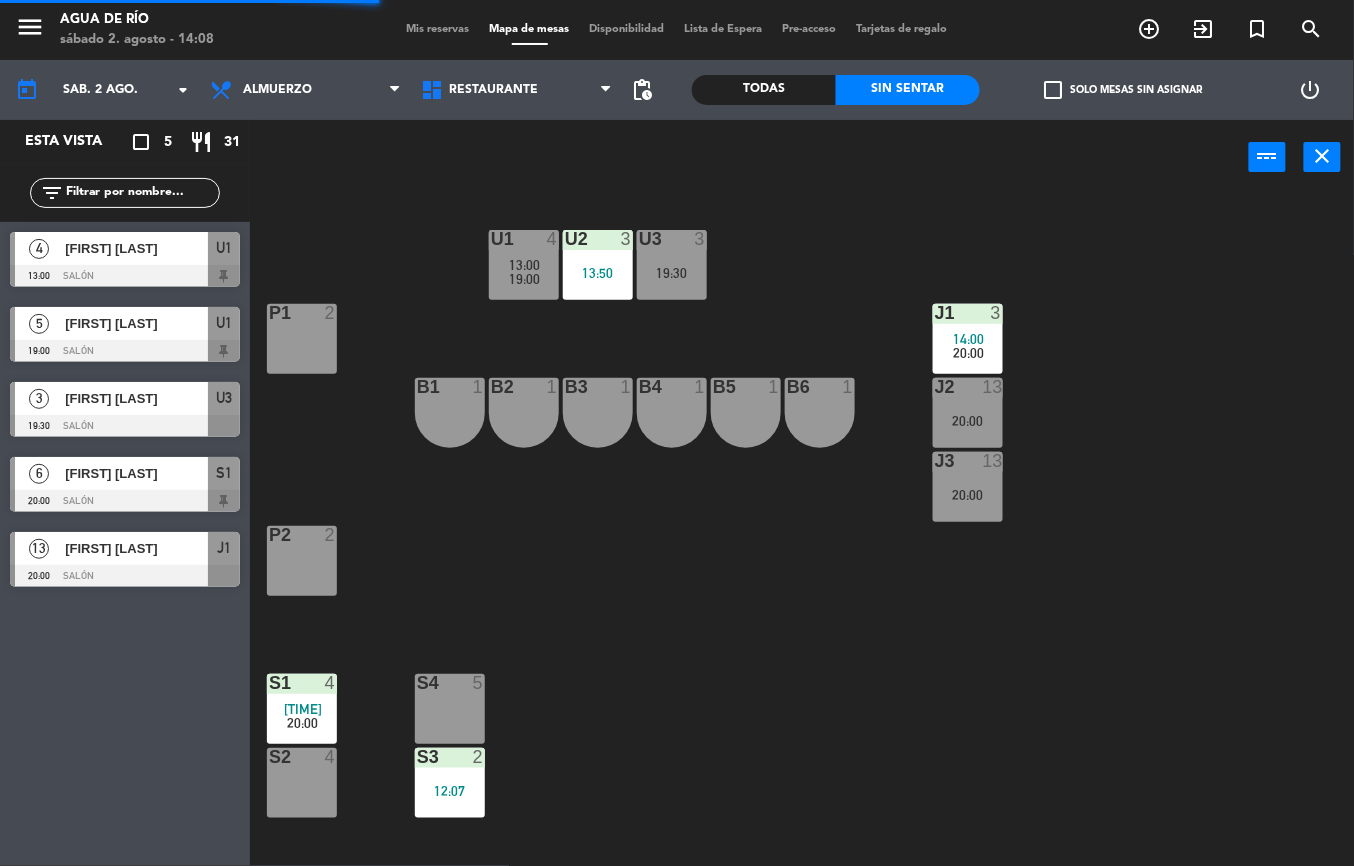 click on "S3  2   12:07" at bounding box center (450, 783) 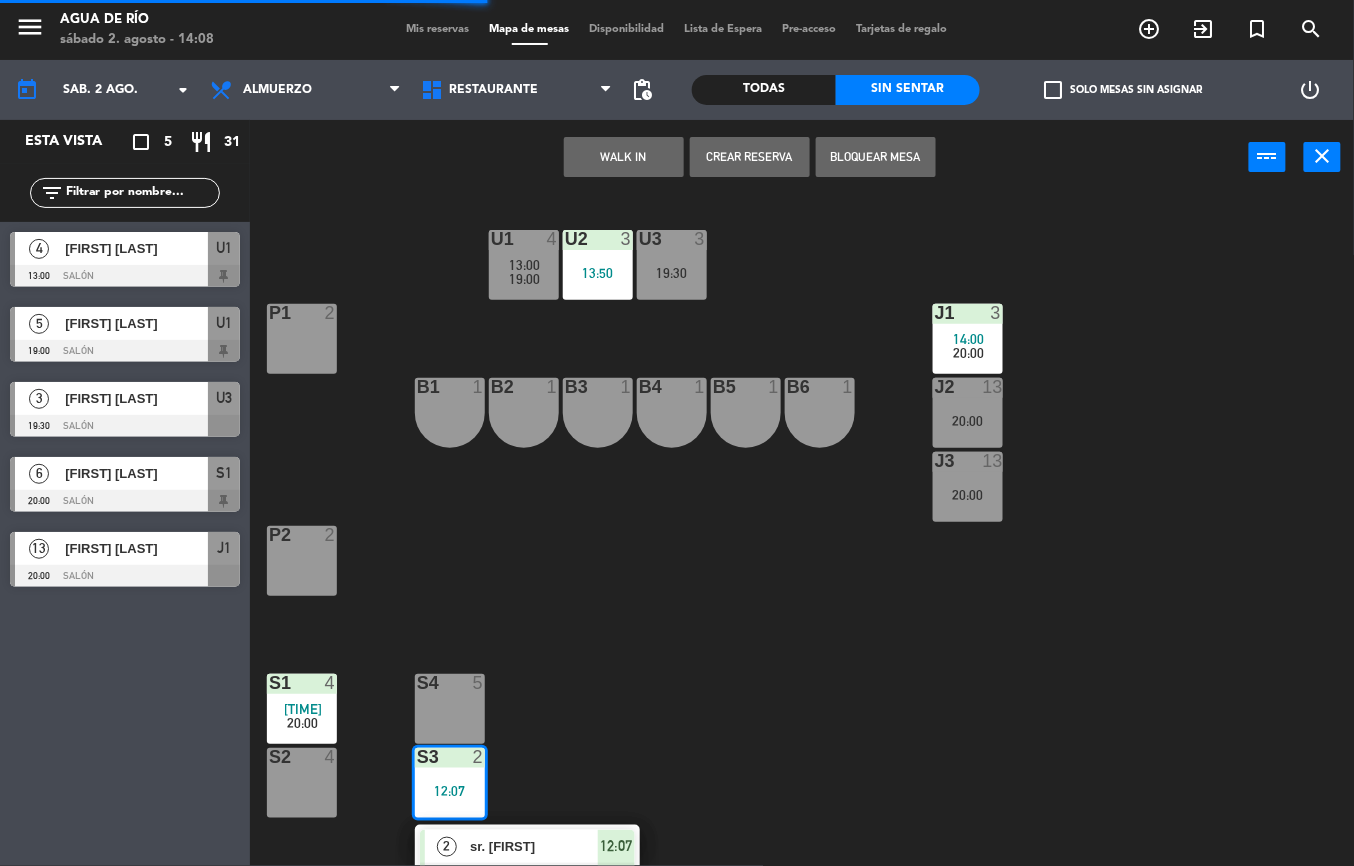 click on "sr. [FIRST]" at bounding box center [534, 846] 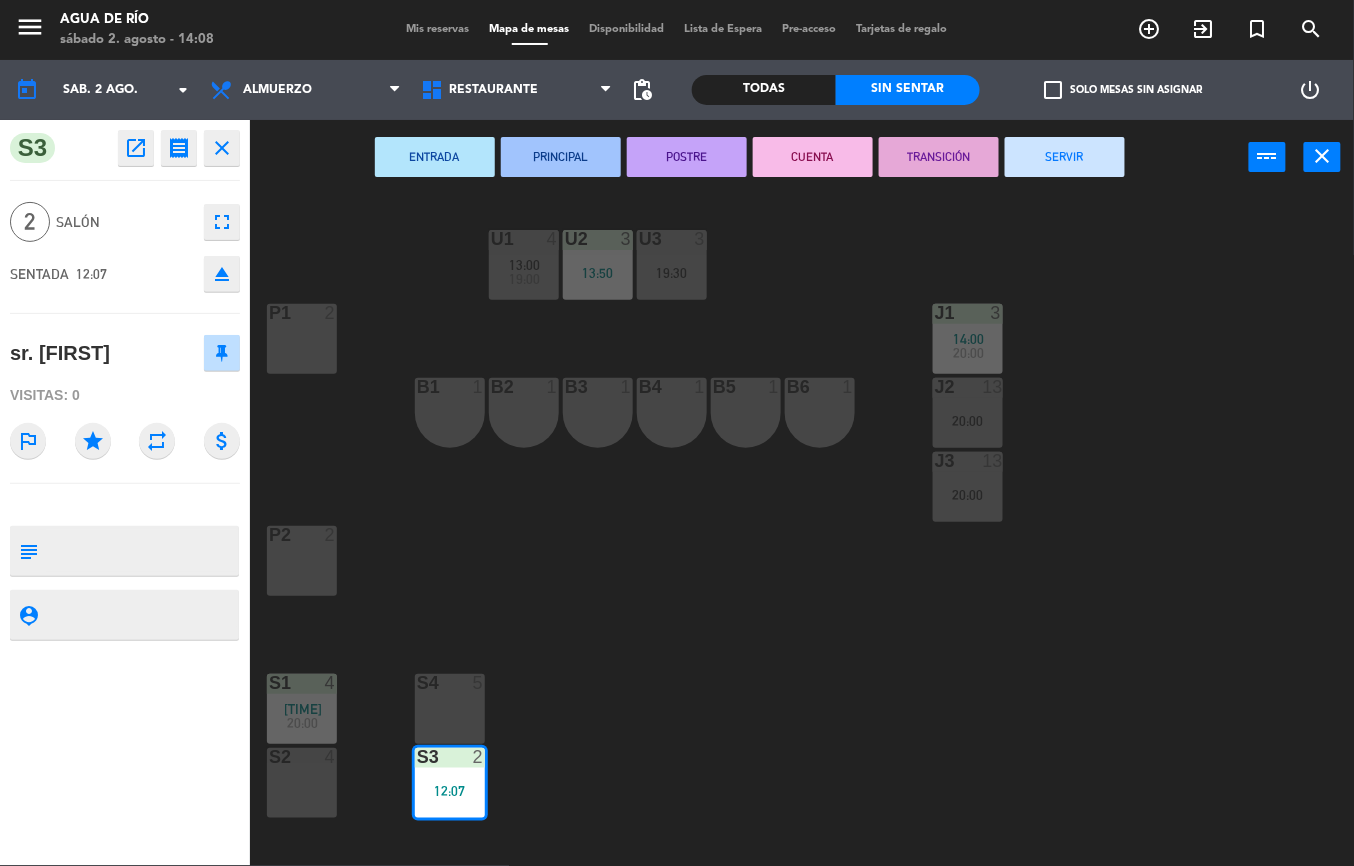 click on "SERVIR" at bounding box center [1065, 157] 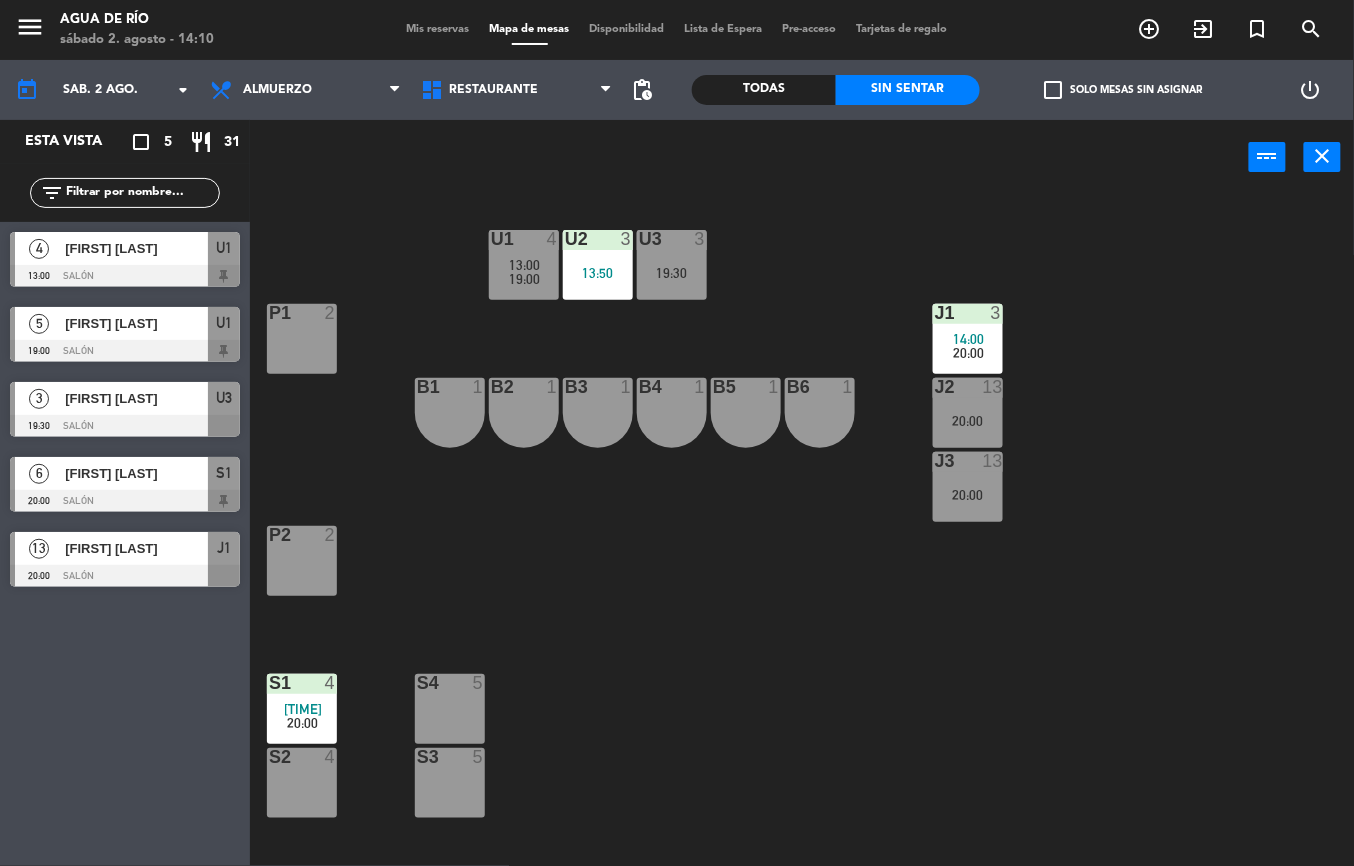 click at bounding box center (301, 757) 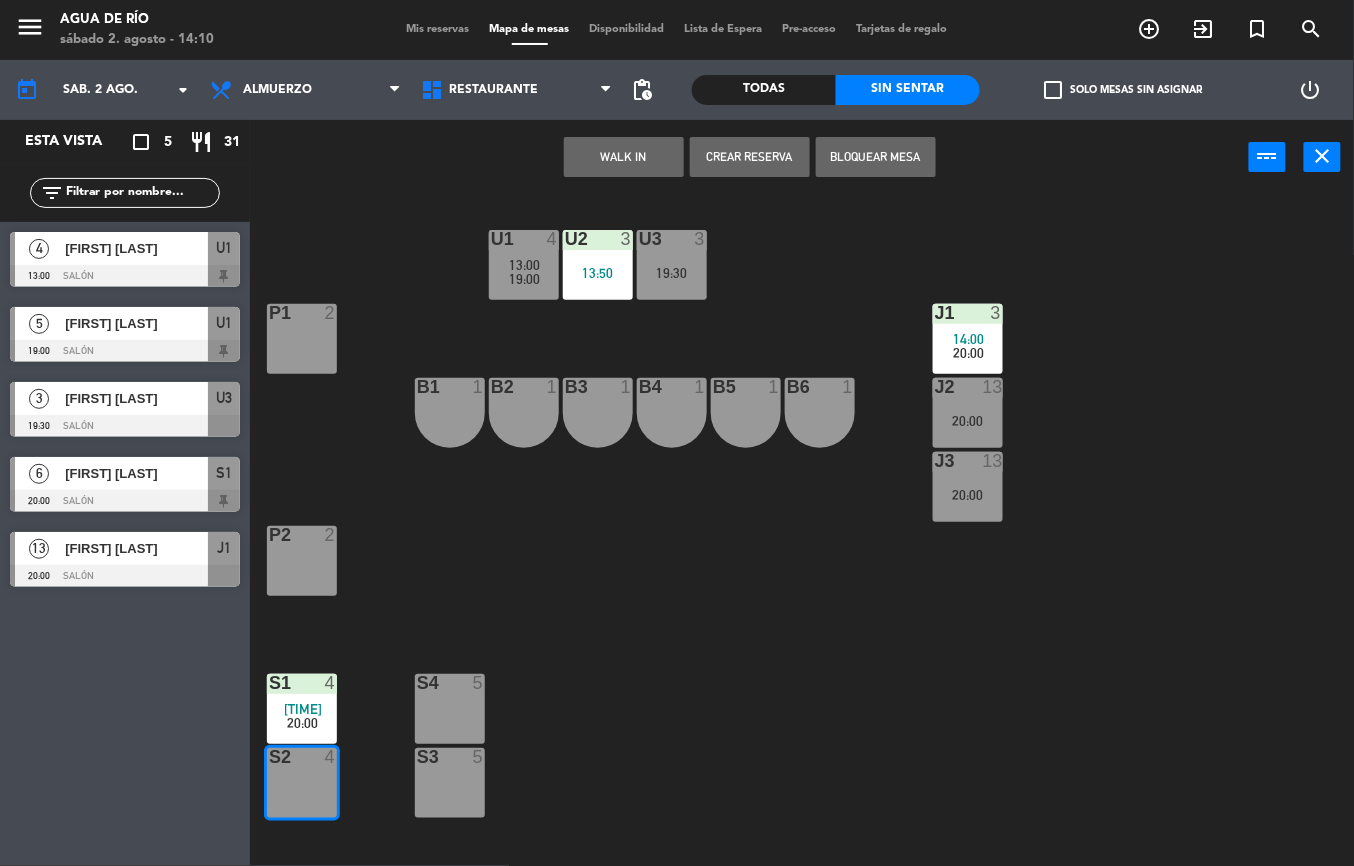 click on "WALK IN" at bounding box center [624, 157] 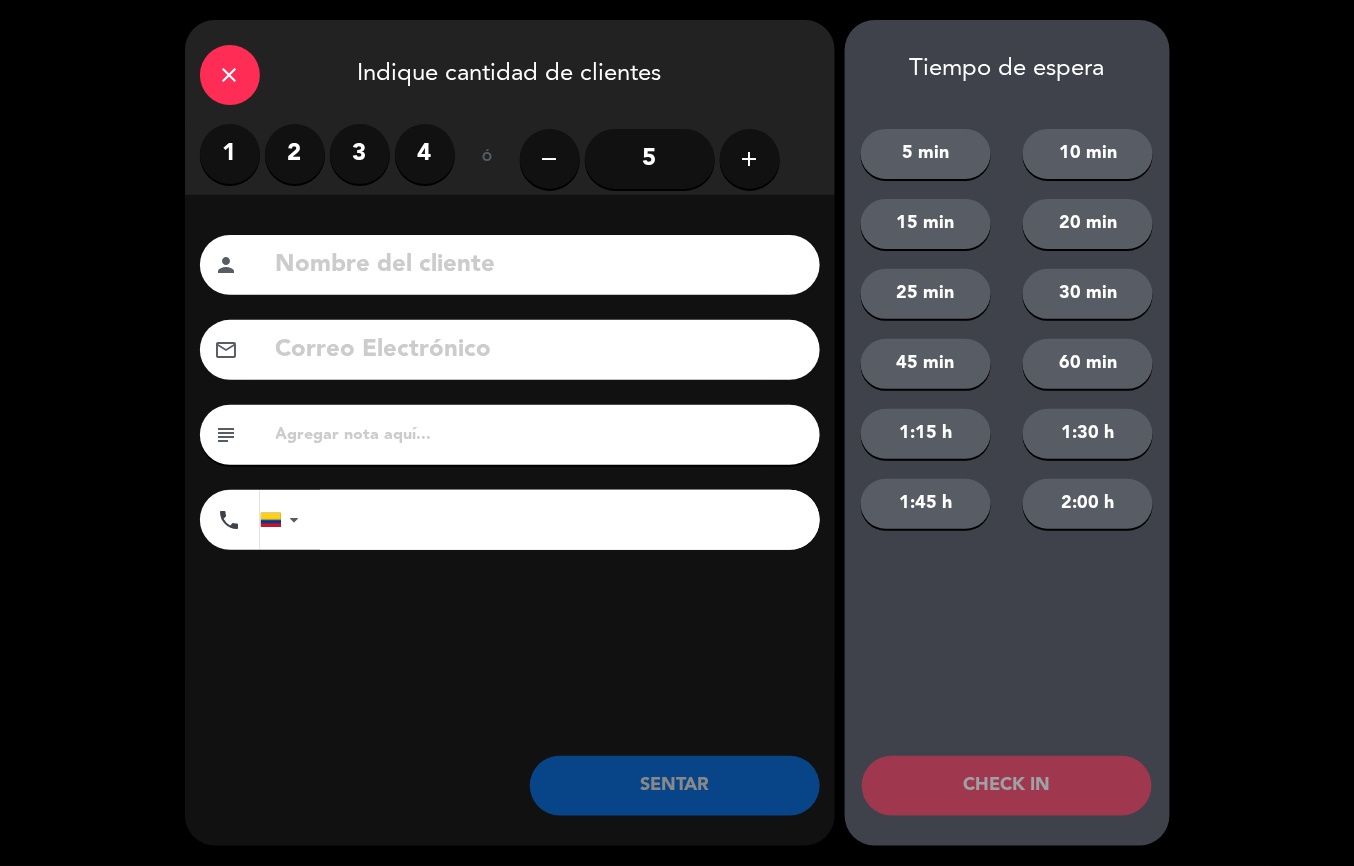 click on "close" 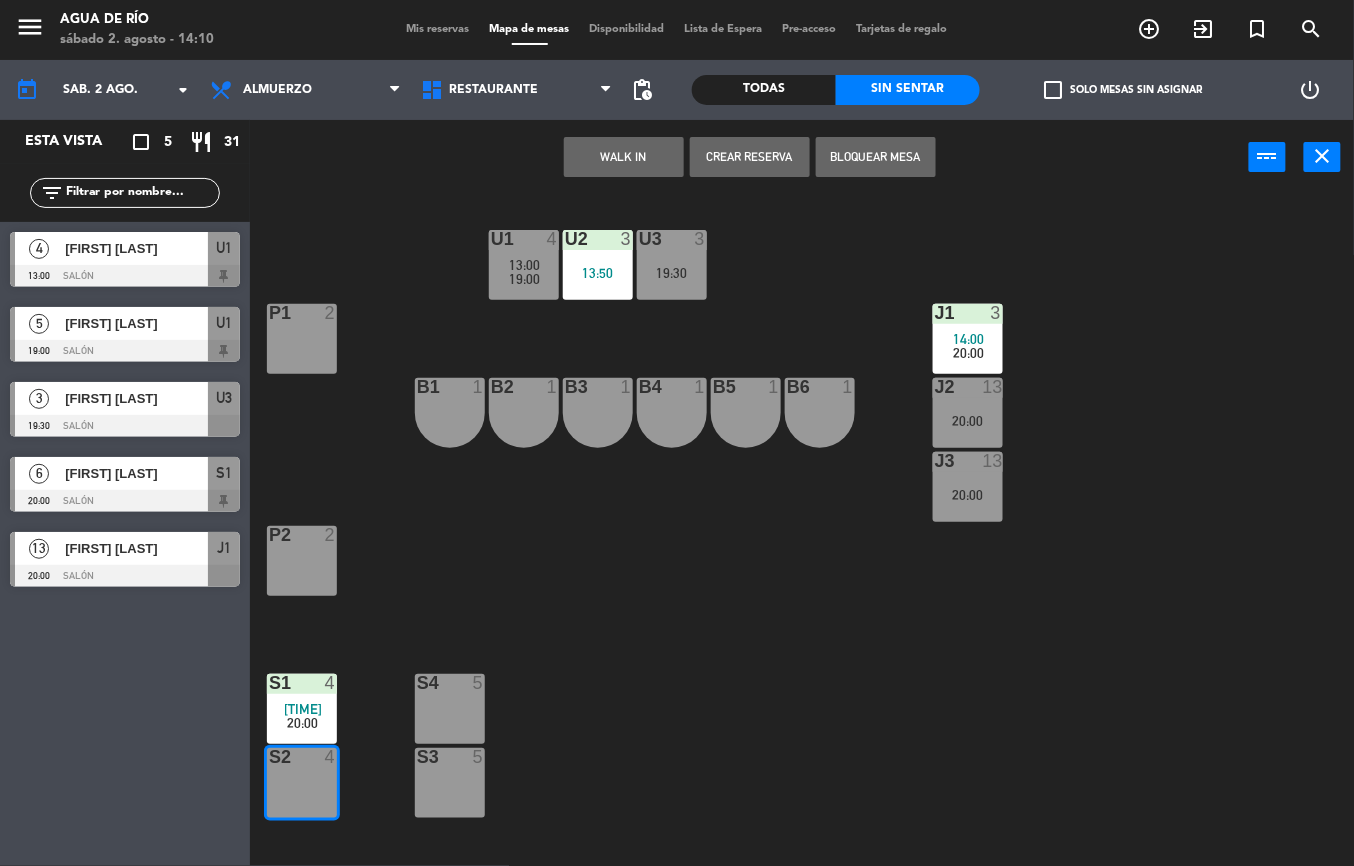 click on "Crear Reserva" at bounding box center (750, 157) 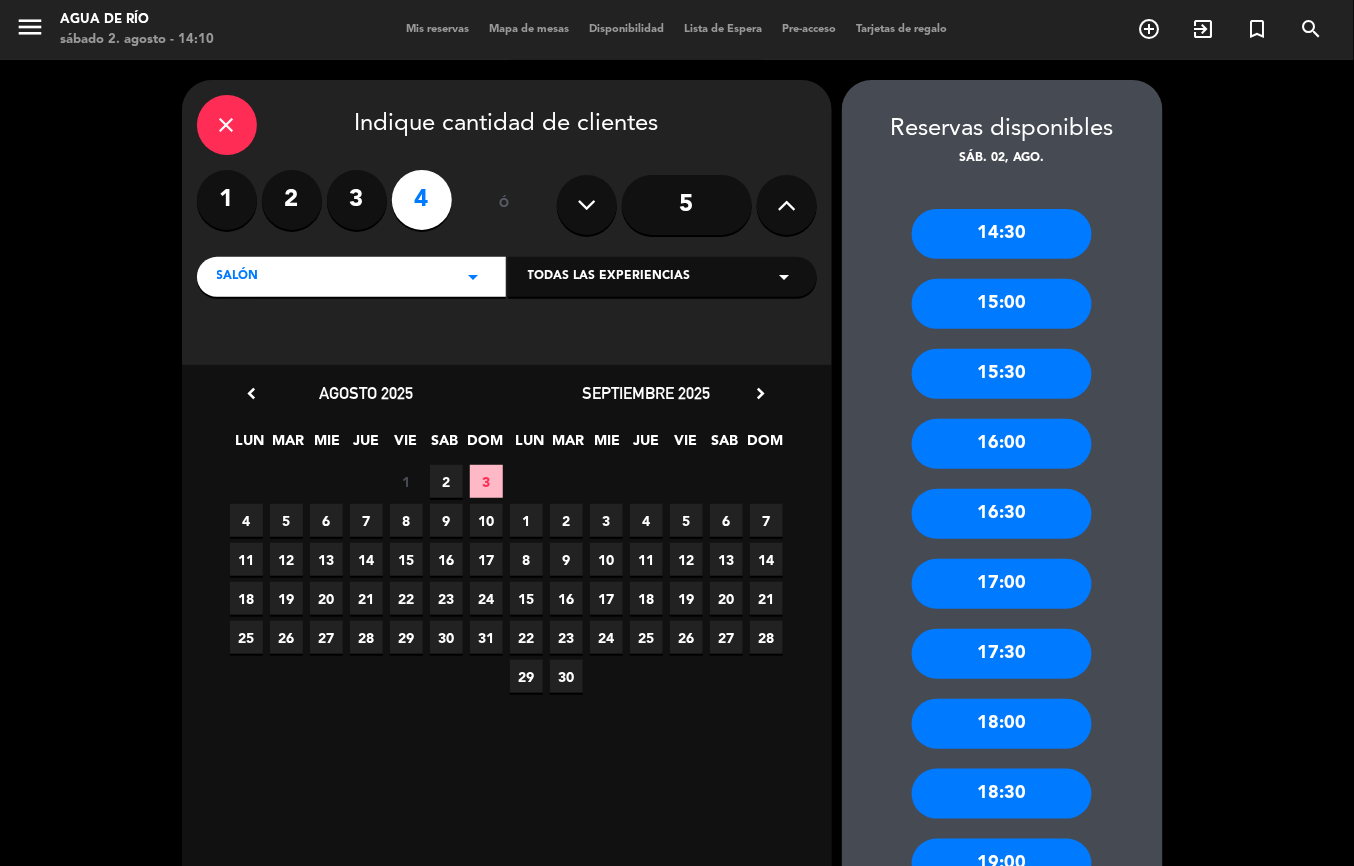 click on "2" at bounding box center [446, 481] 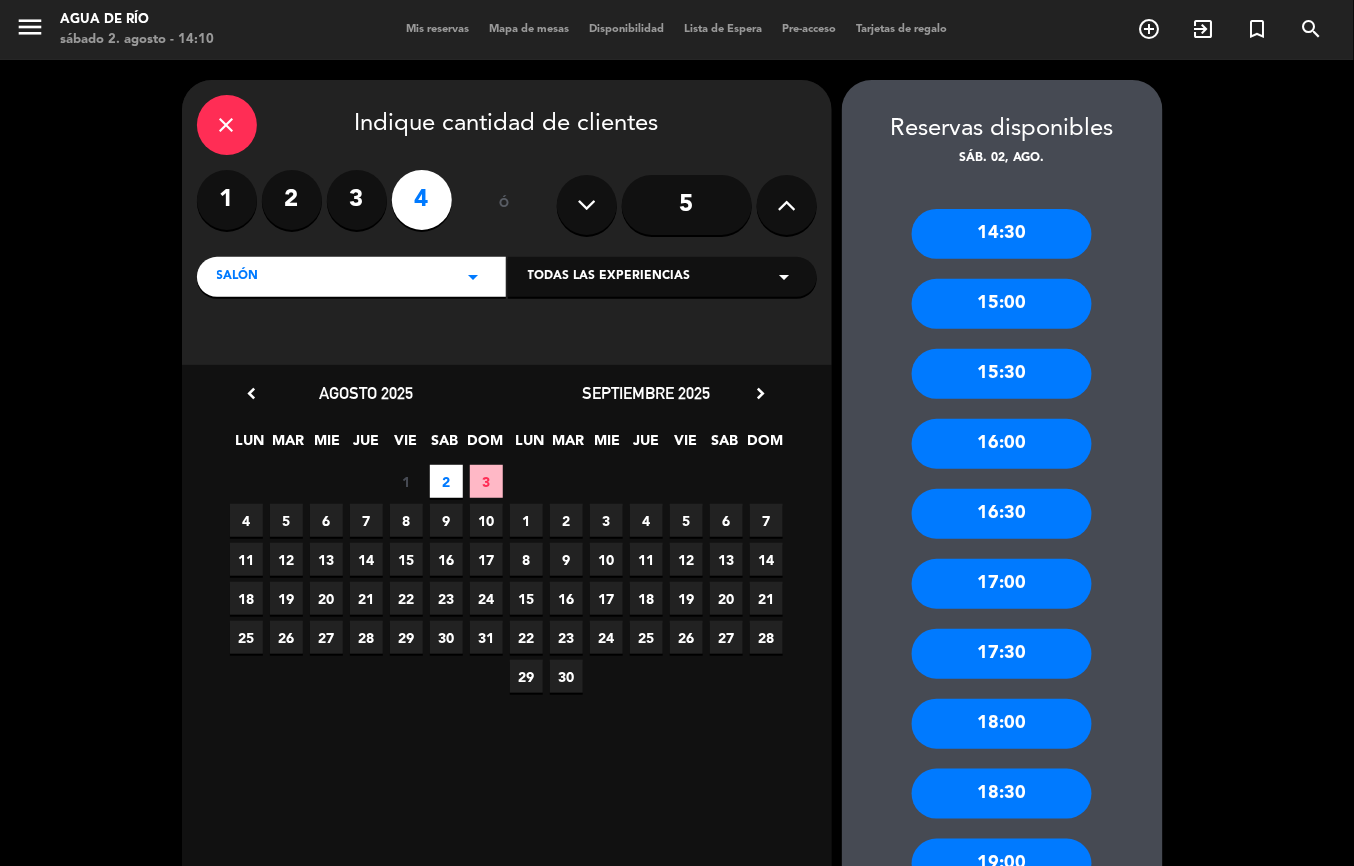 click on "14:30" at bounding box center (1002, 234) 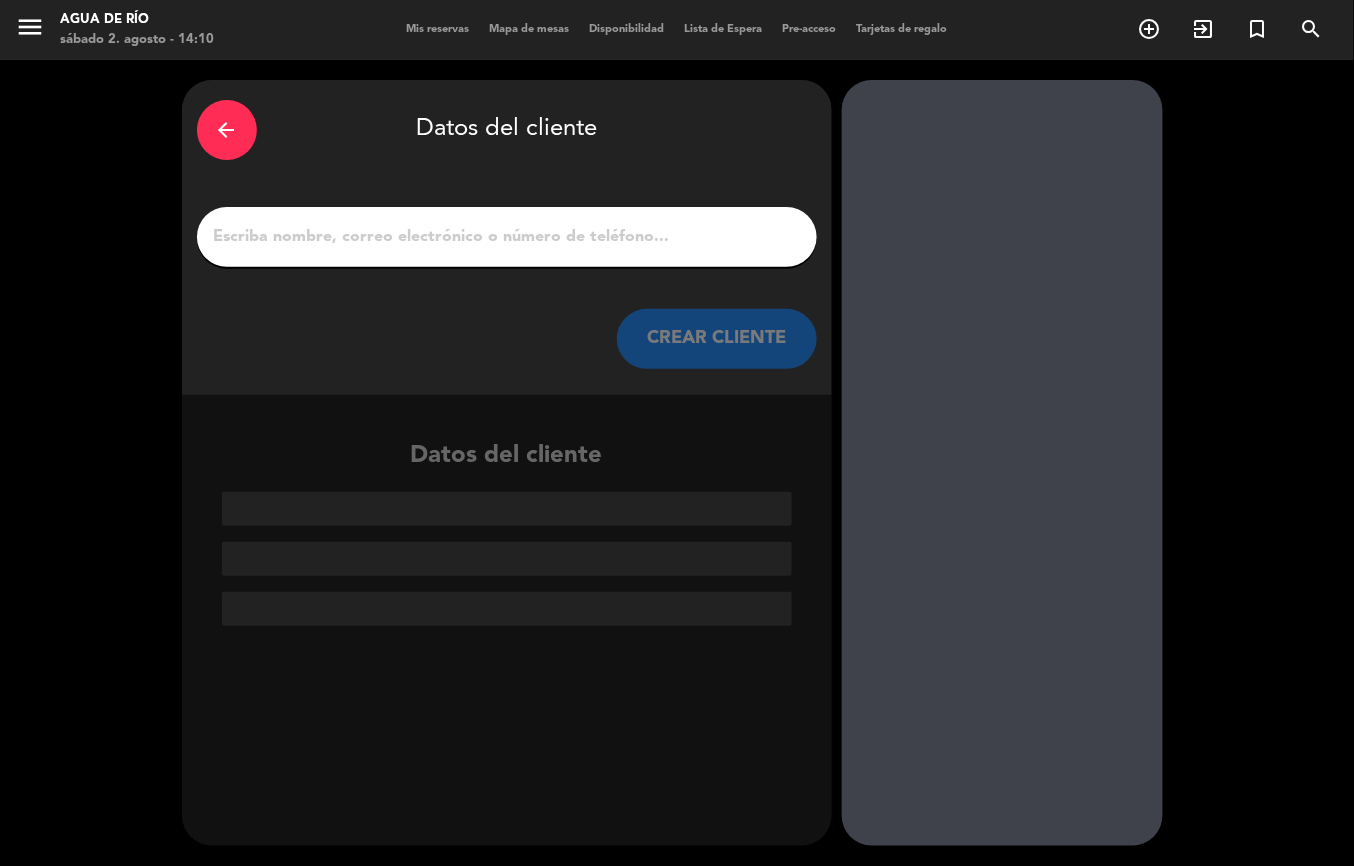 click on "1" at bounding box center [507, 237] 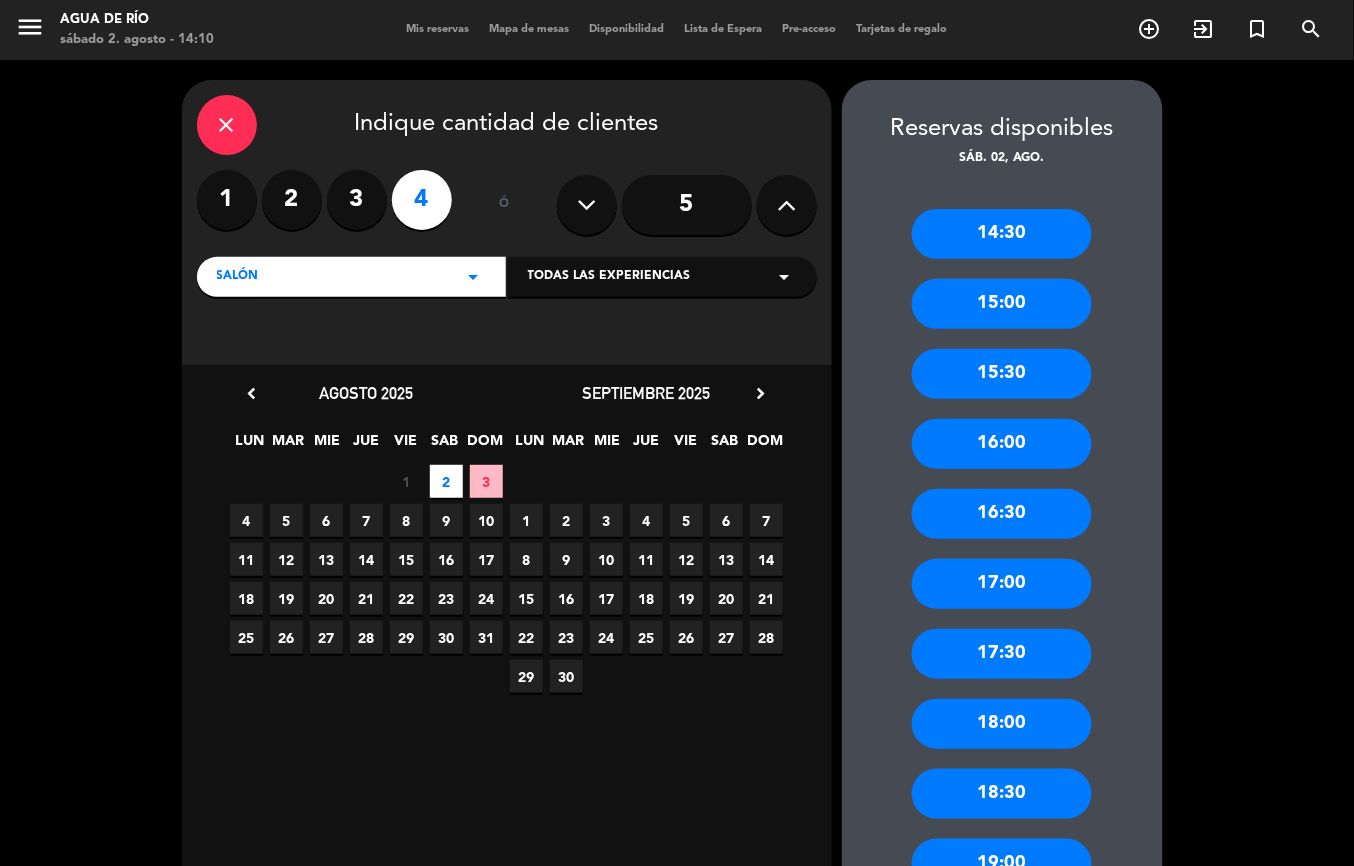 click on "14:30" at bounding box center [1002, 234] 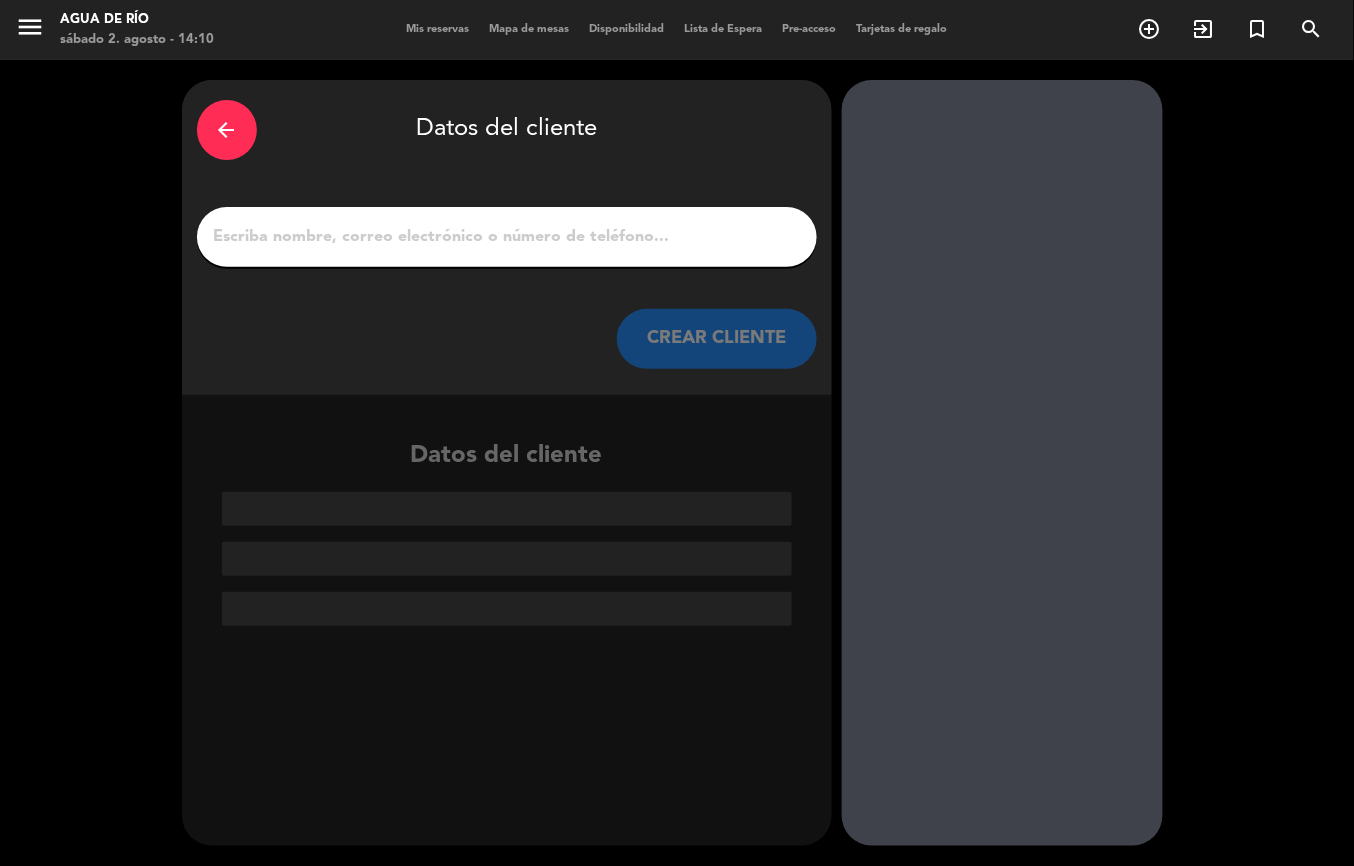 click on "1" at bounding box center [507, 237] 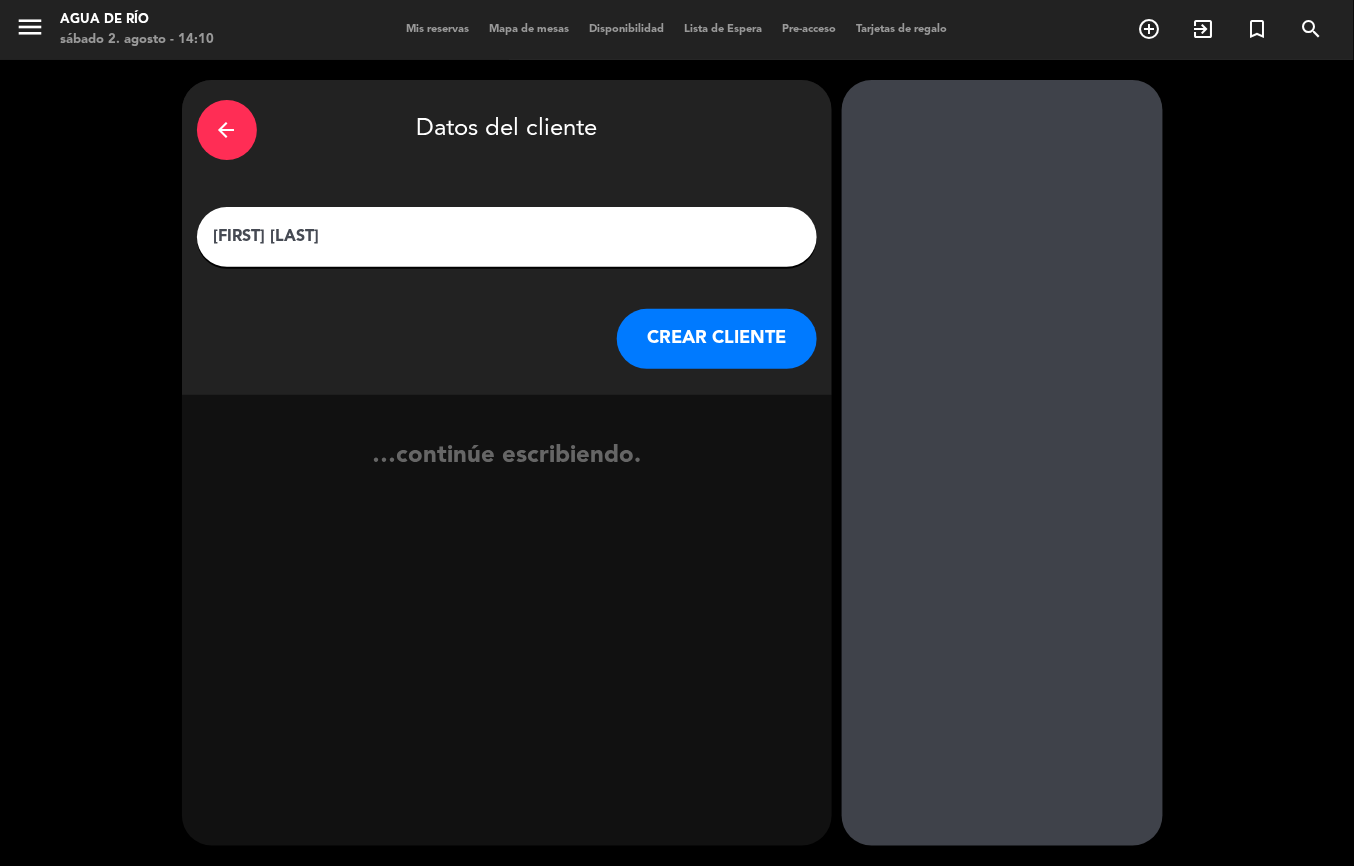 type on "[FIRST] [LAST]" 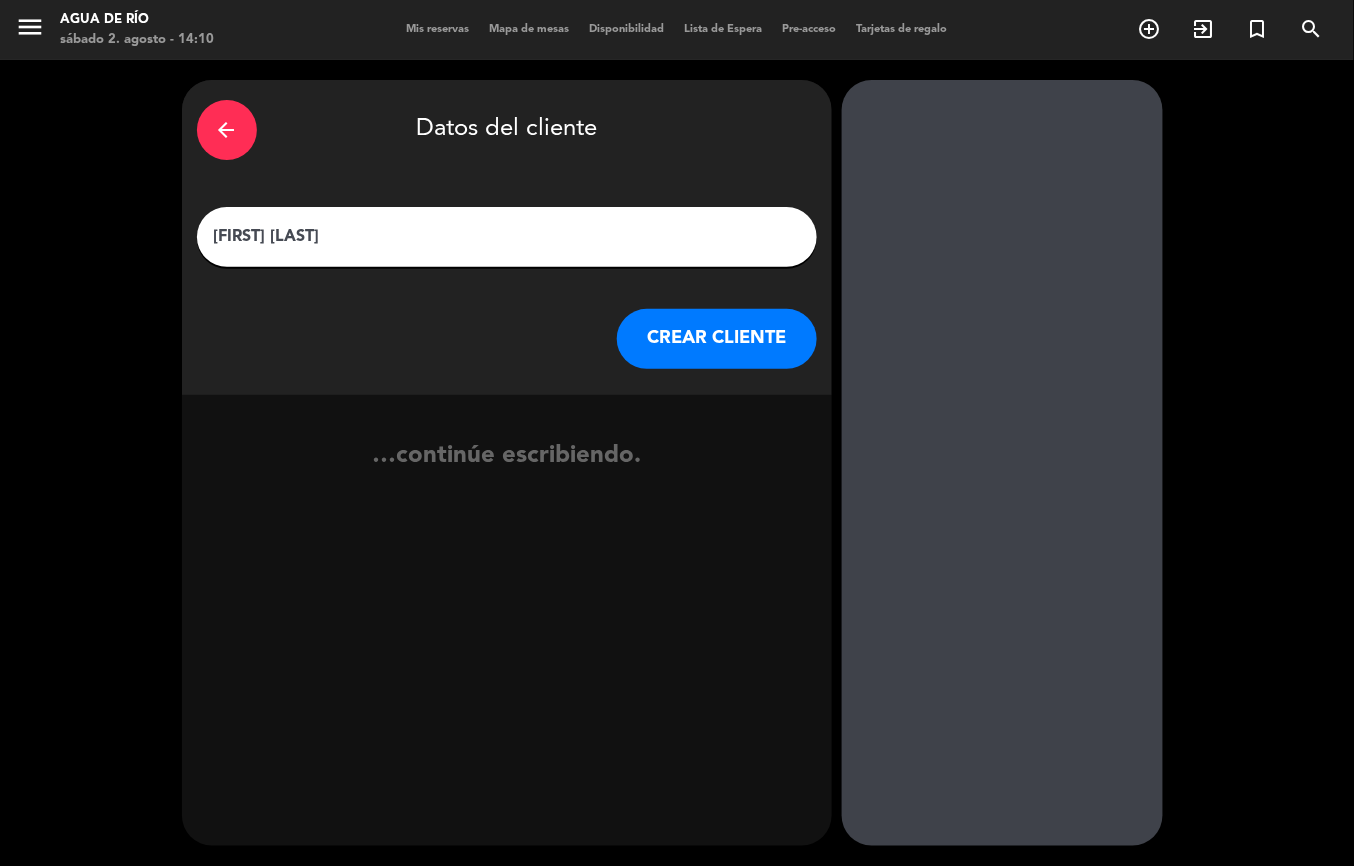 click on "CREAR CLIENTE" at bounding box center (717, 339) 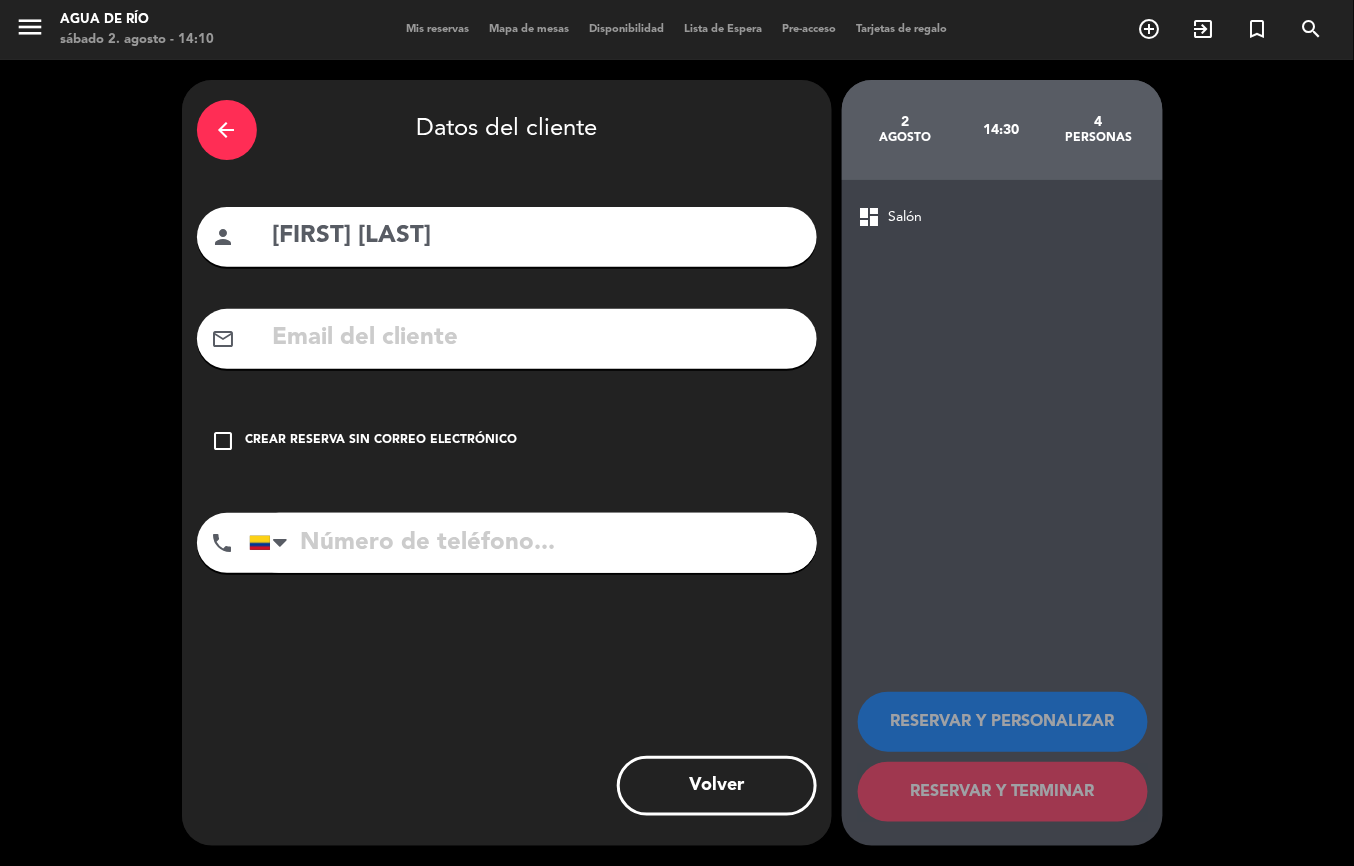click on "check_box_outline_blank" at bounding box center (224, 441) 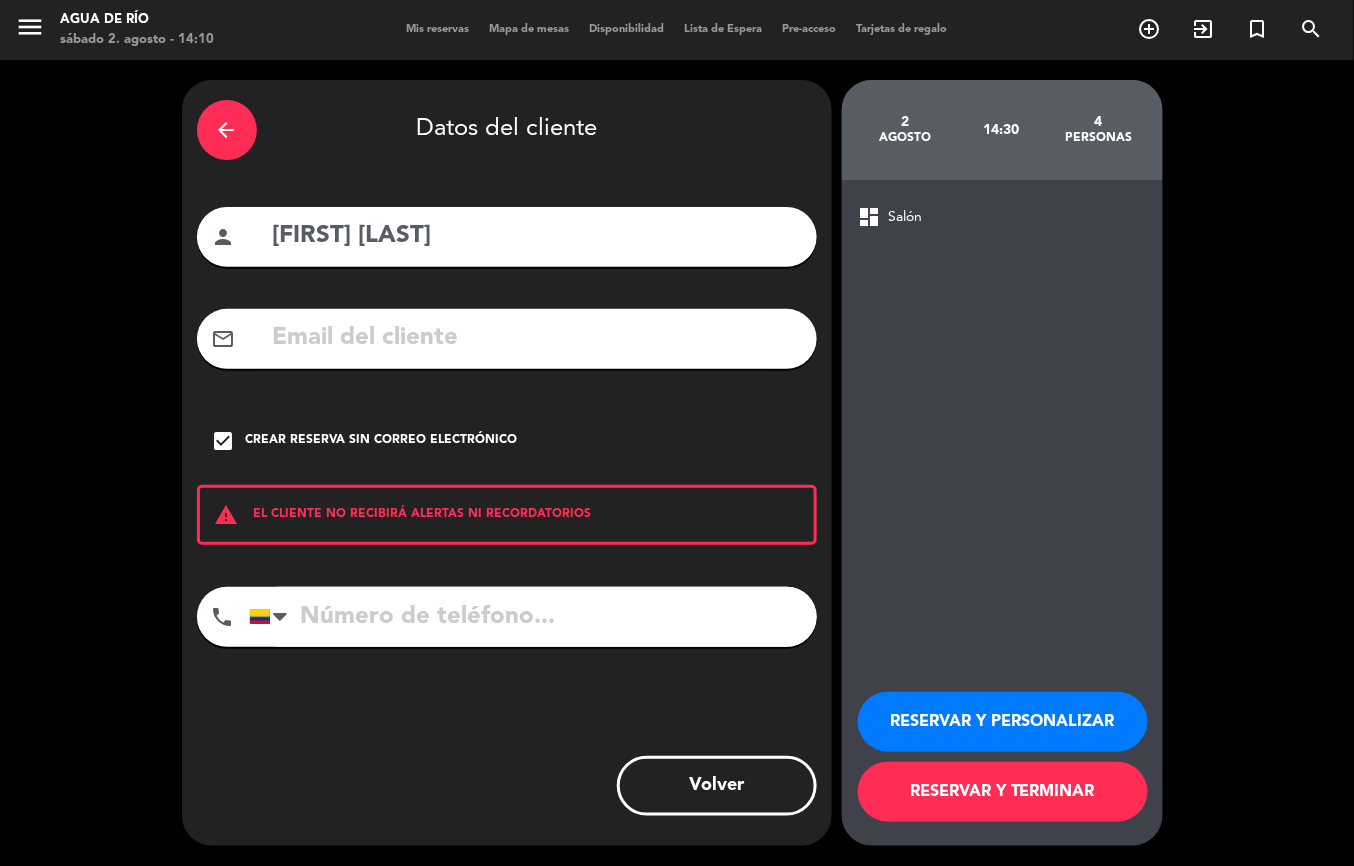 click on "RESERVAR Y TERMINAR" at bounding box center (1003, 792) 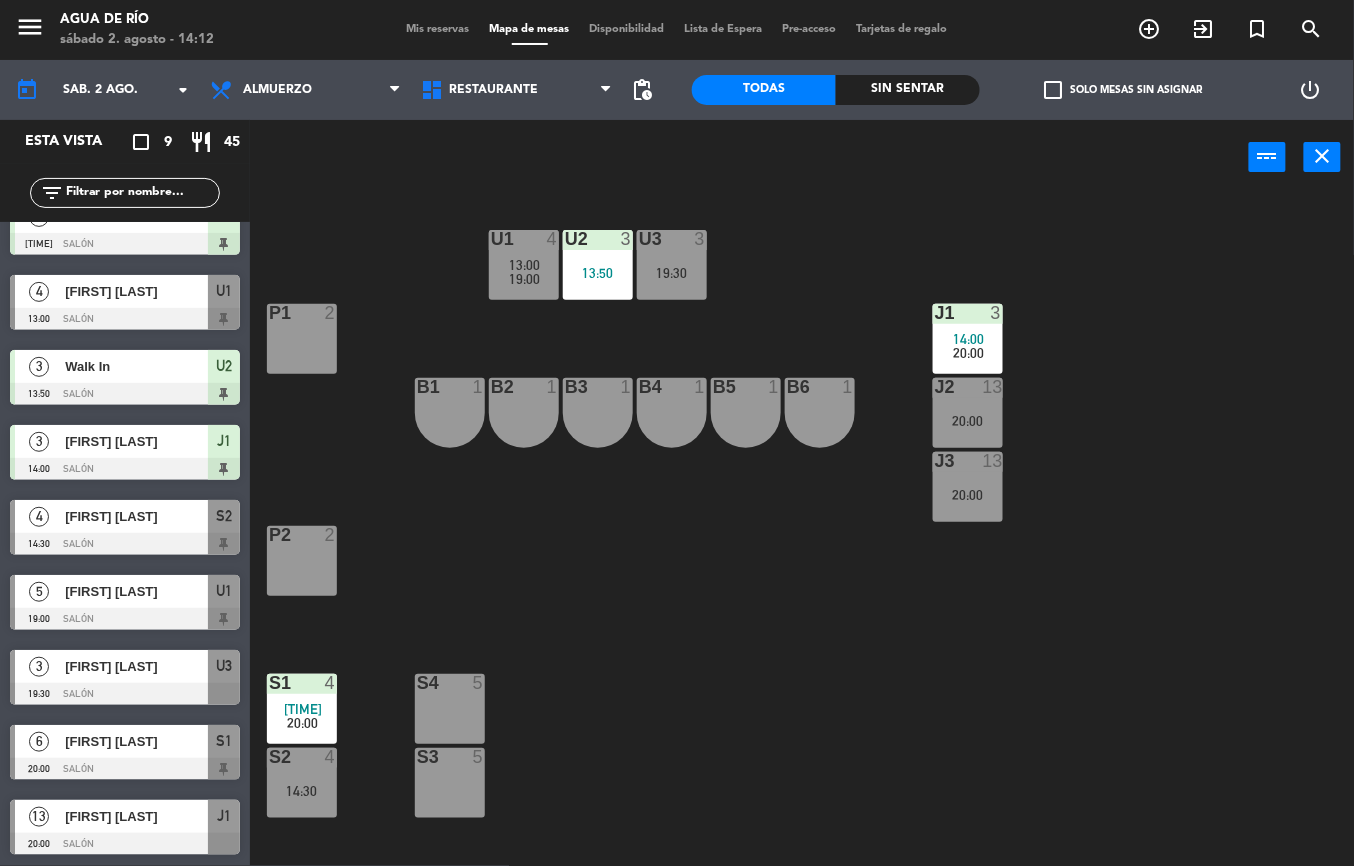 scroll, scrollTop: 0, scrollLeft: 0, axis: both 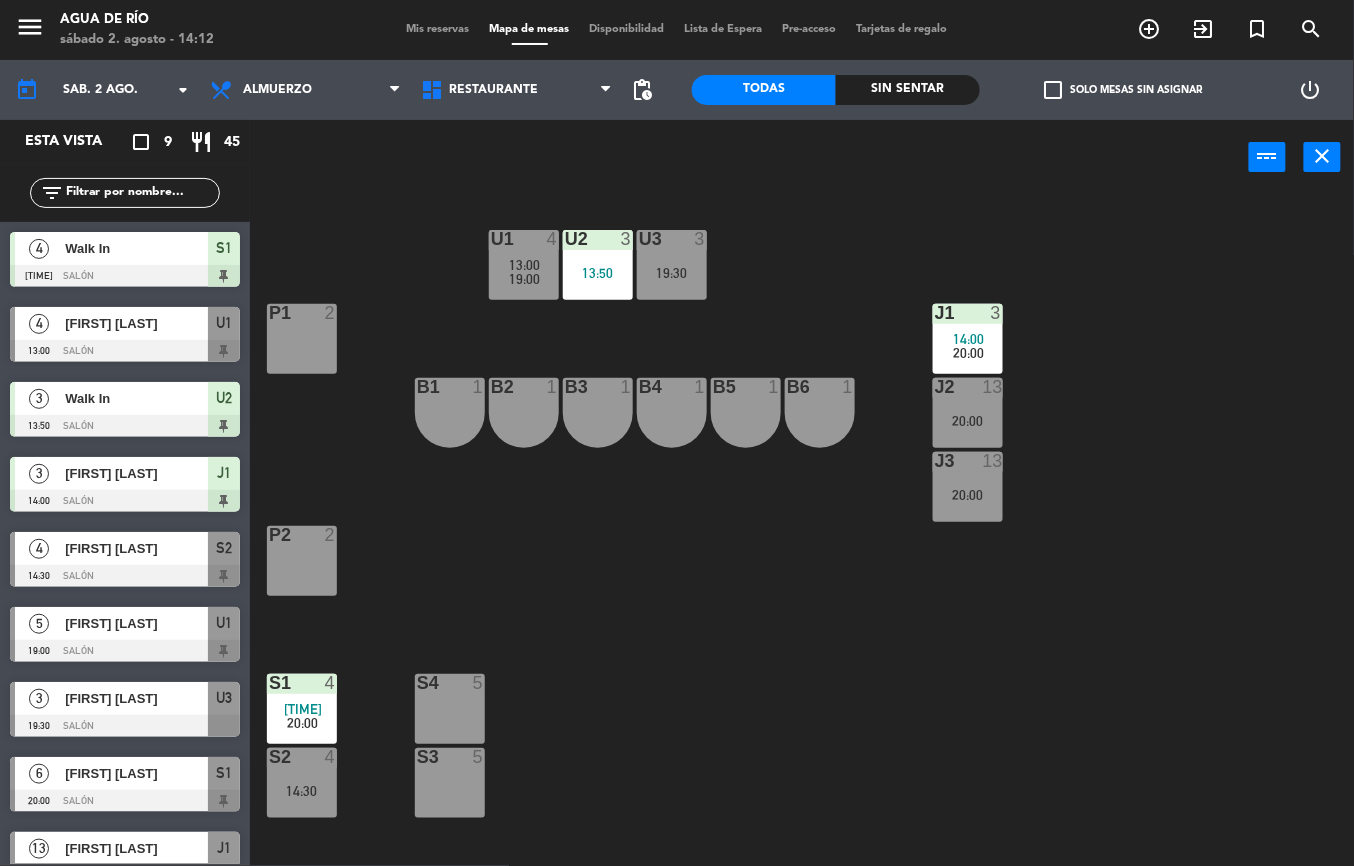 click on "13:00" at bounding box center (525, 265) 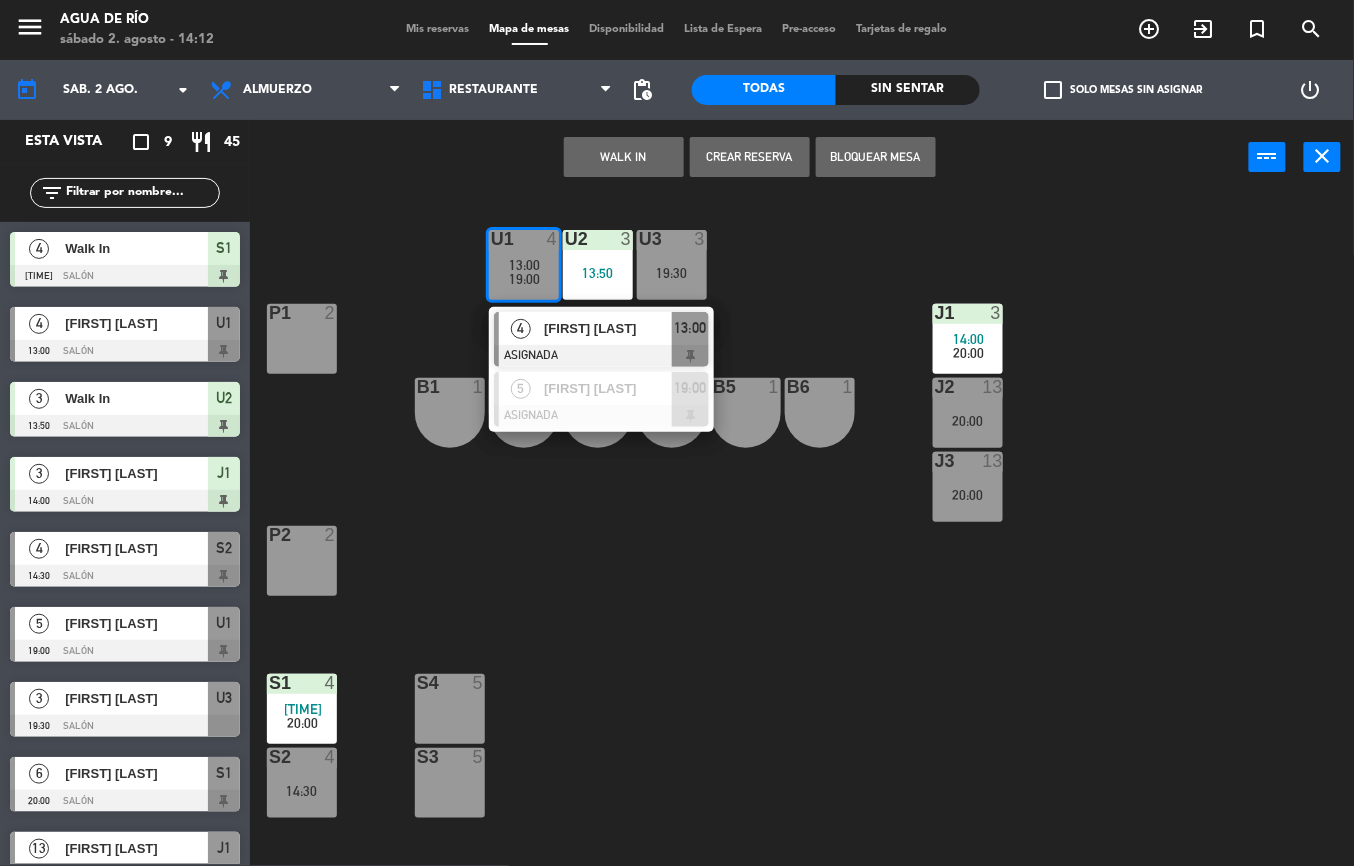 click on "[FIRST] [LAST]" at bounding box center [608, 328] 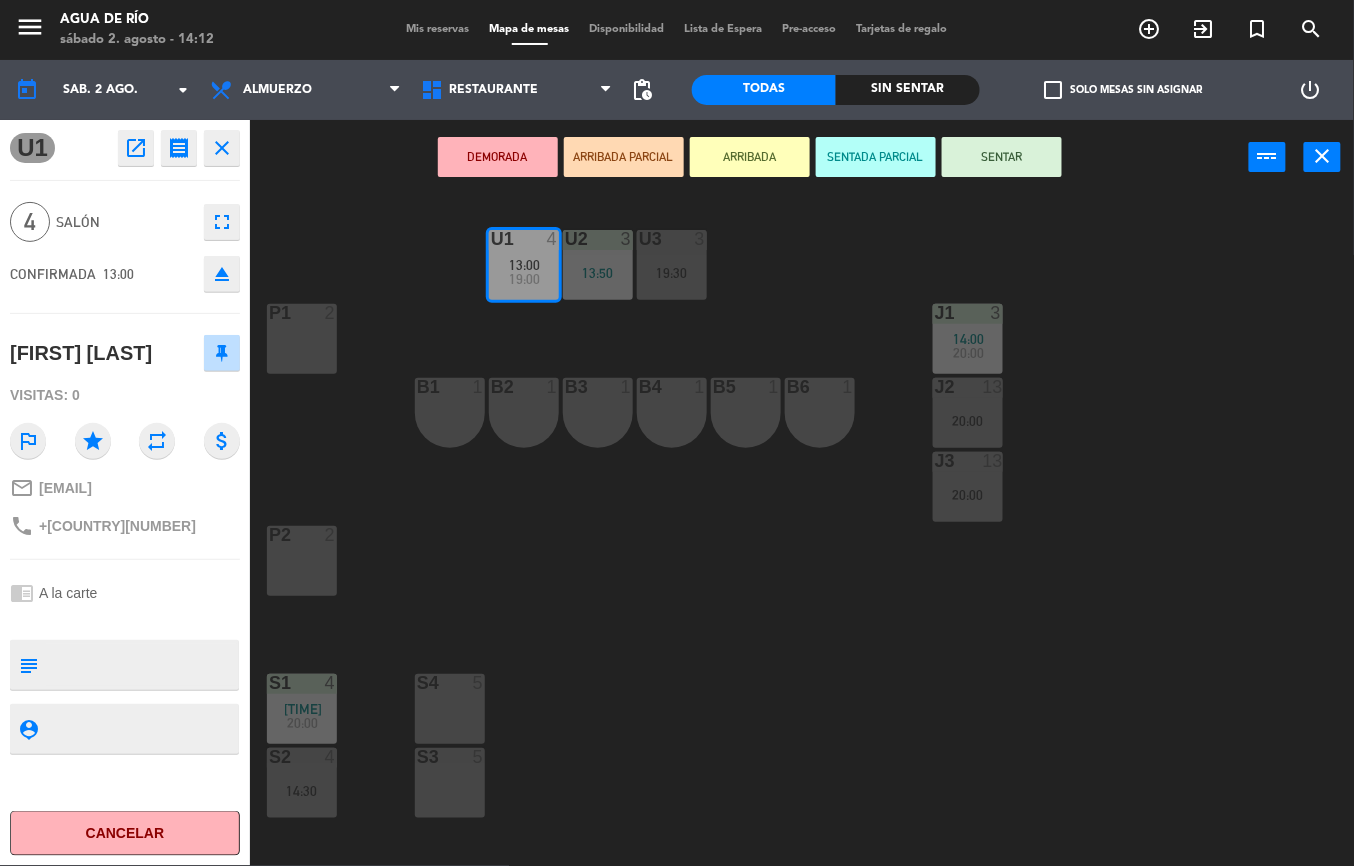 click on "Cancelar" 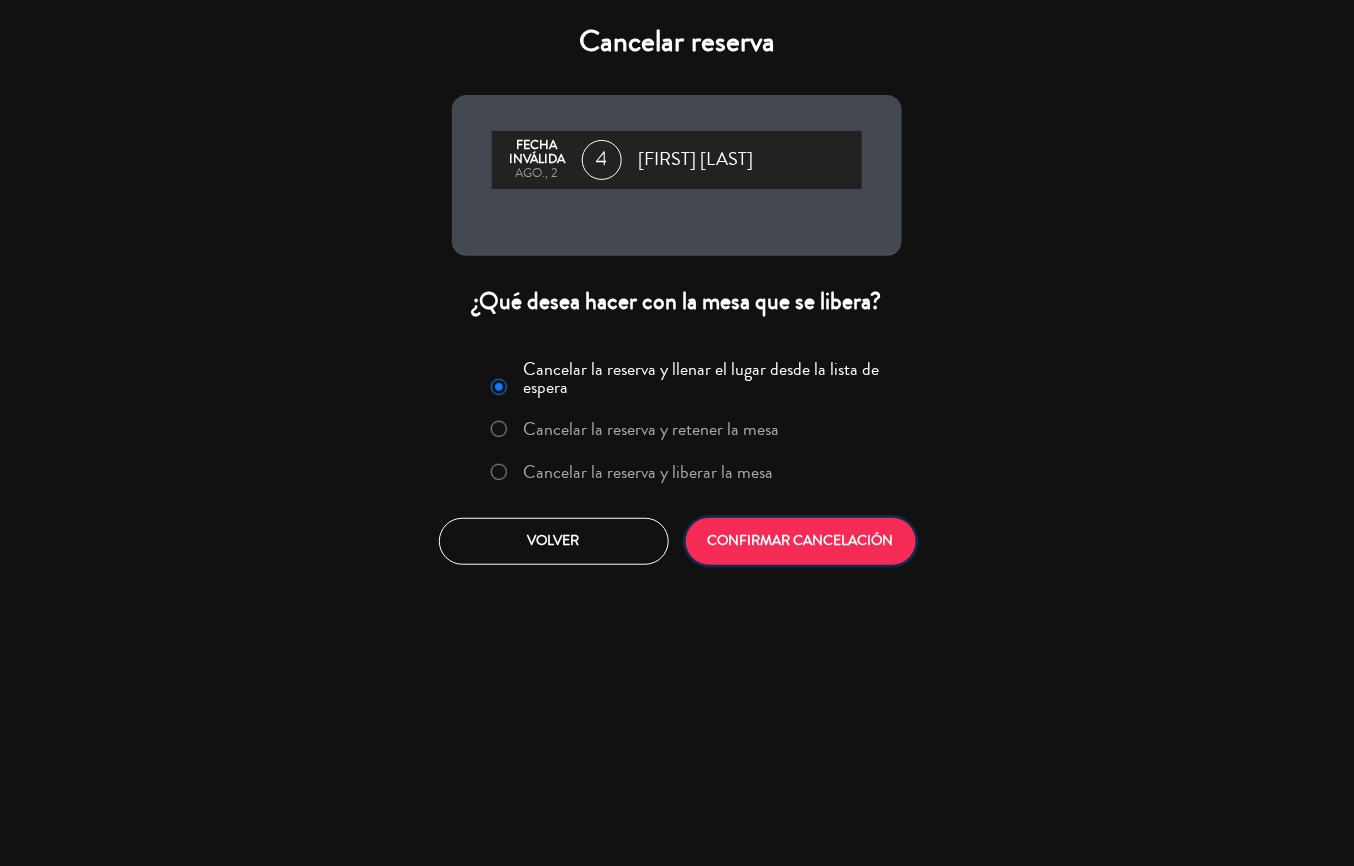 click on "CONFIRMAR CANCELACIÓN" 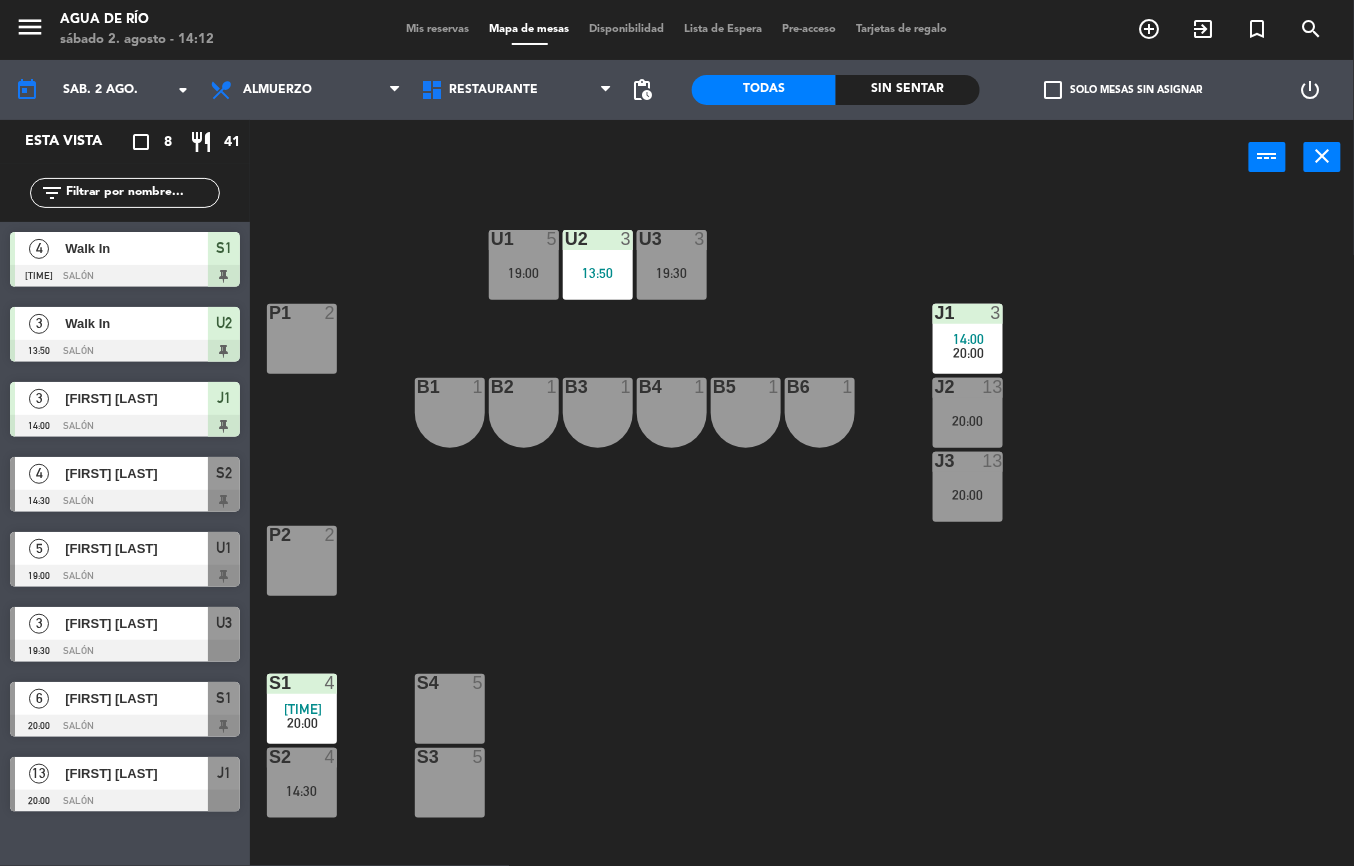 click at bounding box center (301, 683) 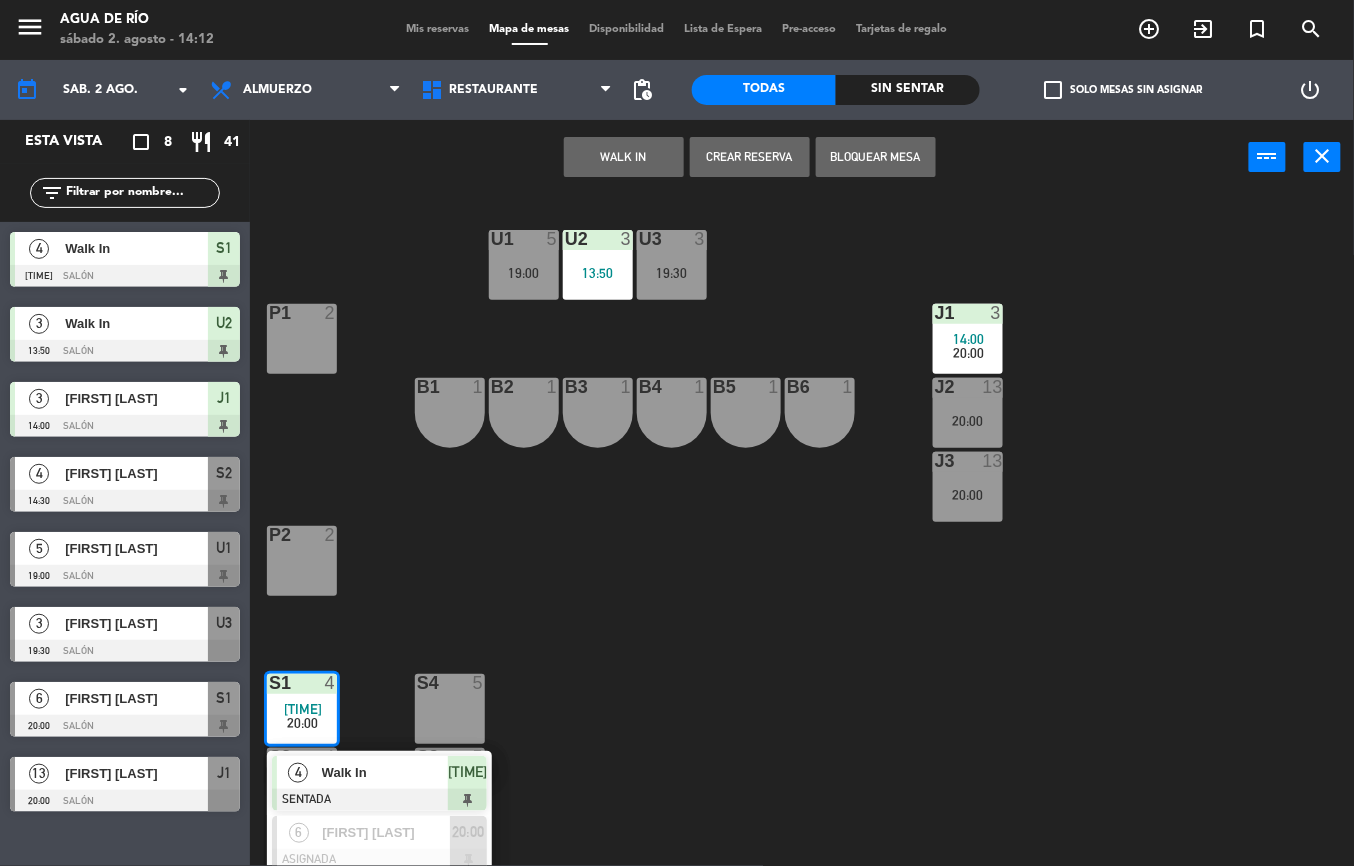 click on "U1  5   19:00  U2  3   13:50  U3  3   19:30  J1  3   14:00      20:00     P1  2  J2  13   20:00  B1  1  B2  1  B3  1  B4  1  B5  1  B6  1  J3  13   20:00  P2  2  S1  4   12:38      20:00      4   Walk In   SENTADA  12:38  6   [FIRST] [LAST]   ASIGNADA  20:00 S4  5  S2  4   14:30  S3  5" 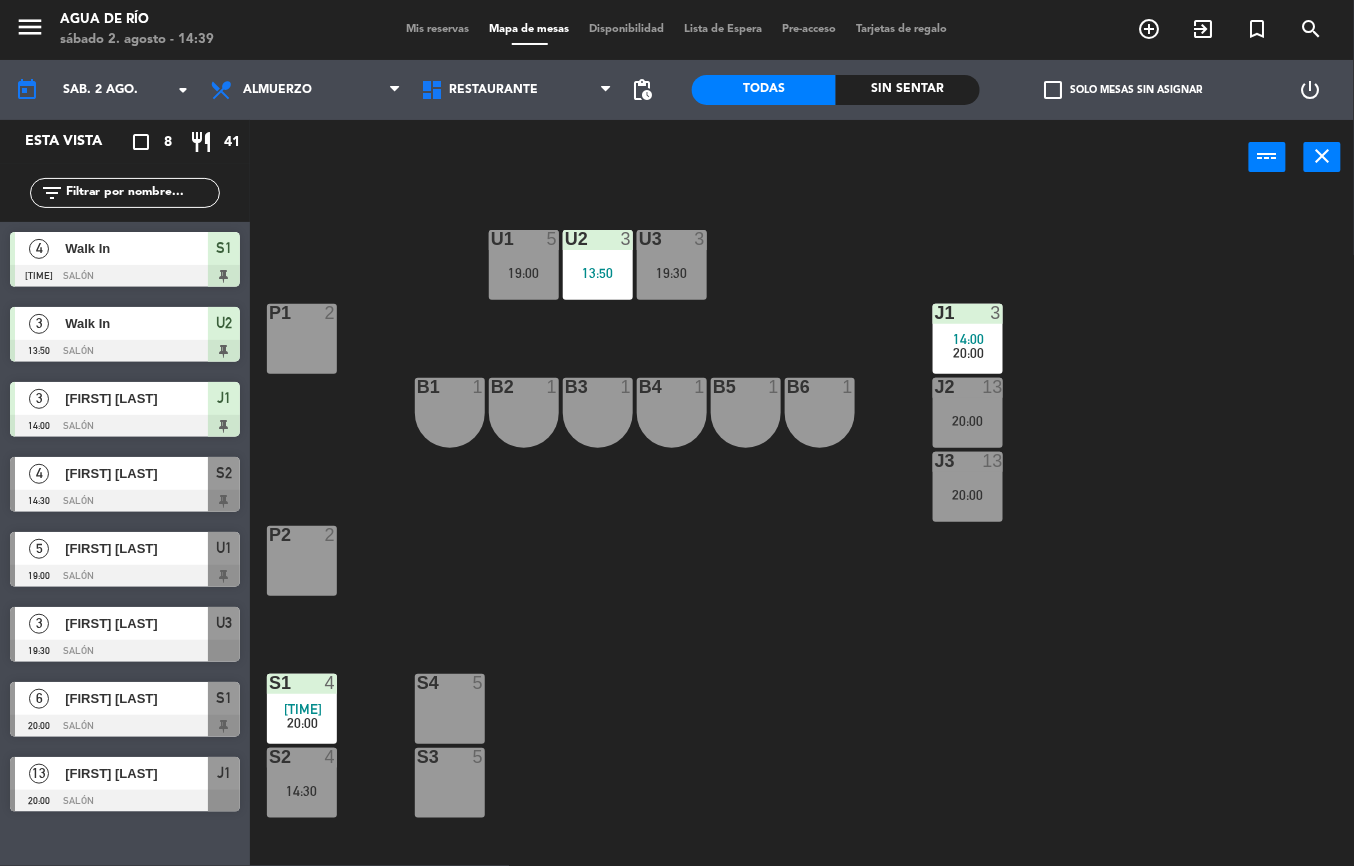 click on "Sin sentar" 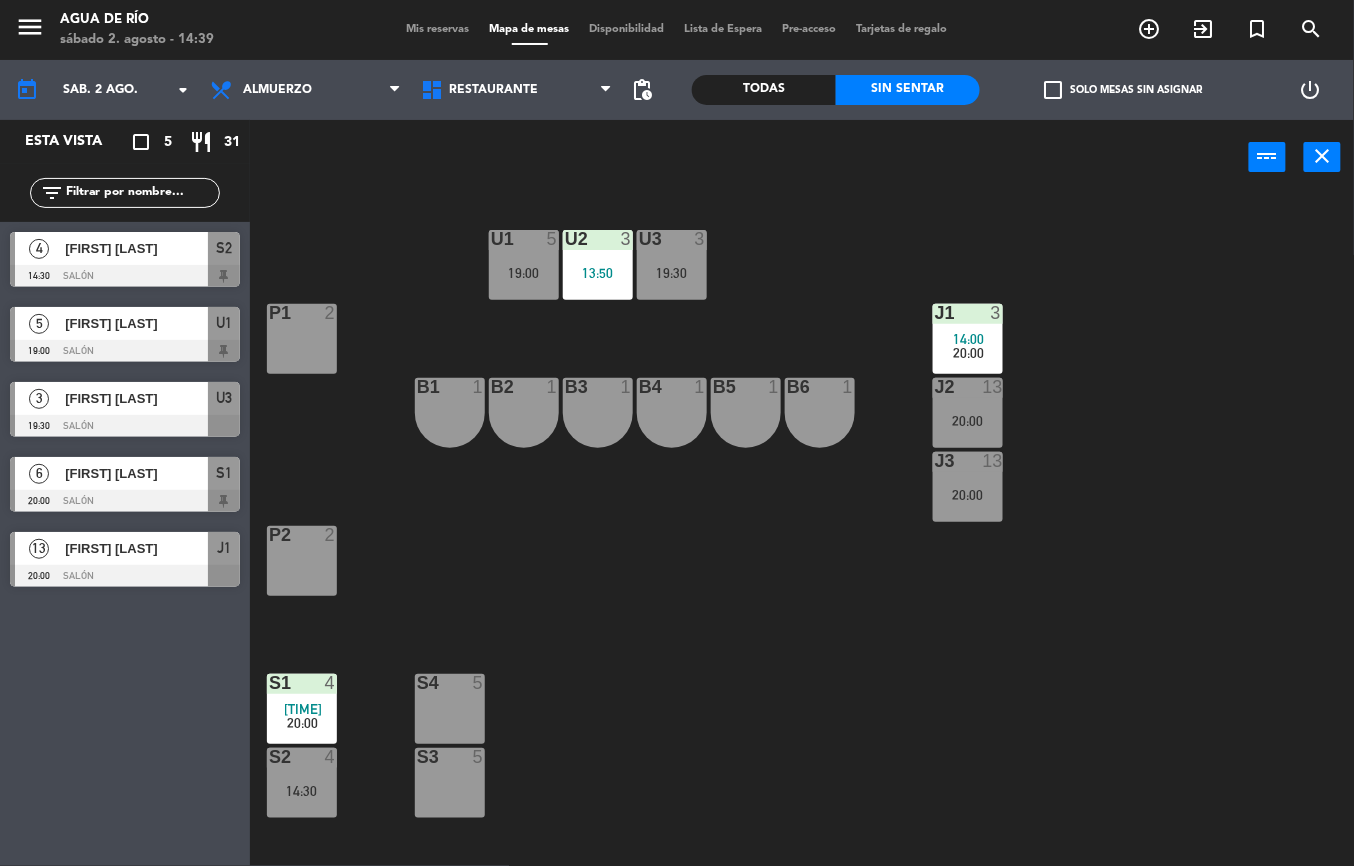 click at bounding box center [671, 239] 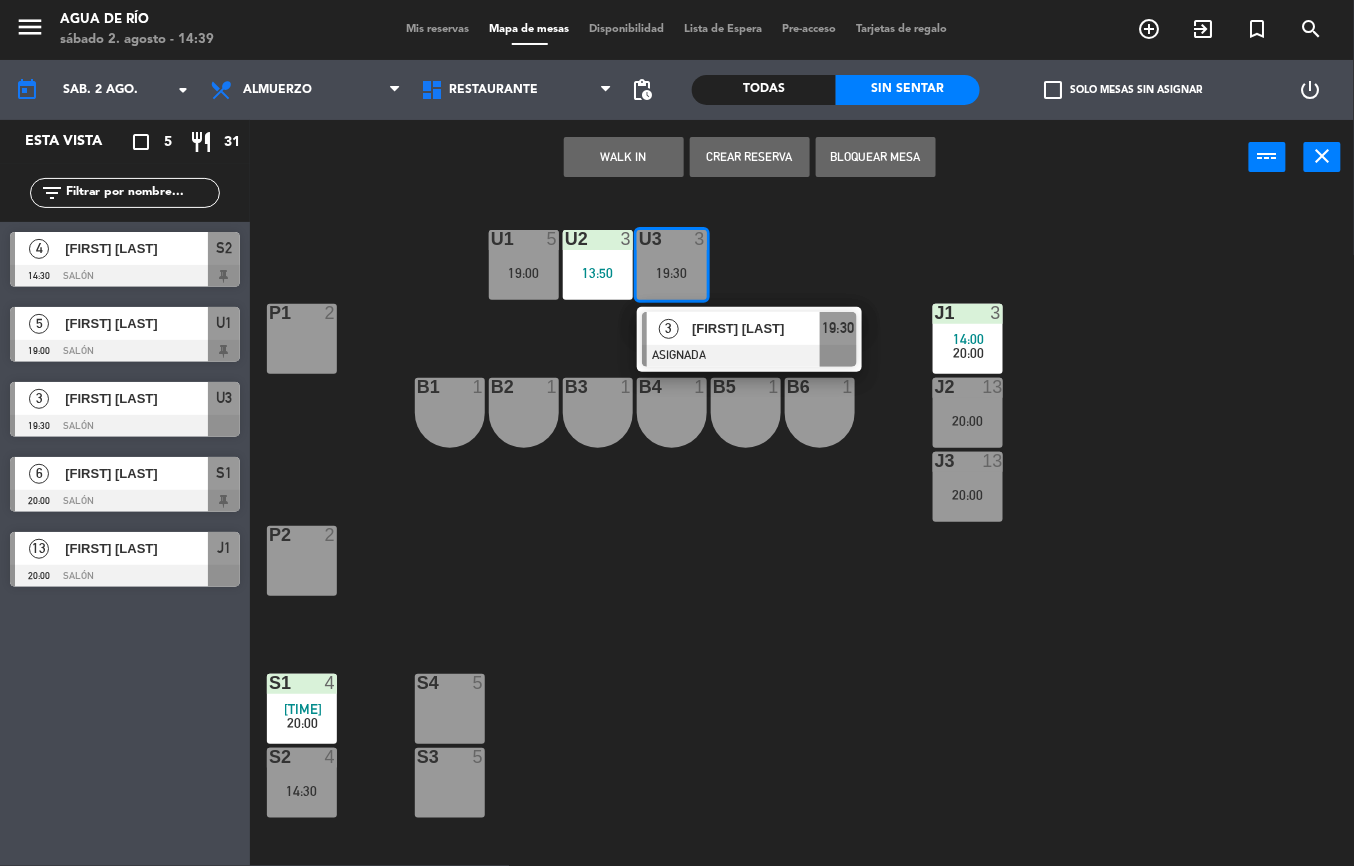 click on "WALK IN" at bounding box center [624, 157] 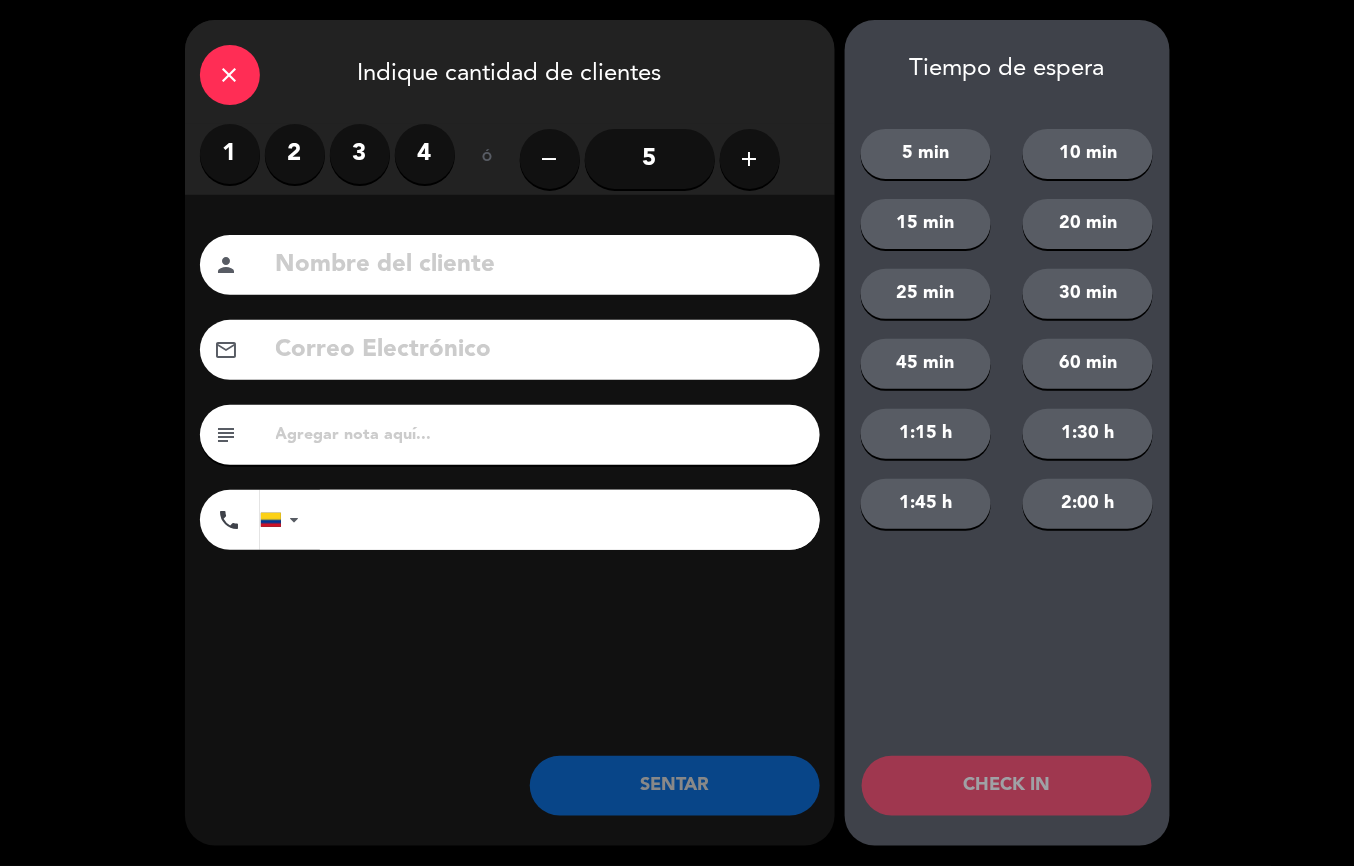click on "2" at bounding box center (295, 154) 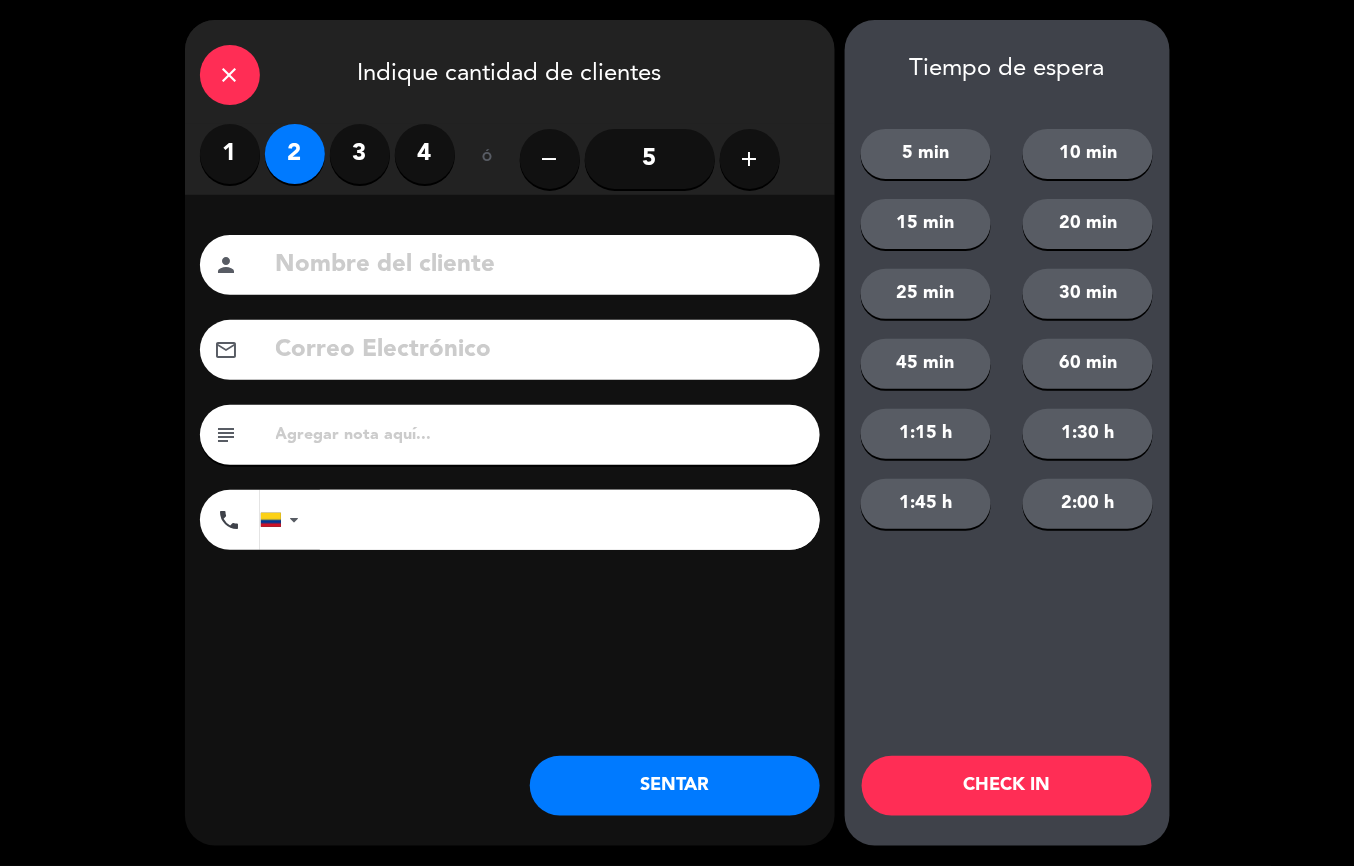 click on "SENTAR" 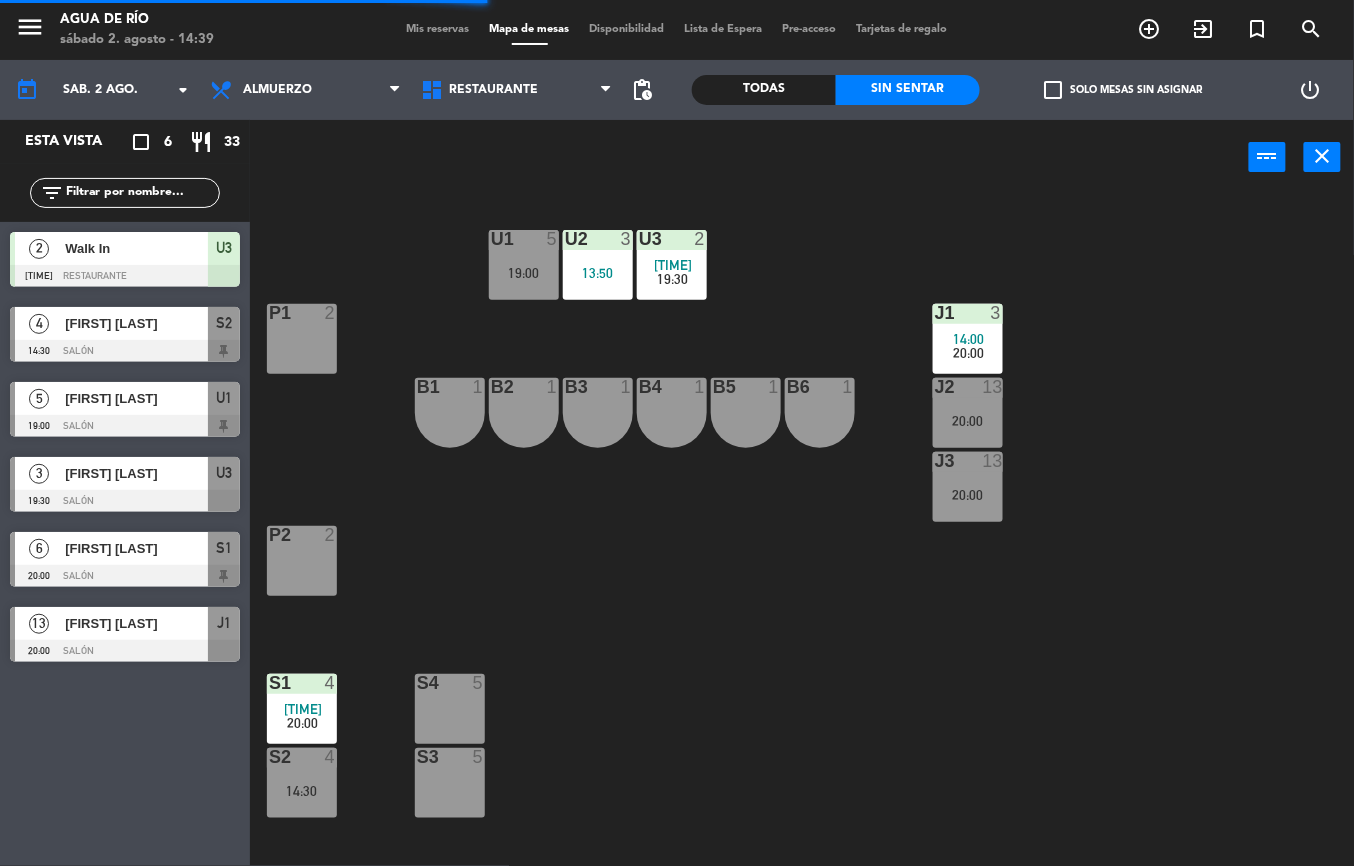 click on "U2" at bounding box center (565, 239) 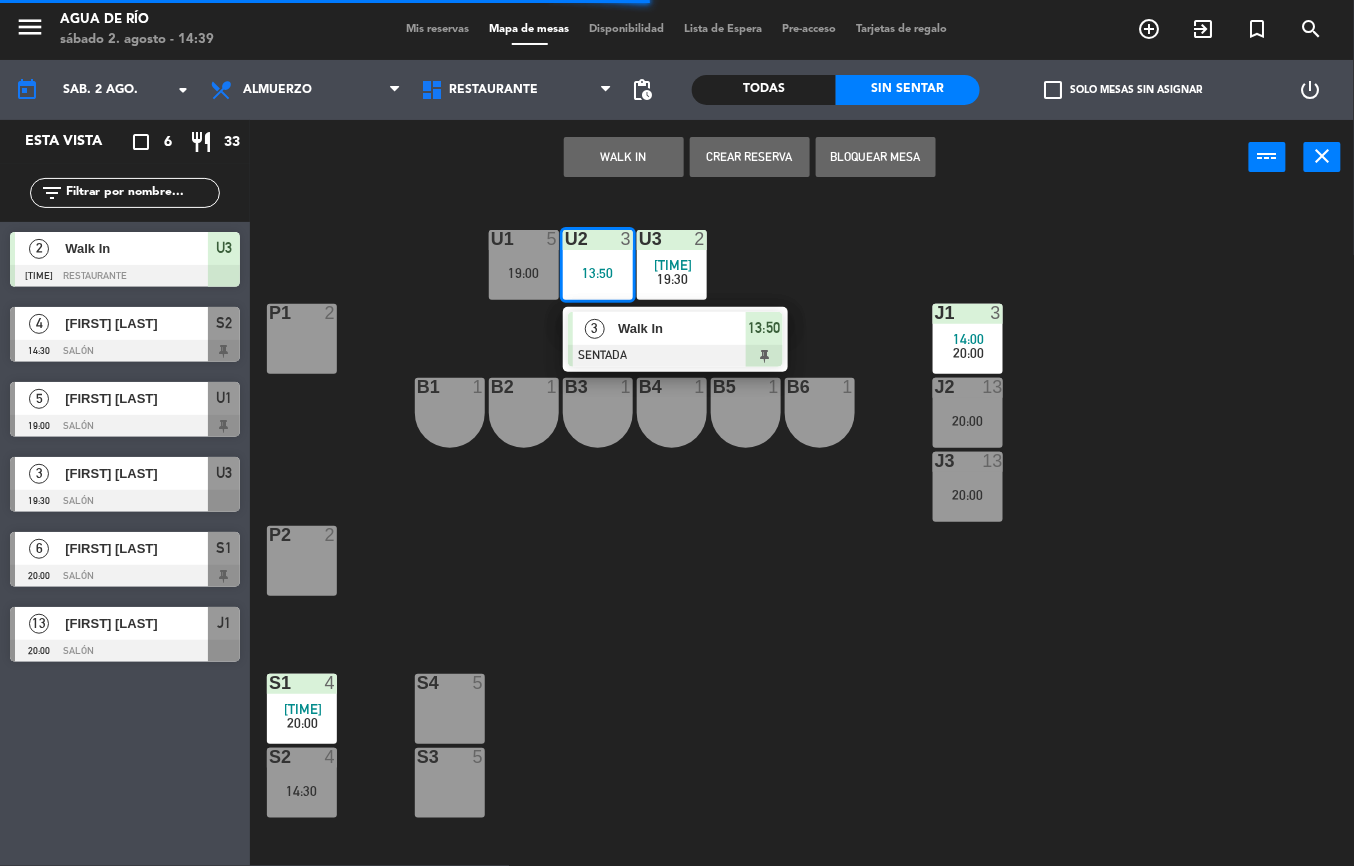 click at bounding box center [675, 356] 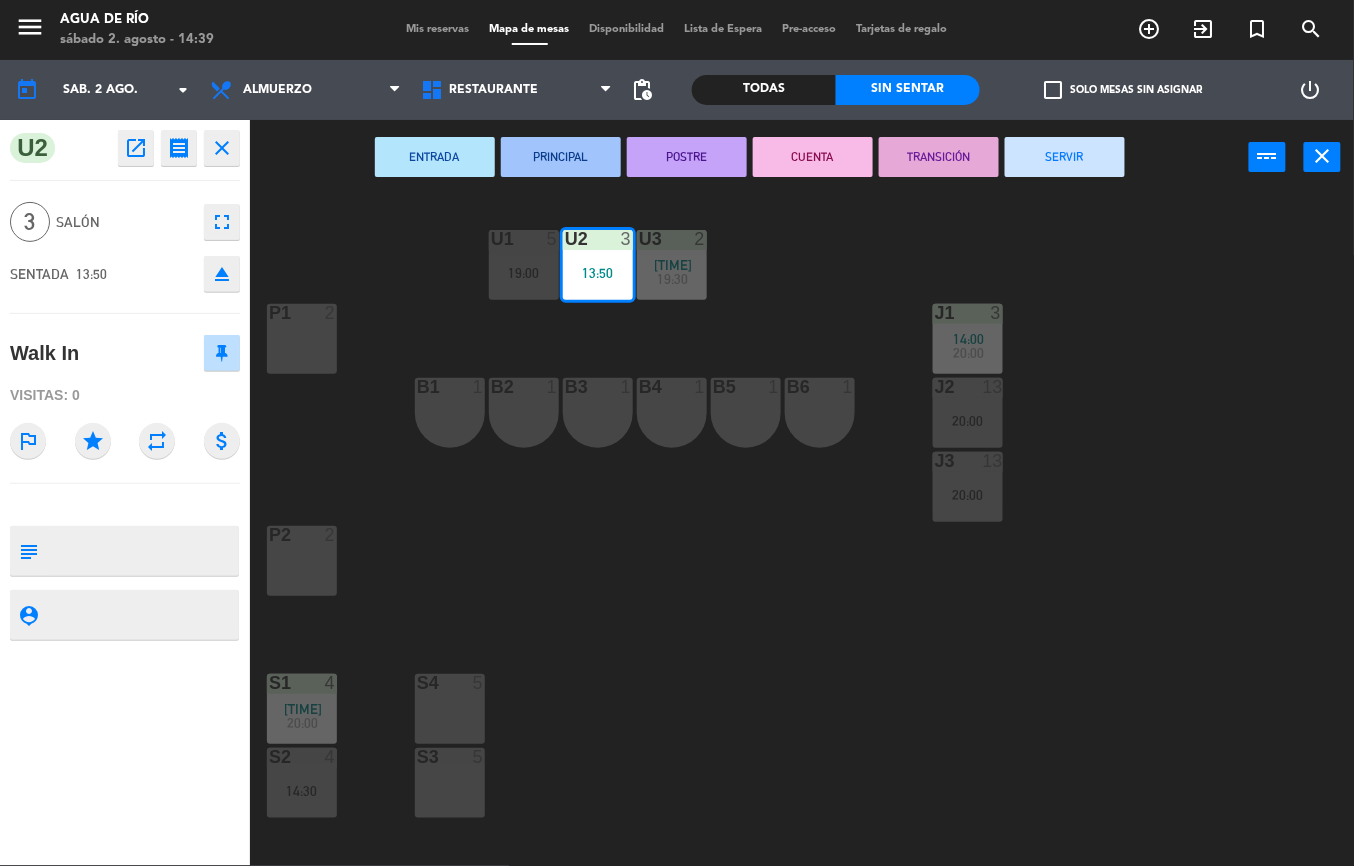 click on "SERVIR" at bounding box center (1065, 157) 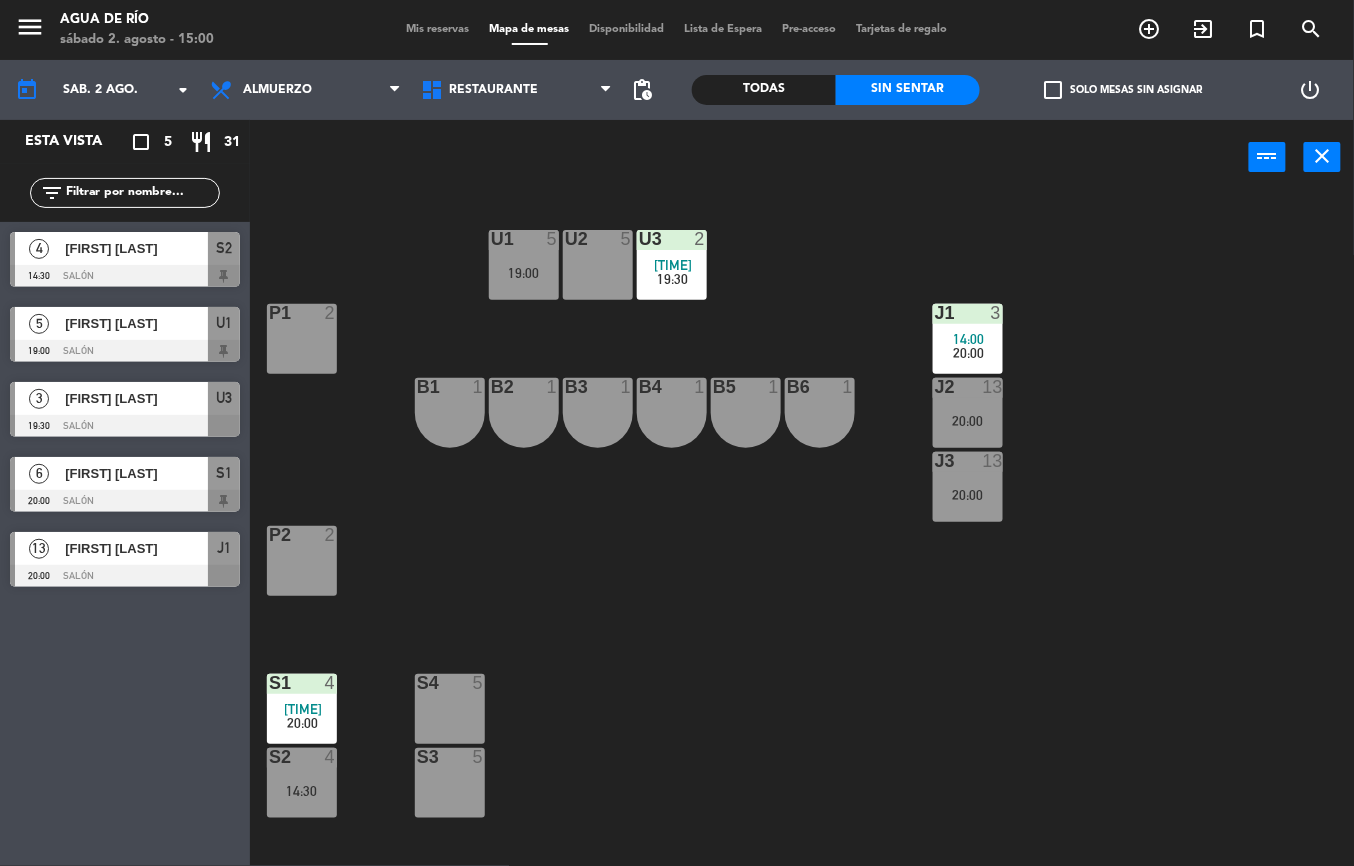 click on "S1" at bounding box center (269, 683) 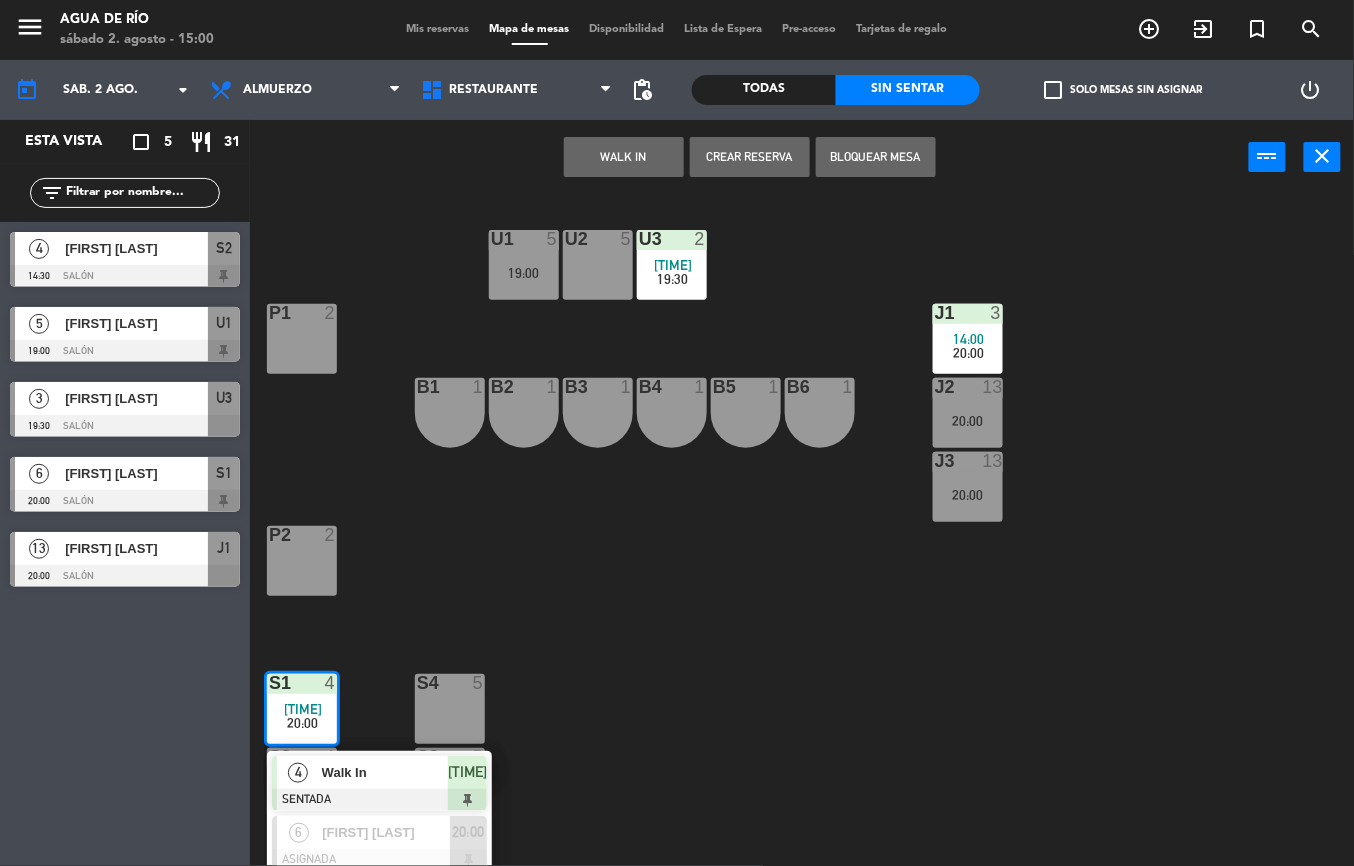 click on "Walk In" at bounding box center (385, 772) 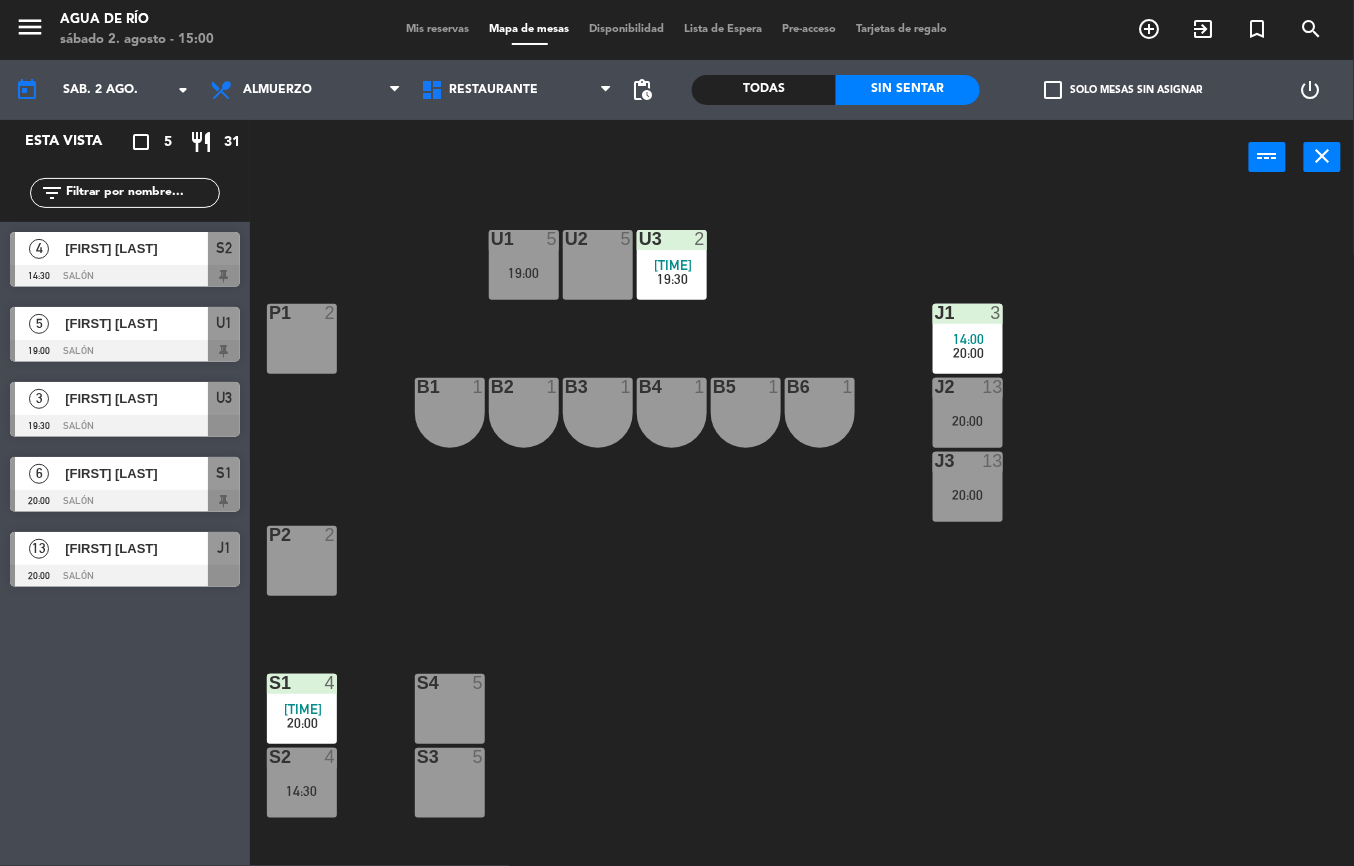 click on "U1  5   19:00  U2  5  U3  2   14:39      19:30     J1  3   14:00      20:00     P1  2  J2  13   20:00  B1  1  B2  1  B3  1  B4  1  B5  1  B6  1  J3  13   20:00  P2  2  S1  4   12:38      20:00     S4  5  S2  4   14:30  S3  5" 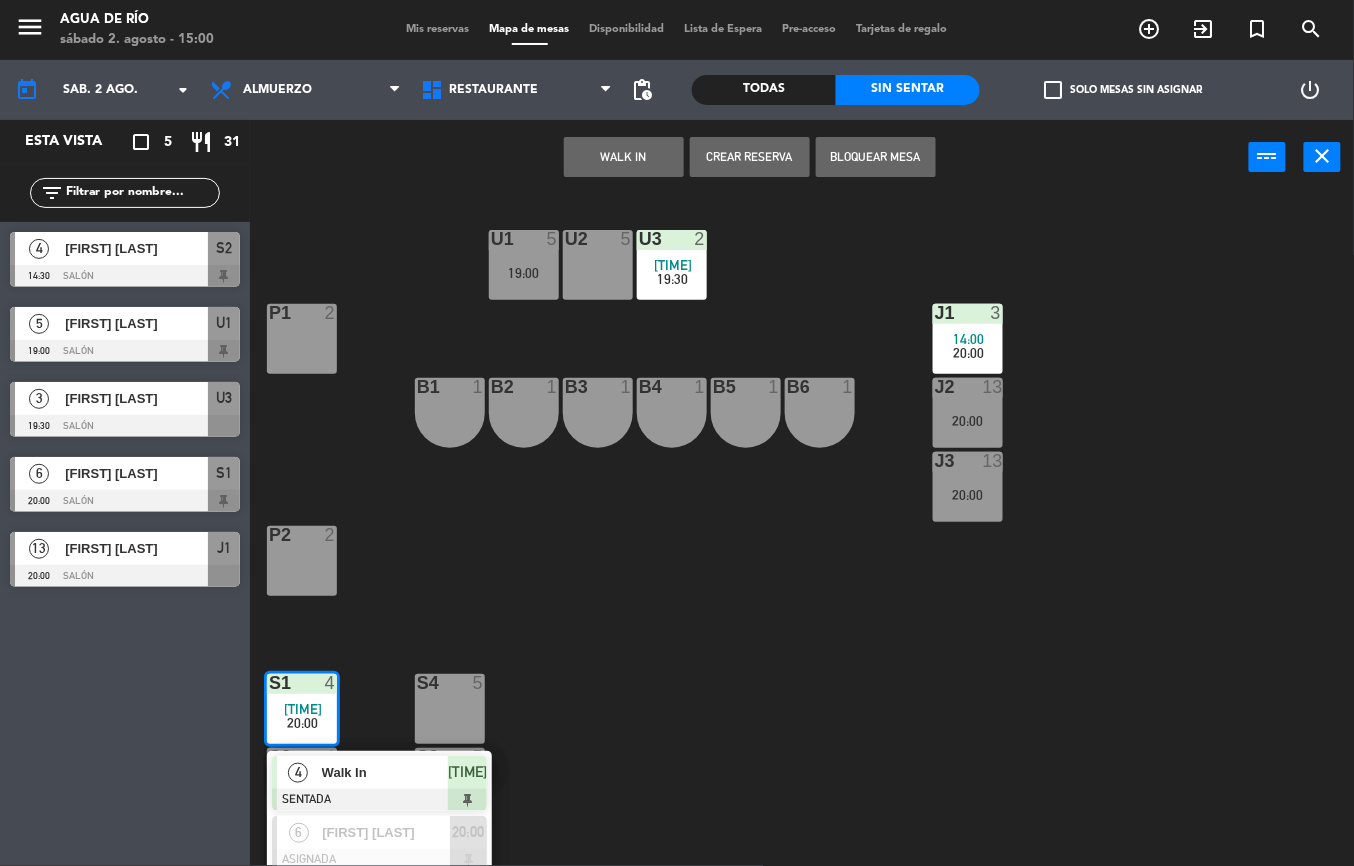 click on "[TIME]" at bounding box center (467, 772) 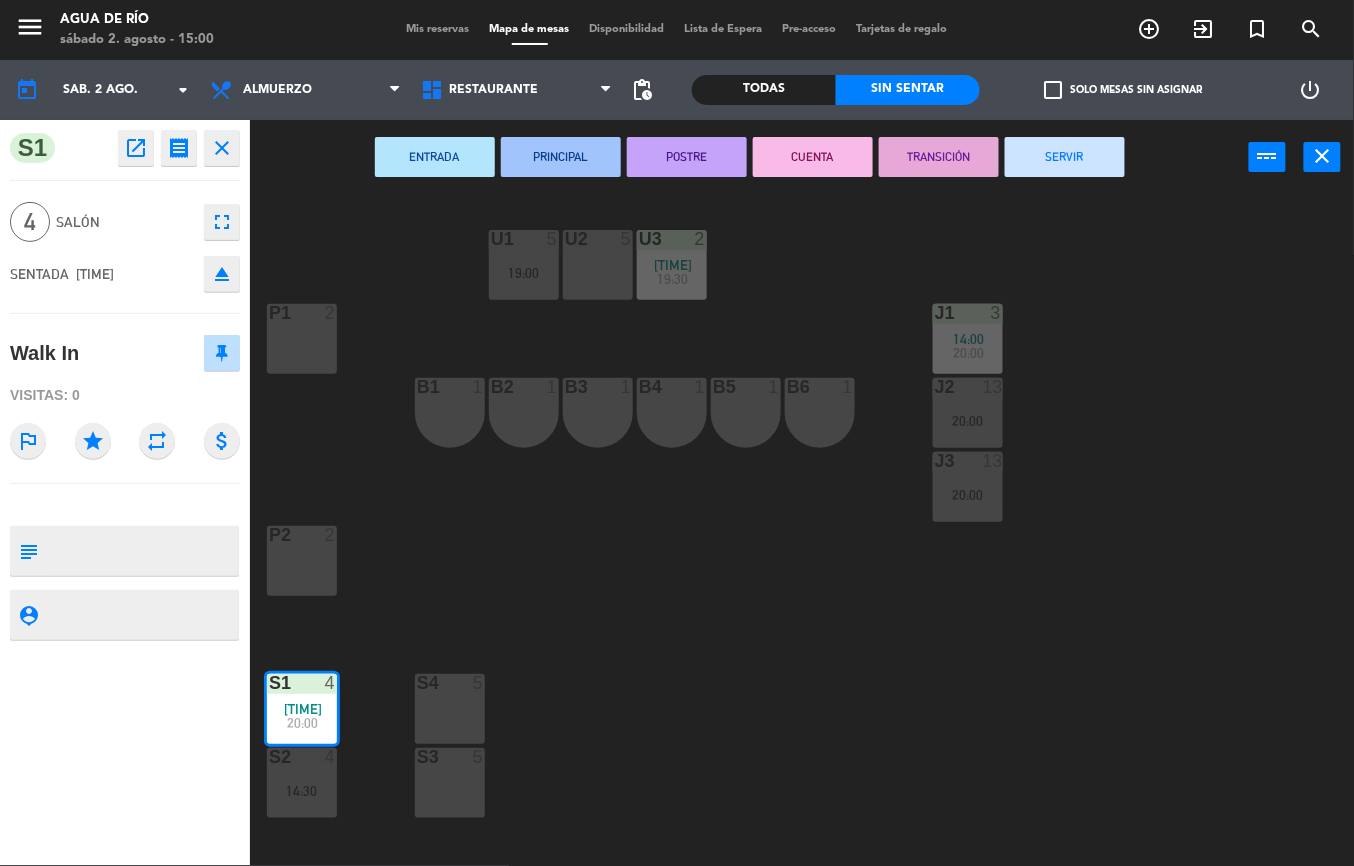 click on "SERVIR" at bounding box center (1065, 157) 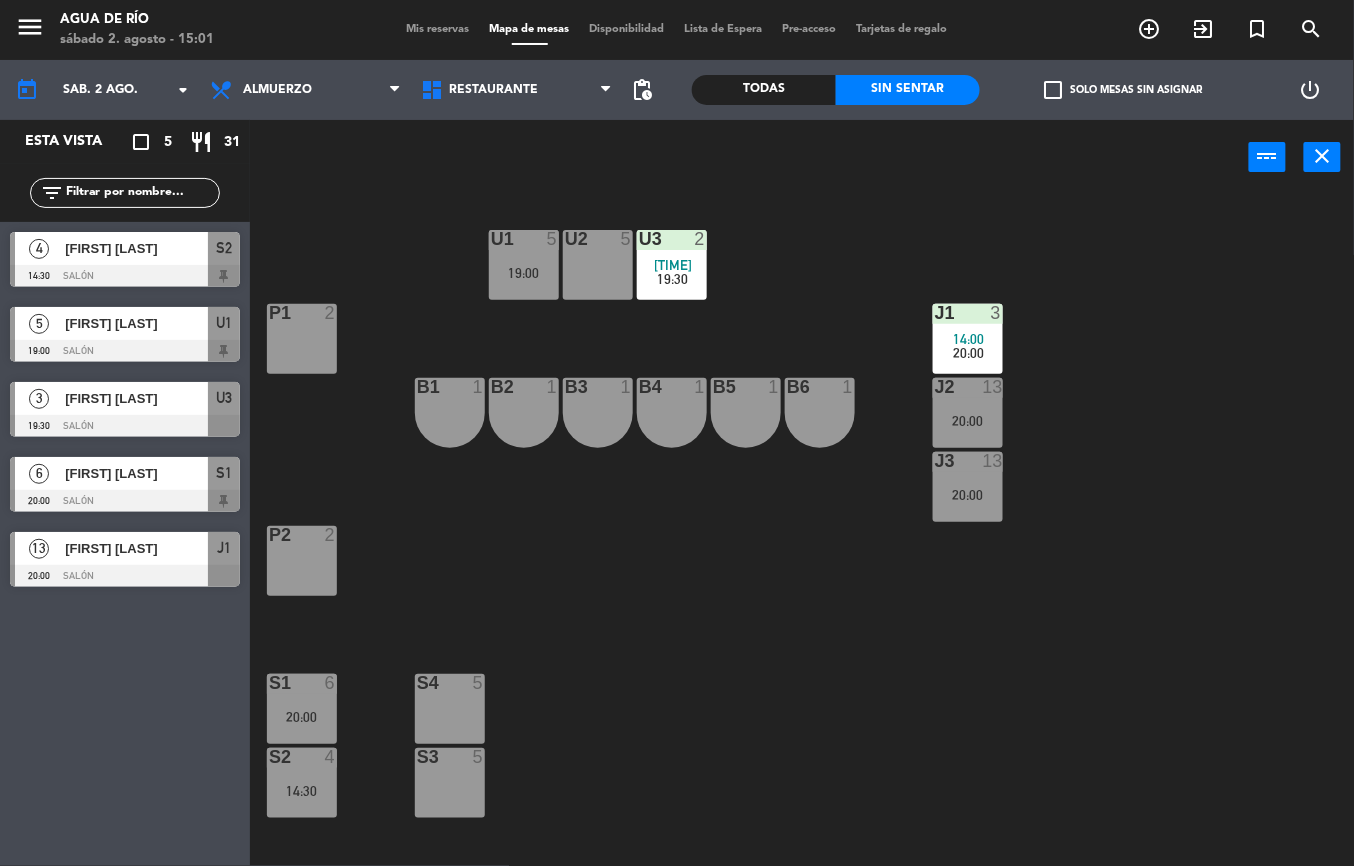 click on "[FIRST] [LAST]" at bounding box center (136, 248) 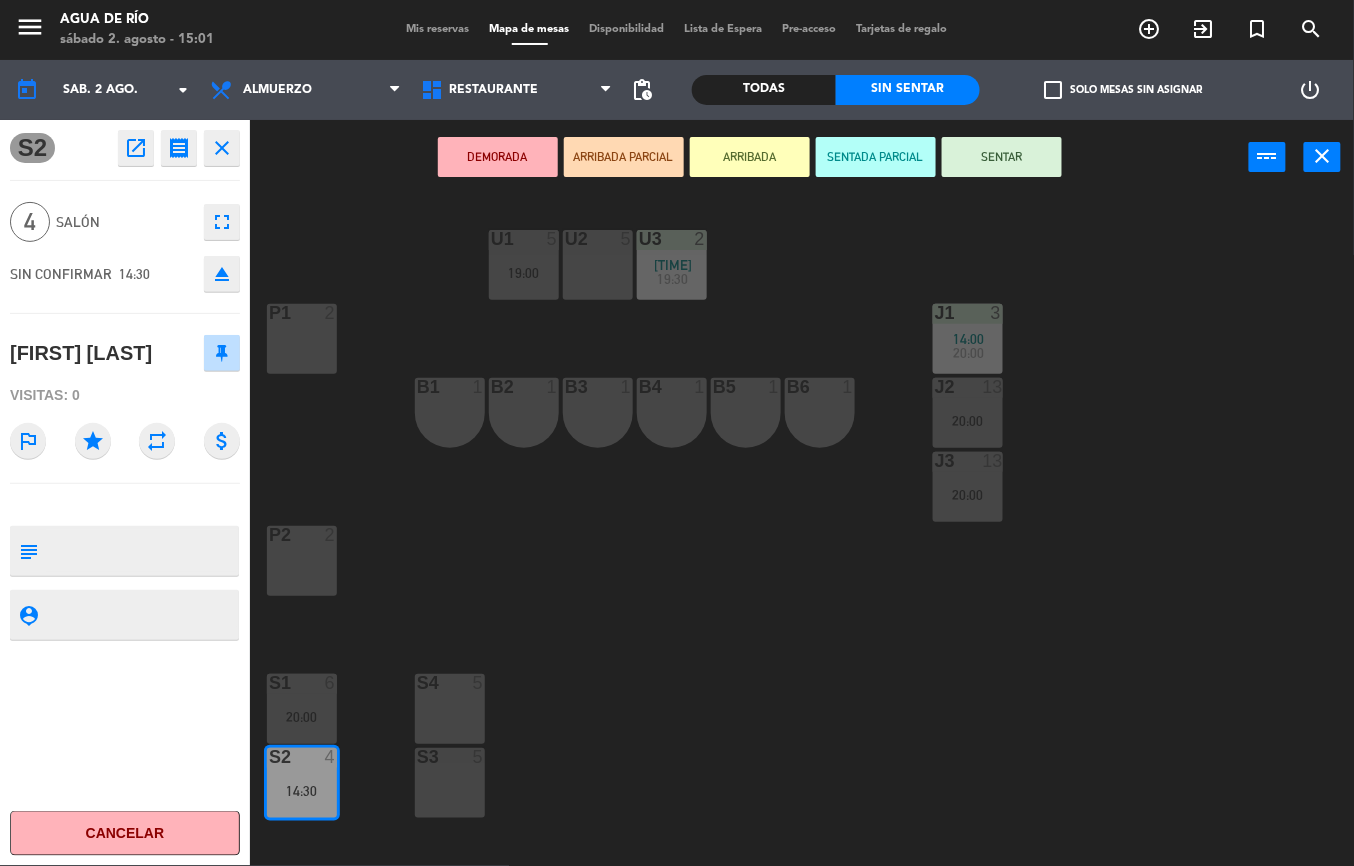 click on "U1  5   19:00  U2  5  U3  2   14:39      19:30     J1  3   14:00      20:00     P1  2  J2  13   20:00  B1  1  B2  1  B3  1  B4  1  B5  1  B6  1  J3  13   20:00  P2  2  S1  6   20:00  S4  5  S2  4   14:30  S3  5" 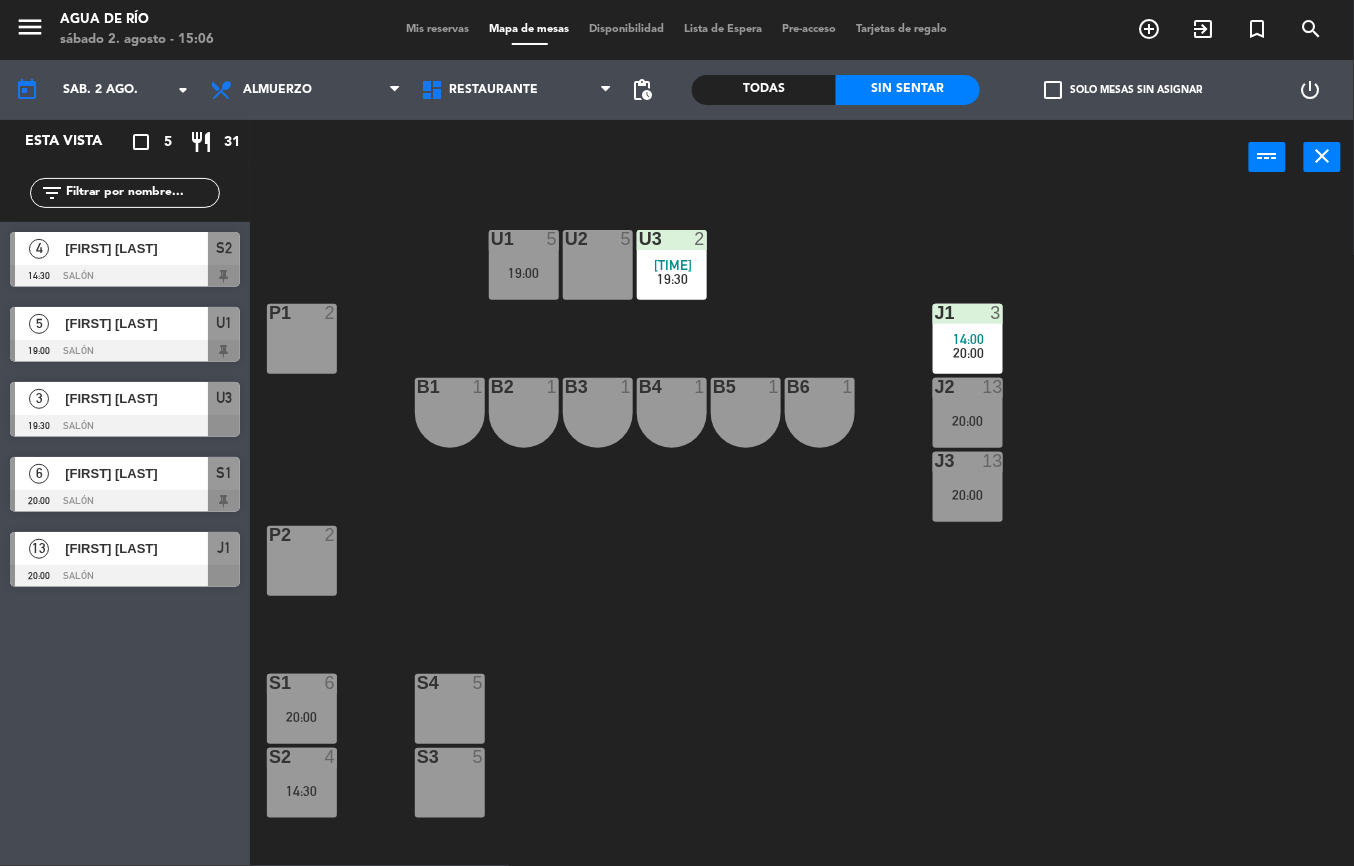 click on "20:00" at bounding box center (968, 495) 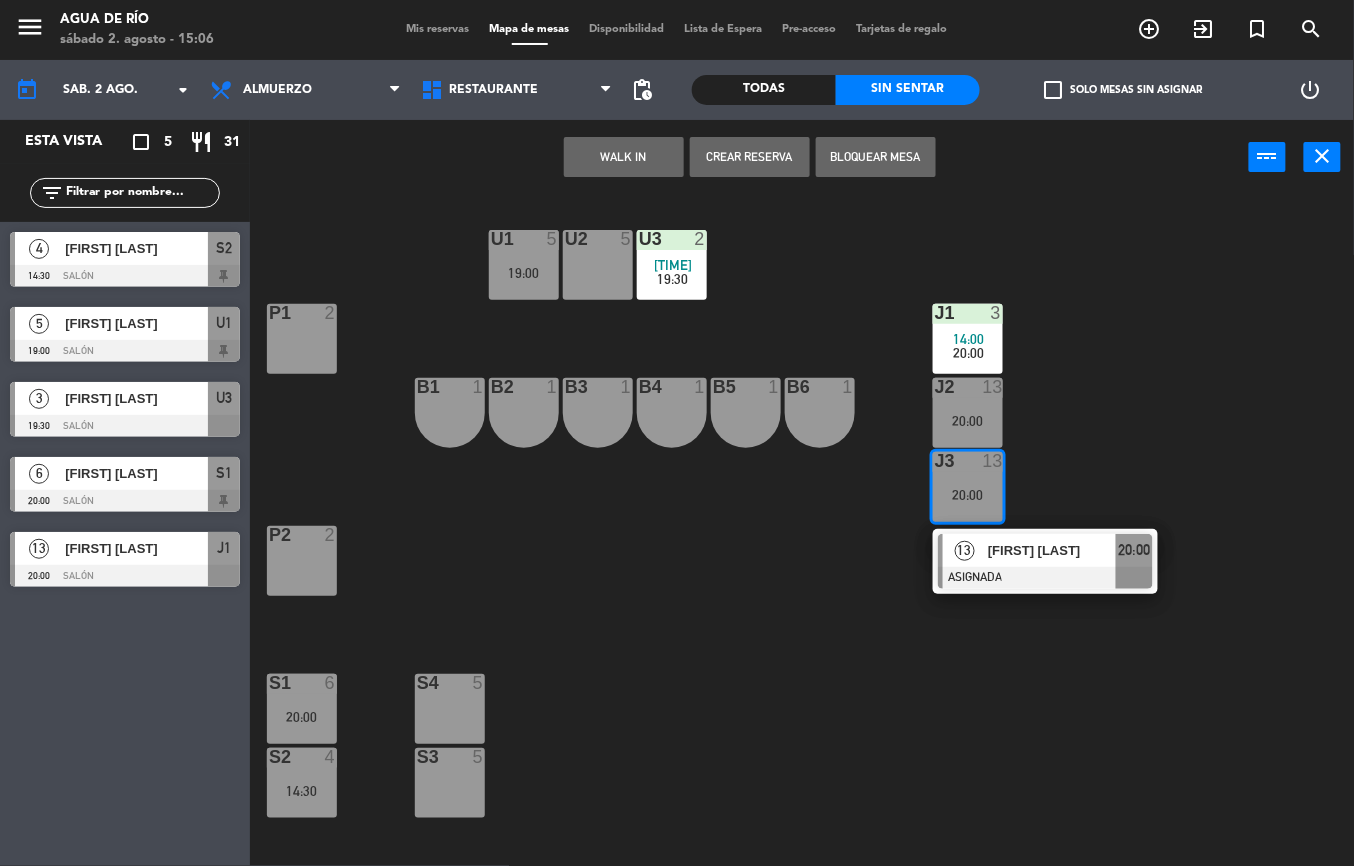 click on "WALK IN" at bounding box center [624, 157] 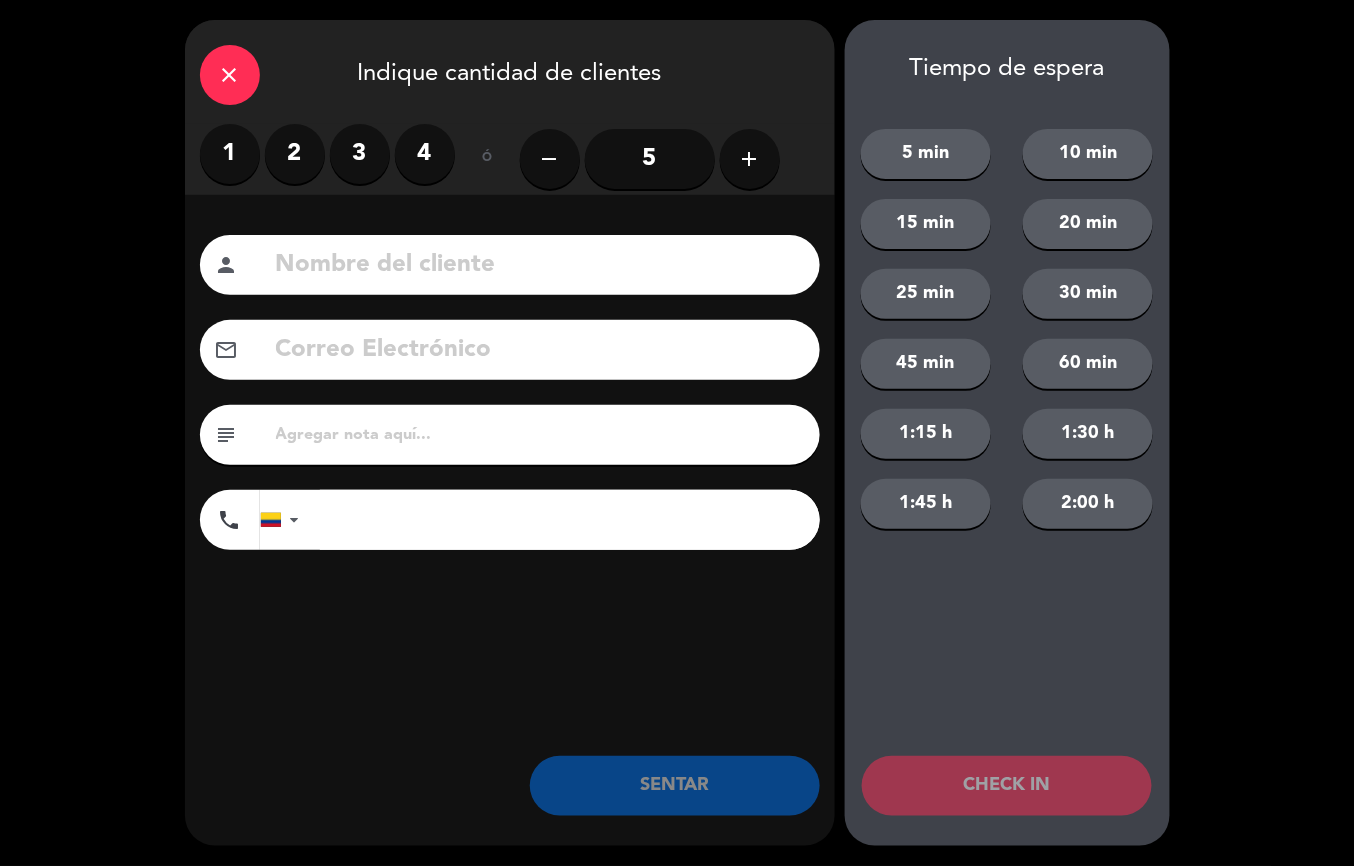 click on "5" 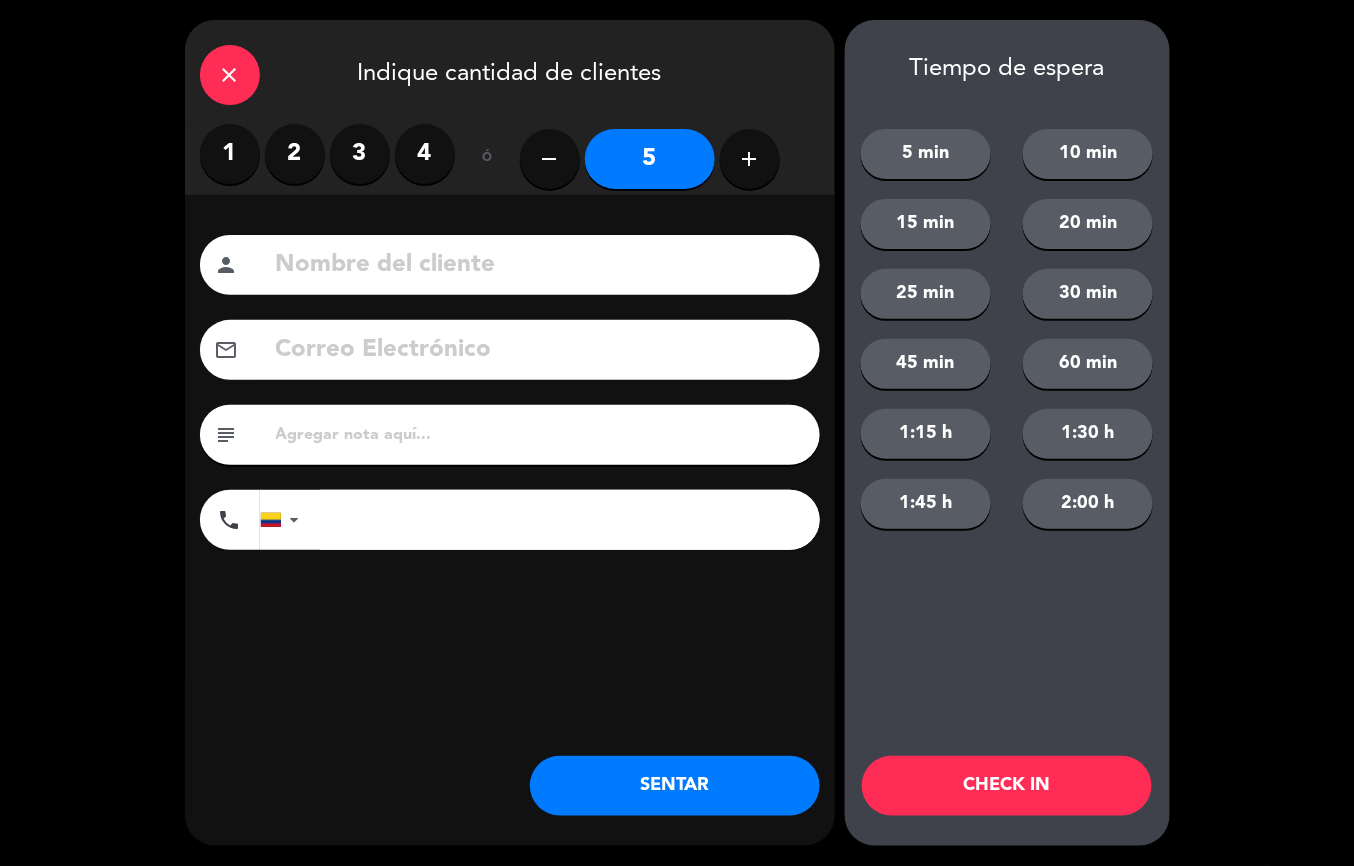 click on "SENTAR" 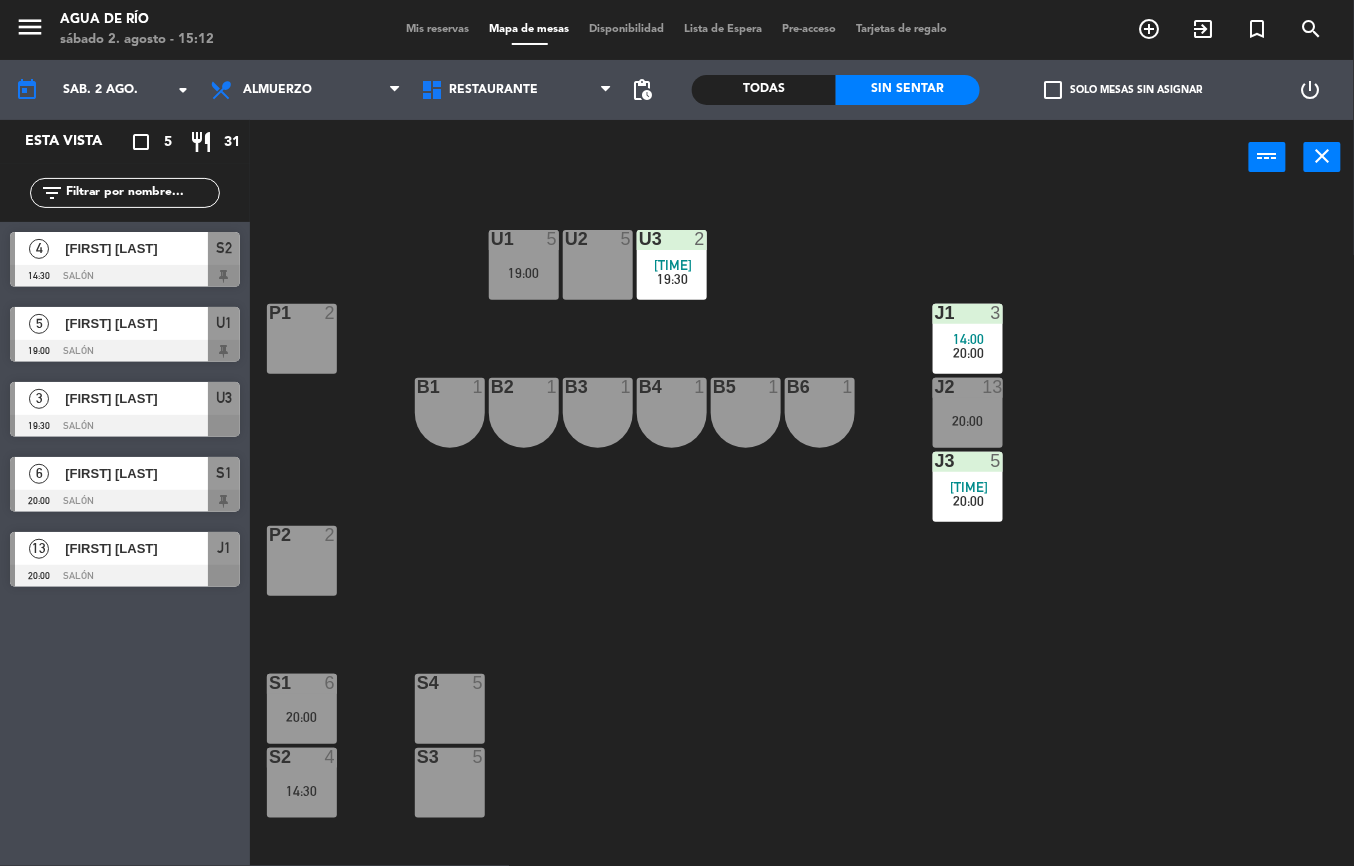 click on "U1  5   19:00  U2  5  U3  2   14:39      19:30     J1  3   14:00      20:00     P1  2  J2  13   20:00  B1  1  B2  1  B3  1  B4  1  B5  1  B6  1  J3  13   20:00  P2  2  S1  6   20:00  S4  5  S2  4   14:30  S3  5" 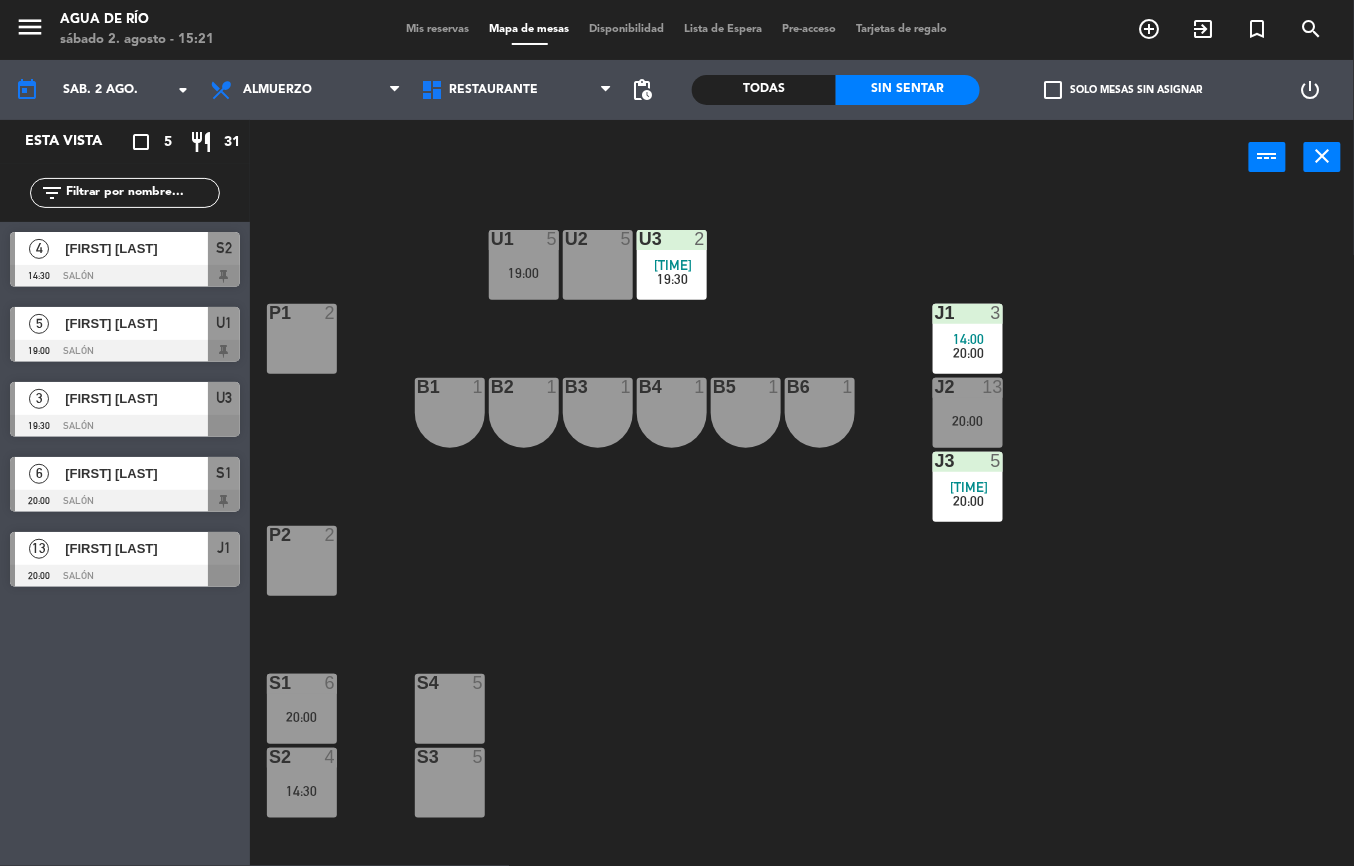 click on "14:00" at bounding box center (969, 339) 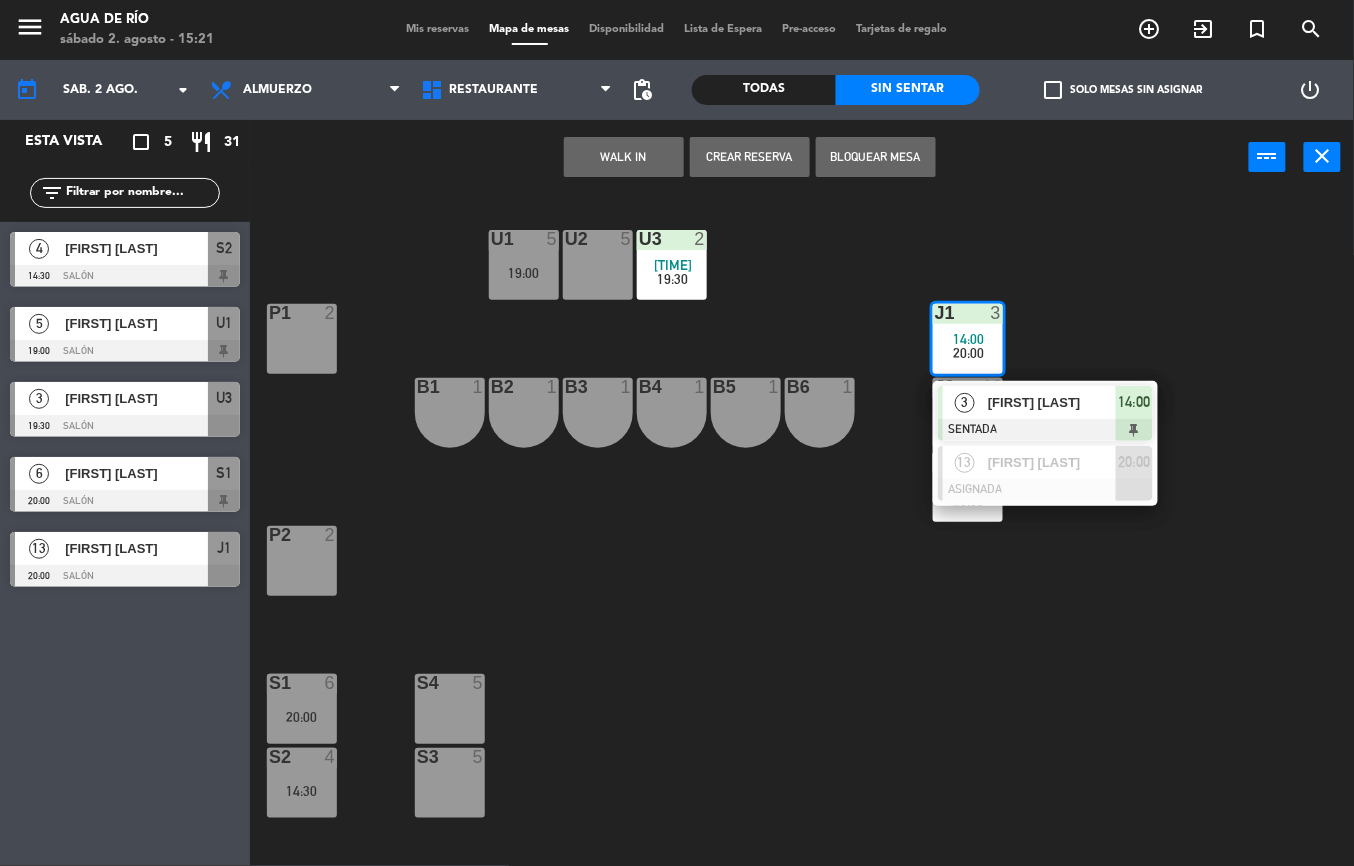 click on "14:00" at bounding box center [1135, 402] 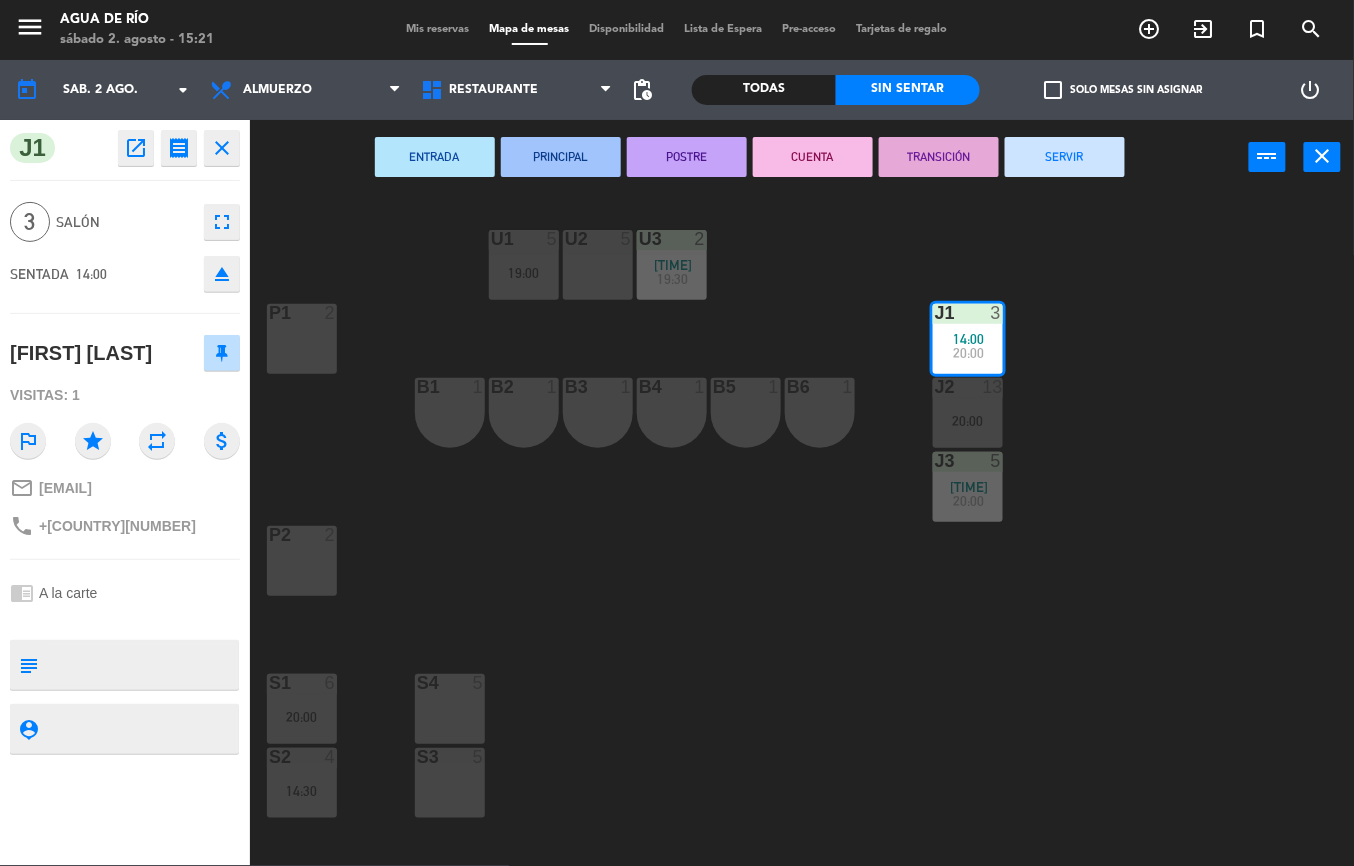 click on "SERVIR" at bounding box center (1065, 157) 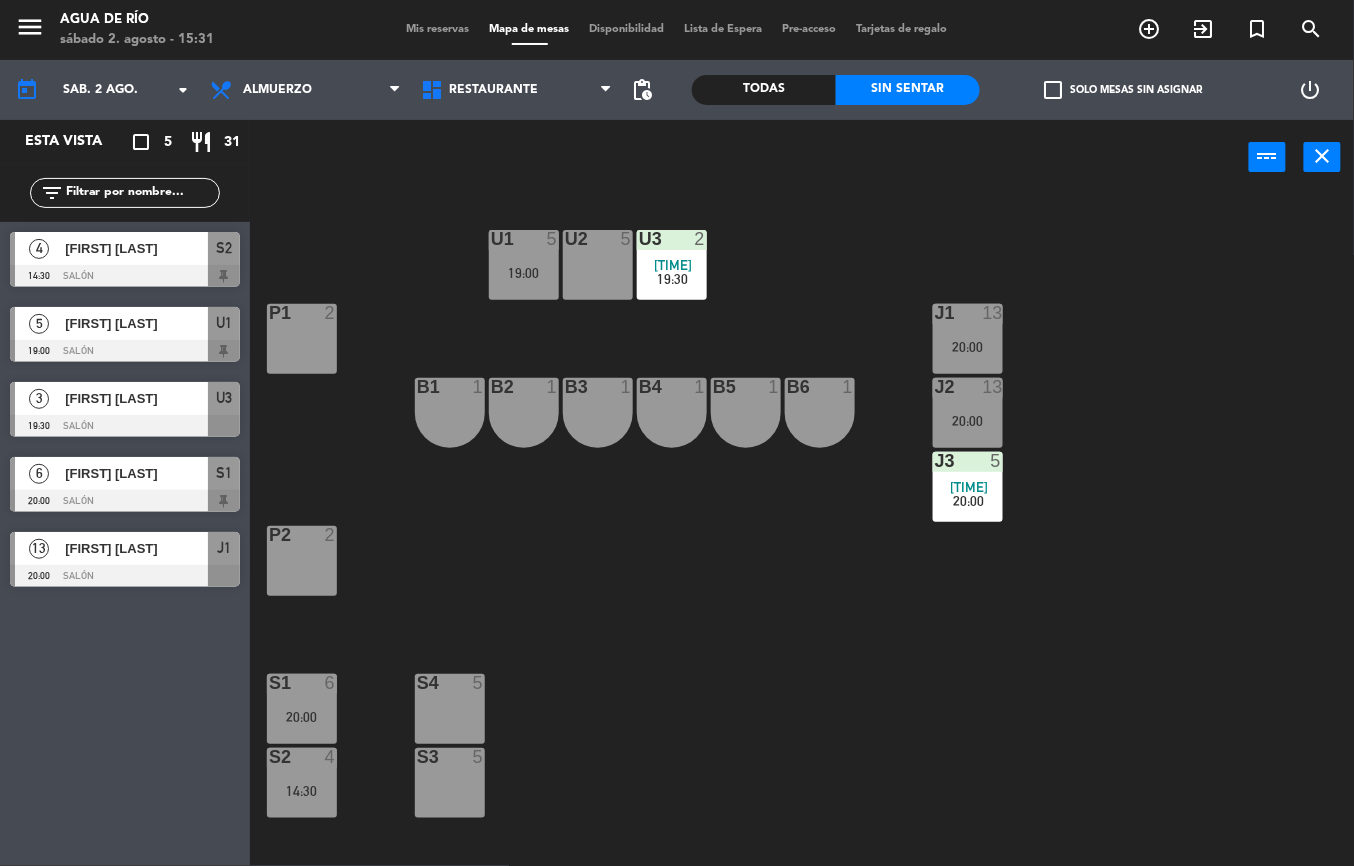 click on "P1  2" at bounding box center (302, 339) 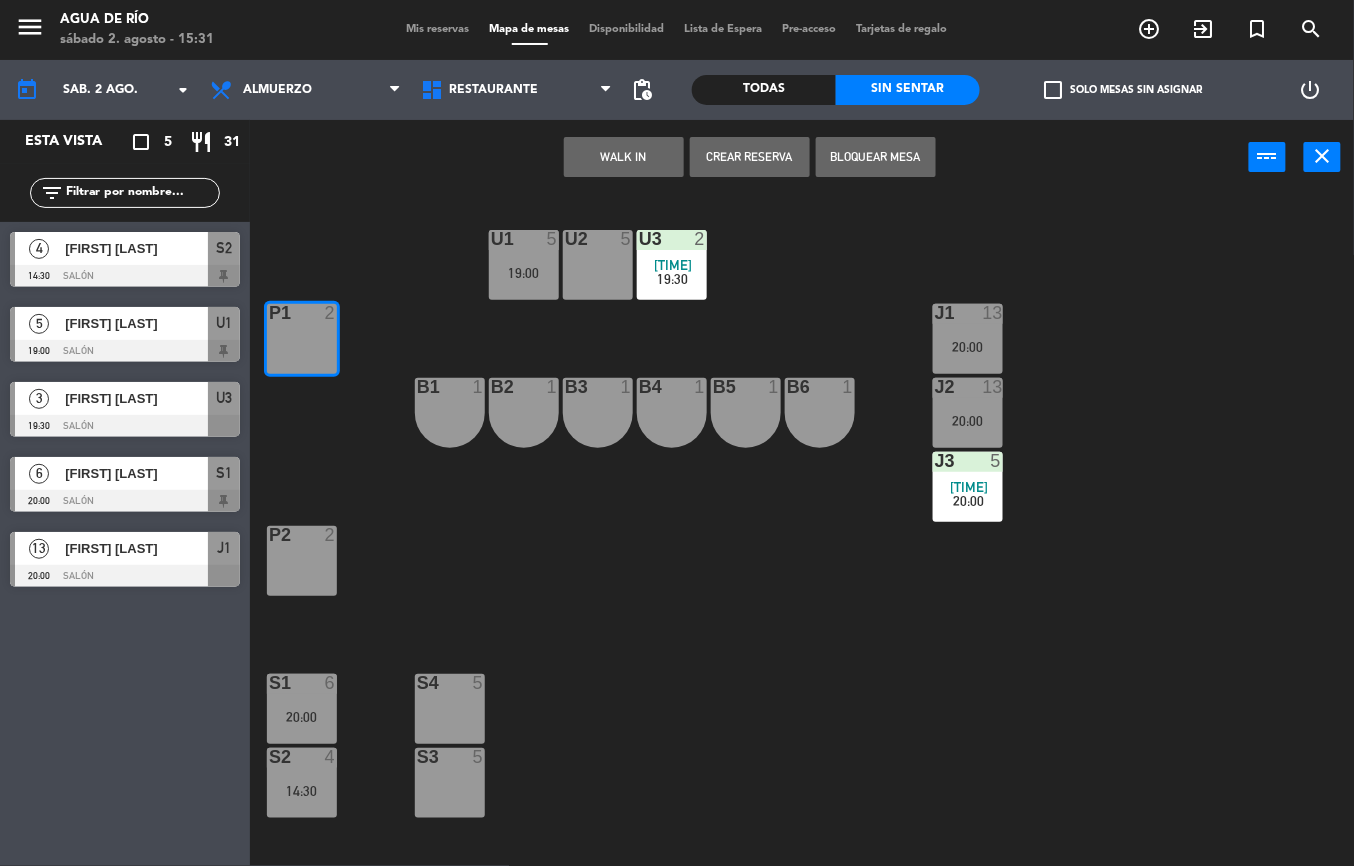click on "WALK IN" at bounding box center (624, 157) 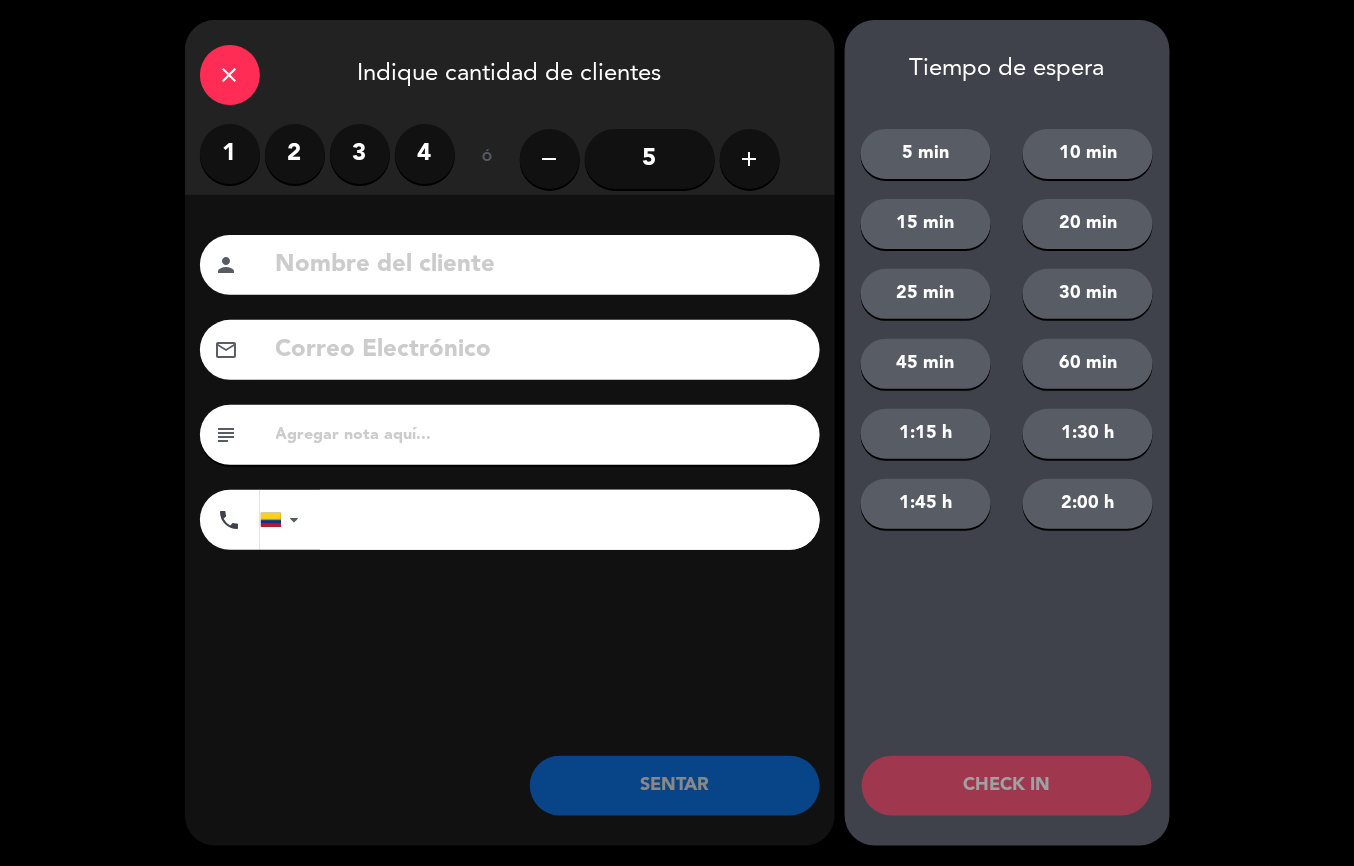 click on "1" at bounding box center [230, 154] 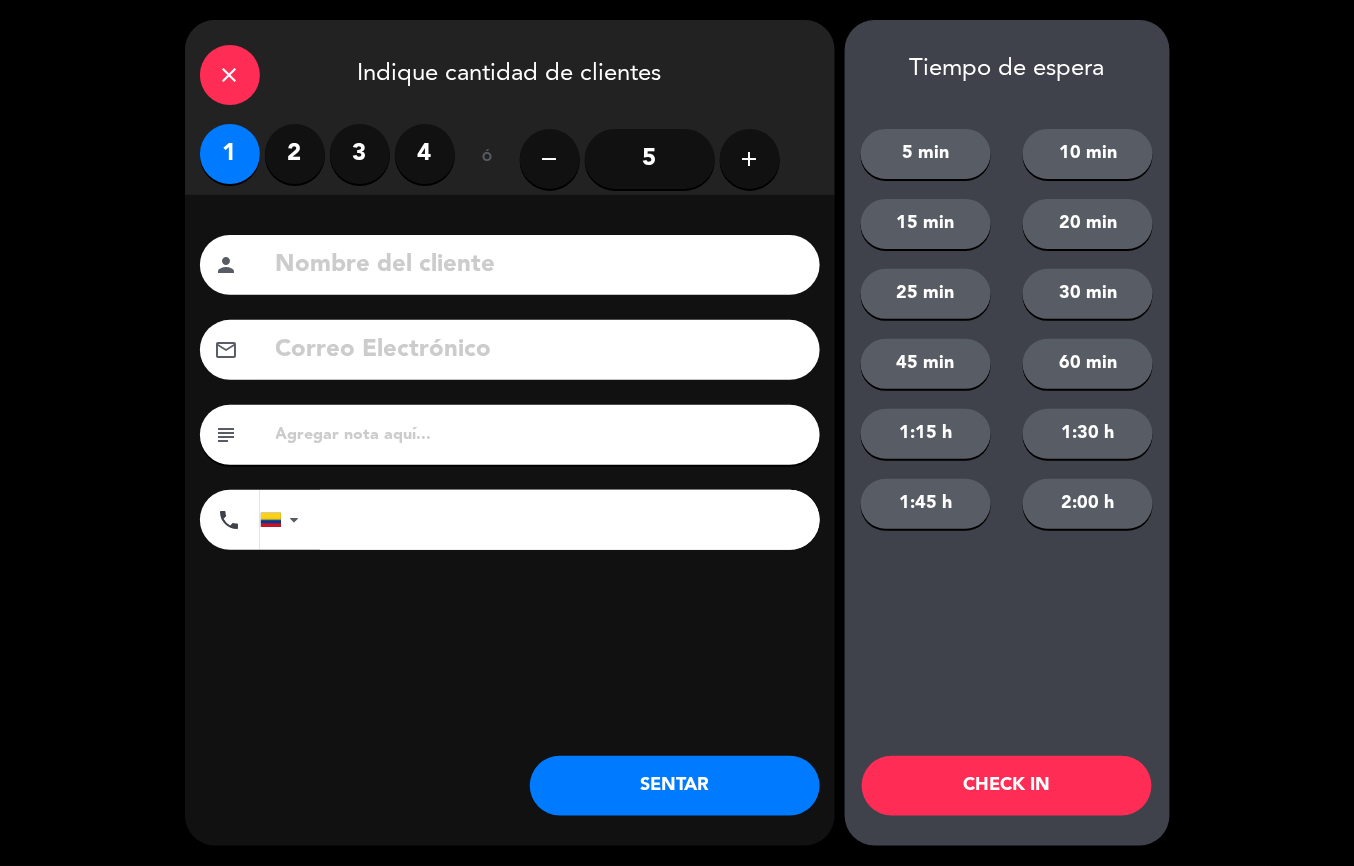 click on "SENTAR" 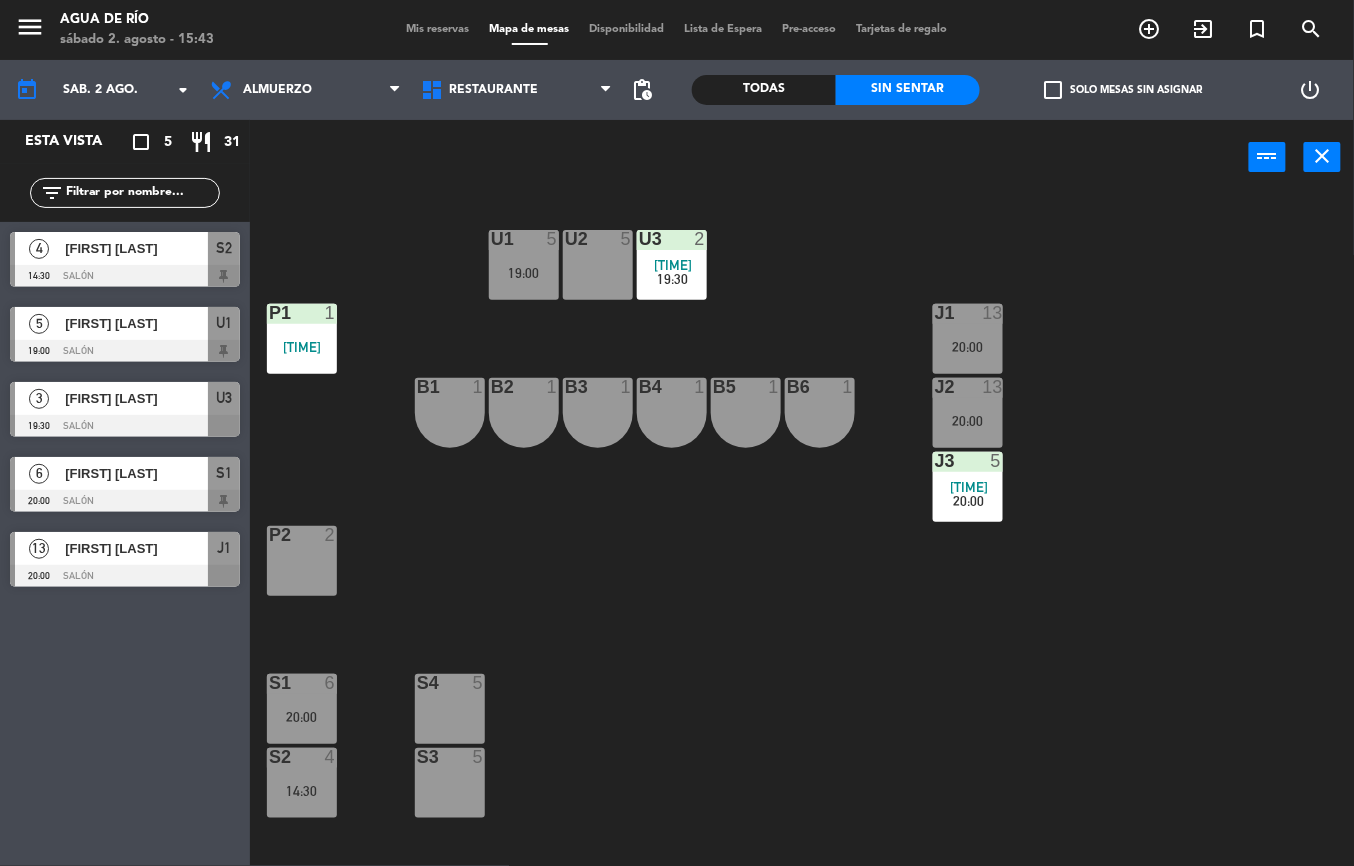 click on "P2  2" at bounding box center (302, 561) 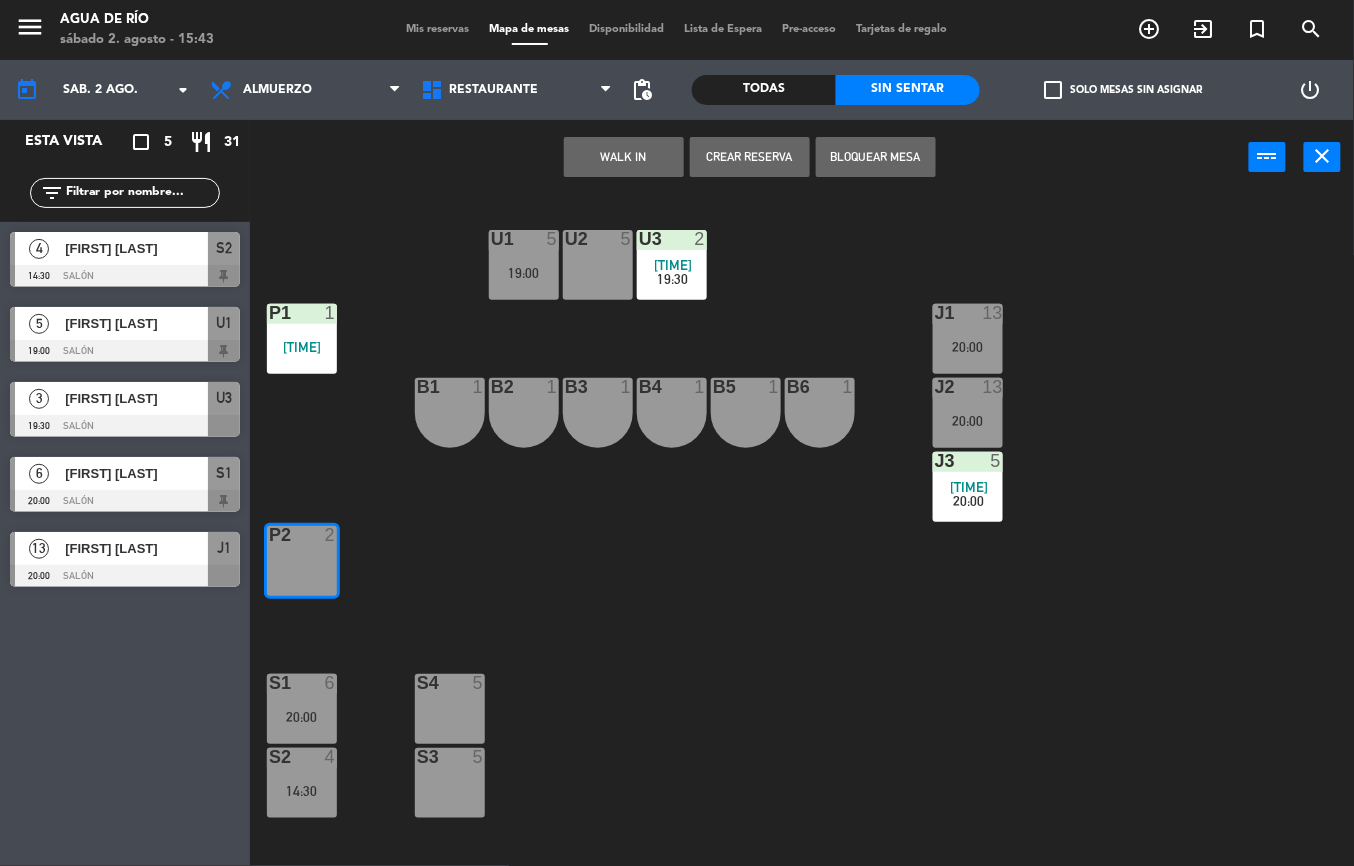 click on "WALK IN" at bounding box center [624, 157] 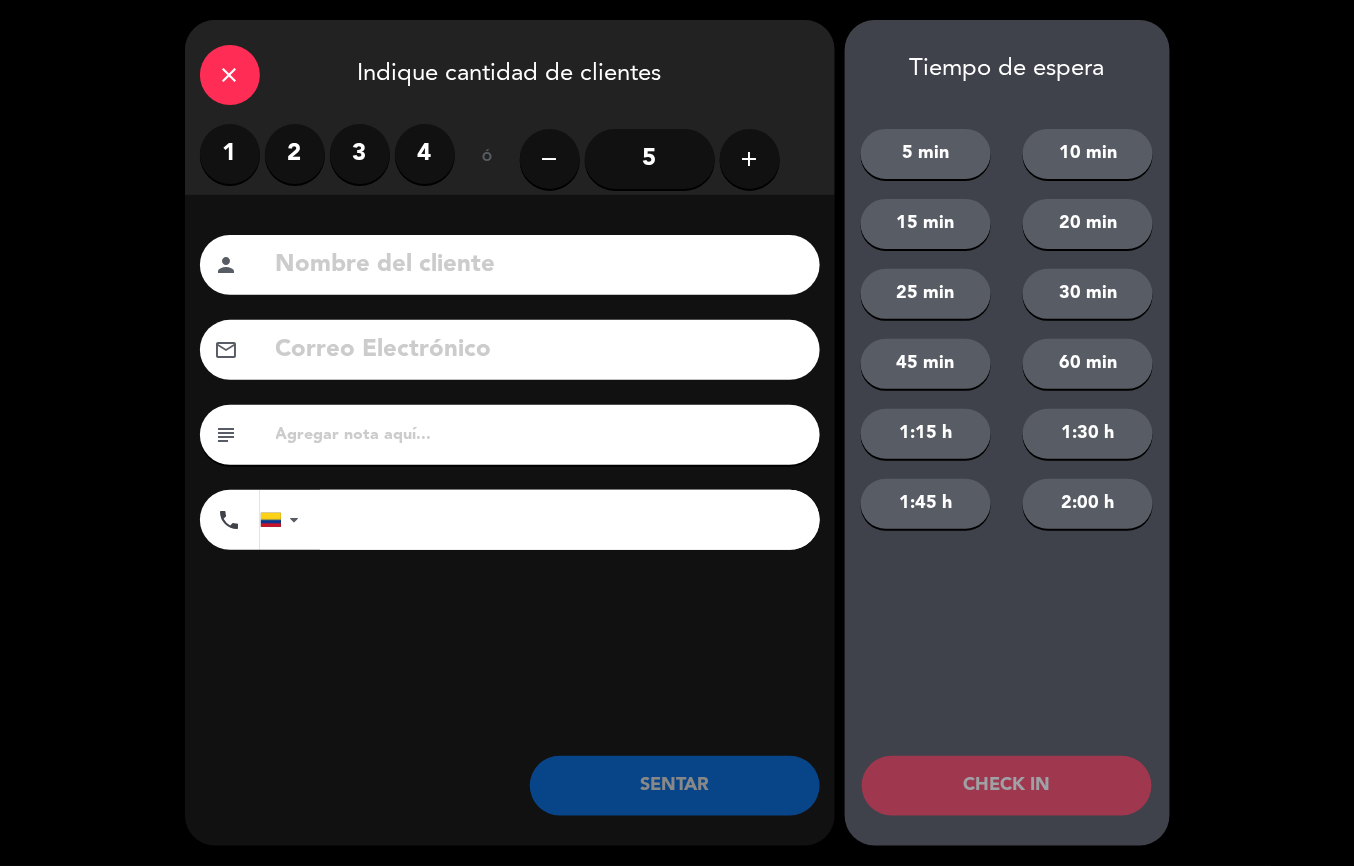 click on "2" at bounding box center [295, 154] 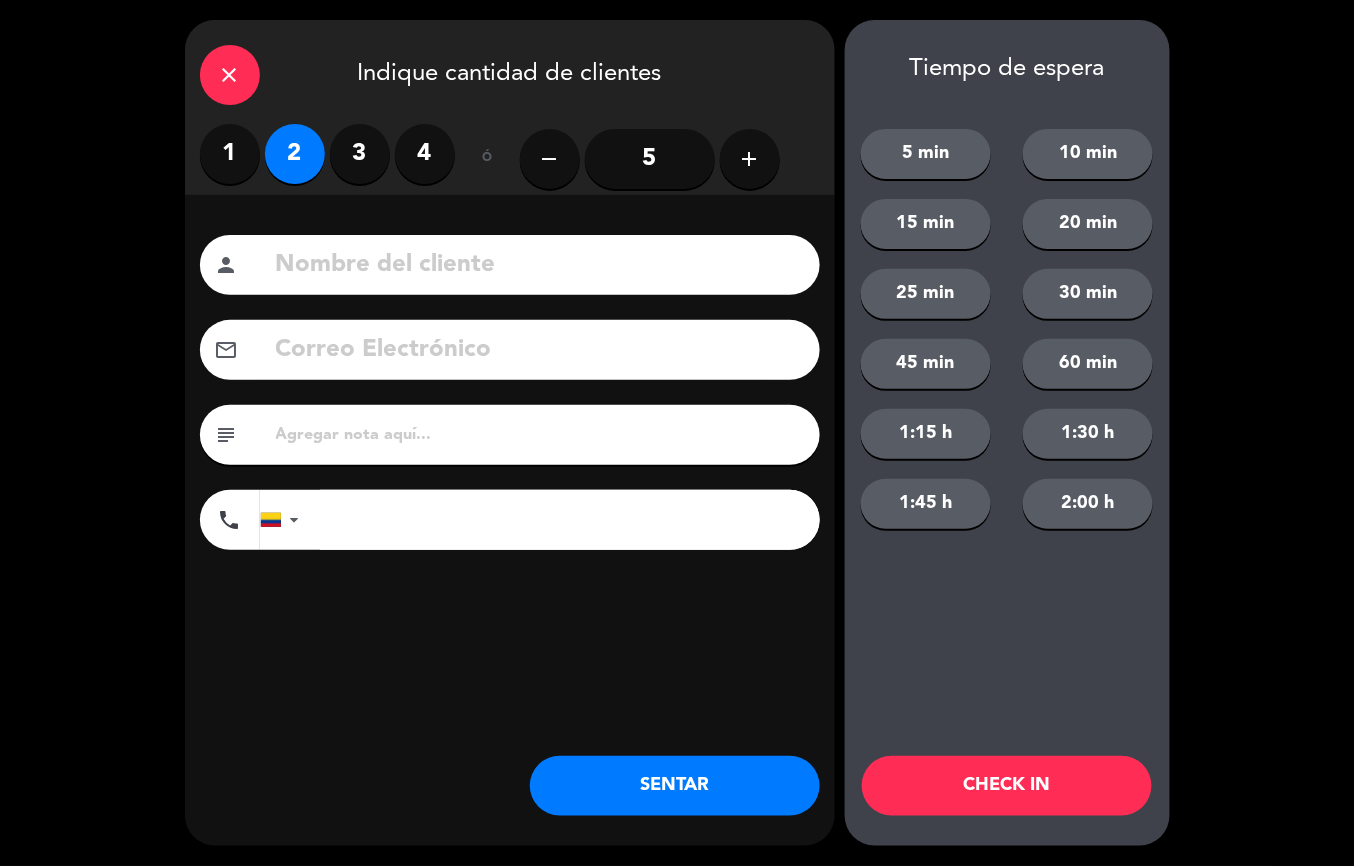click on "SENTAR" 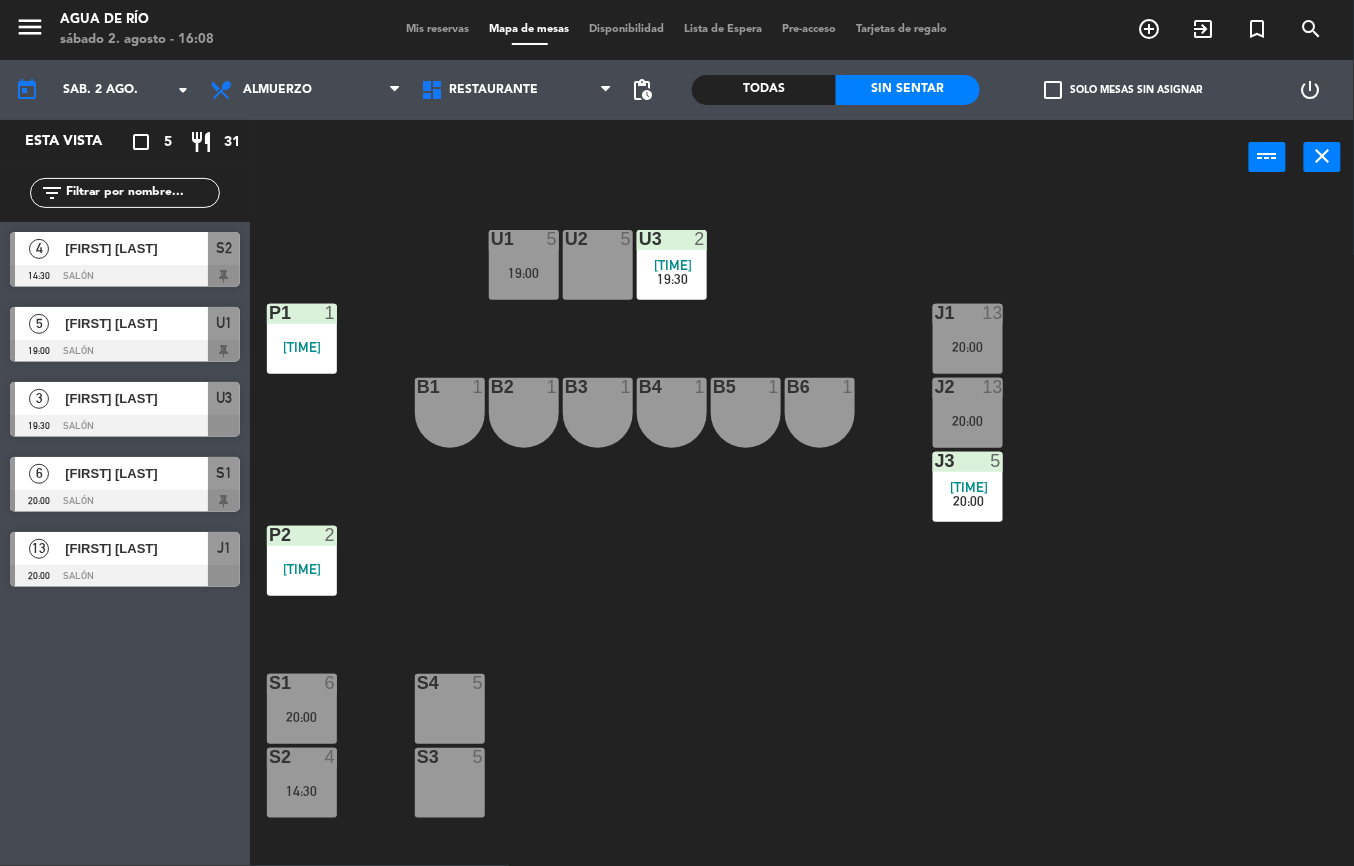click on "menu" at bounding box center (30, 27) 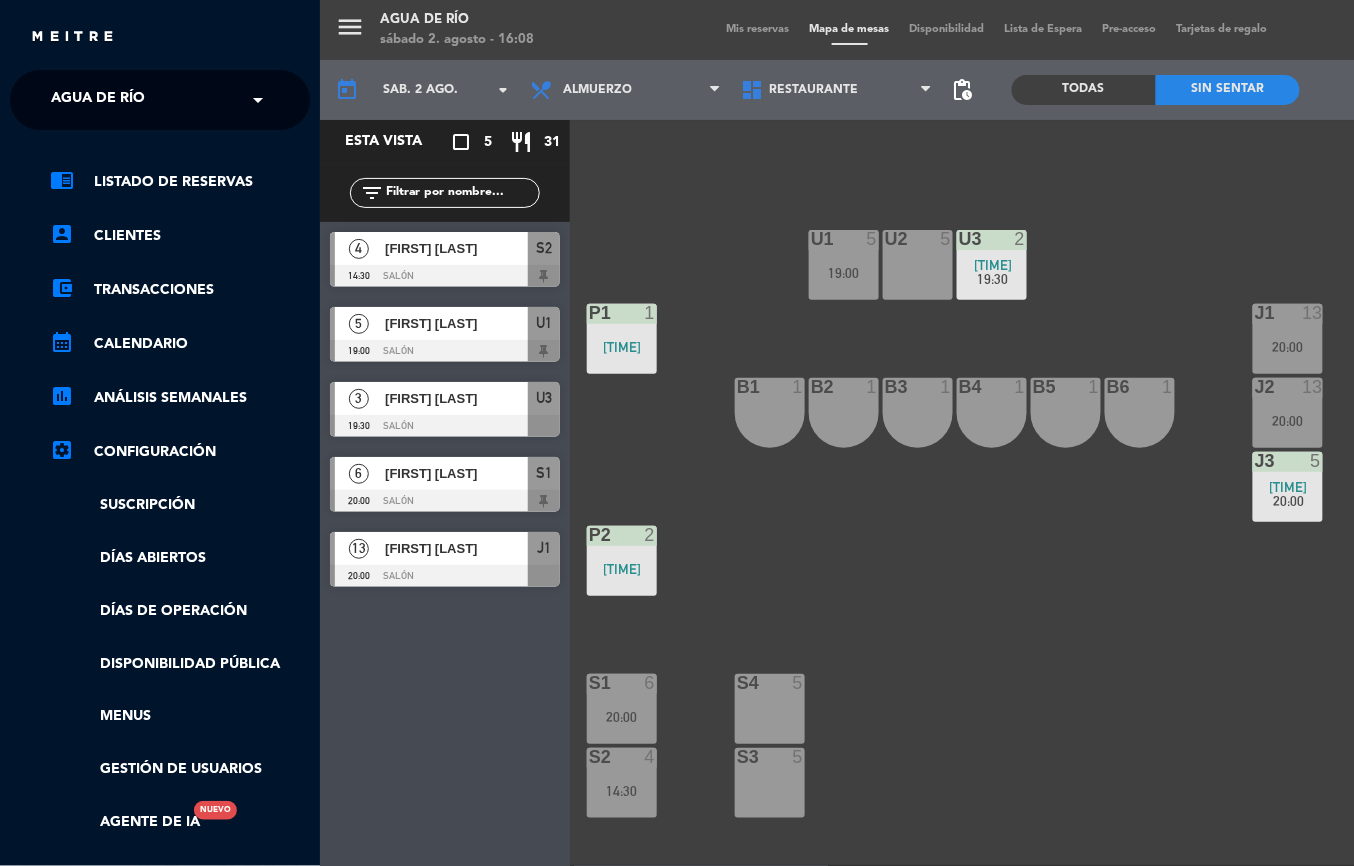 click 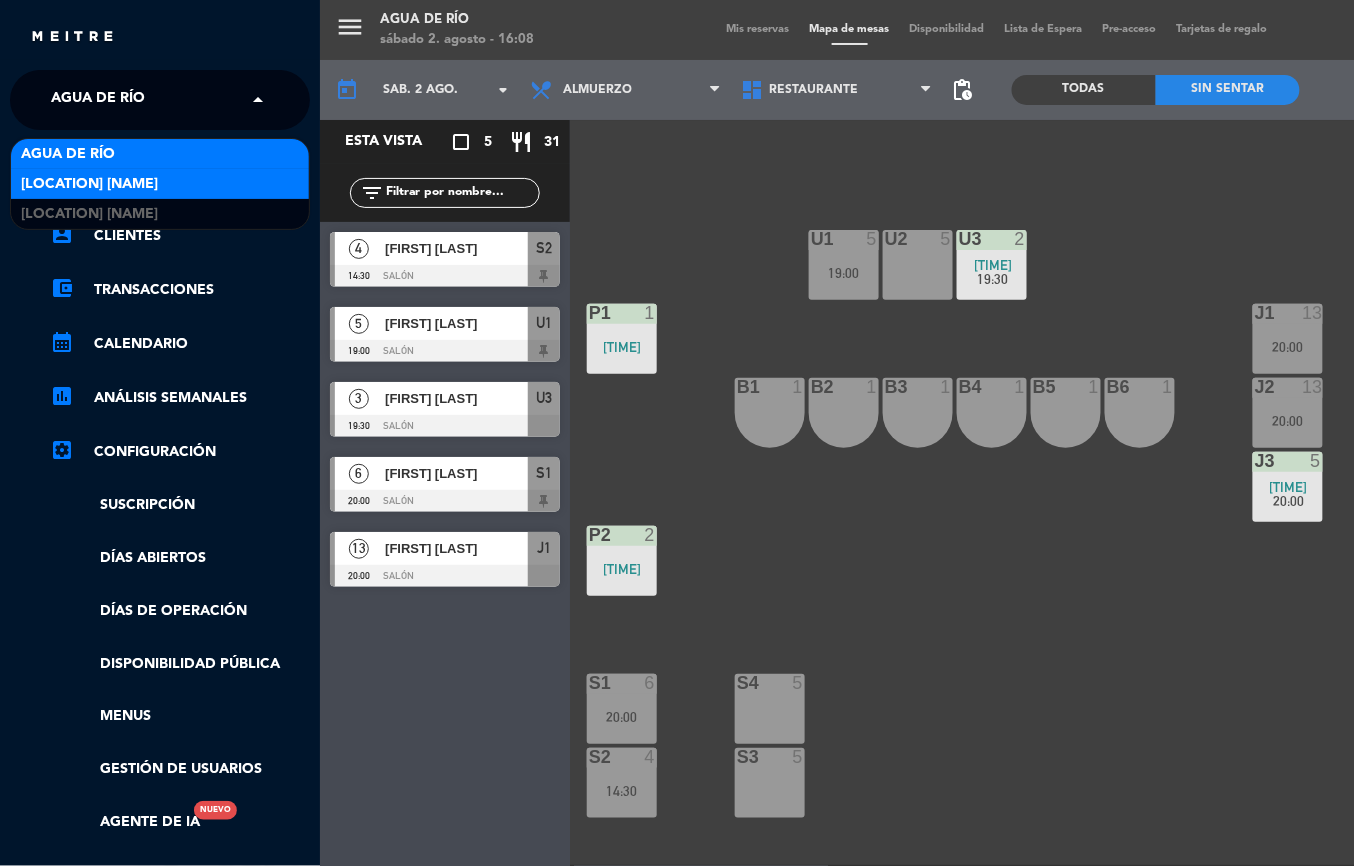 click on "[LOCATION] [NAME]" at bounding box center [160, 184] 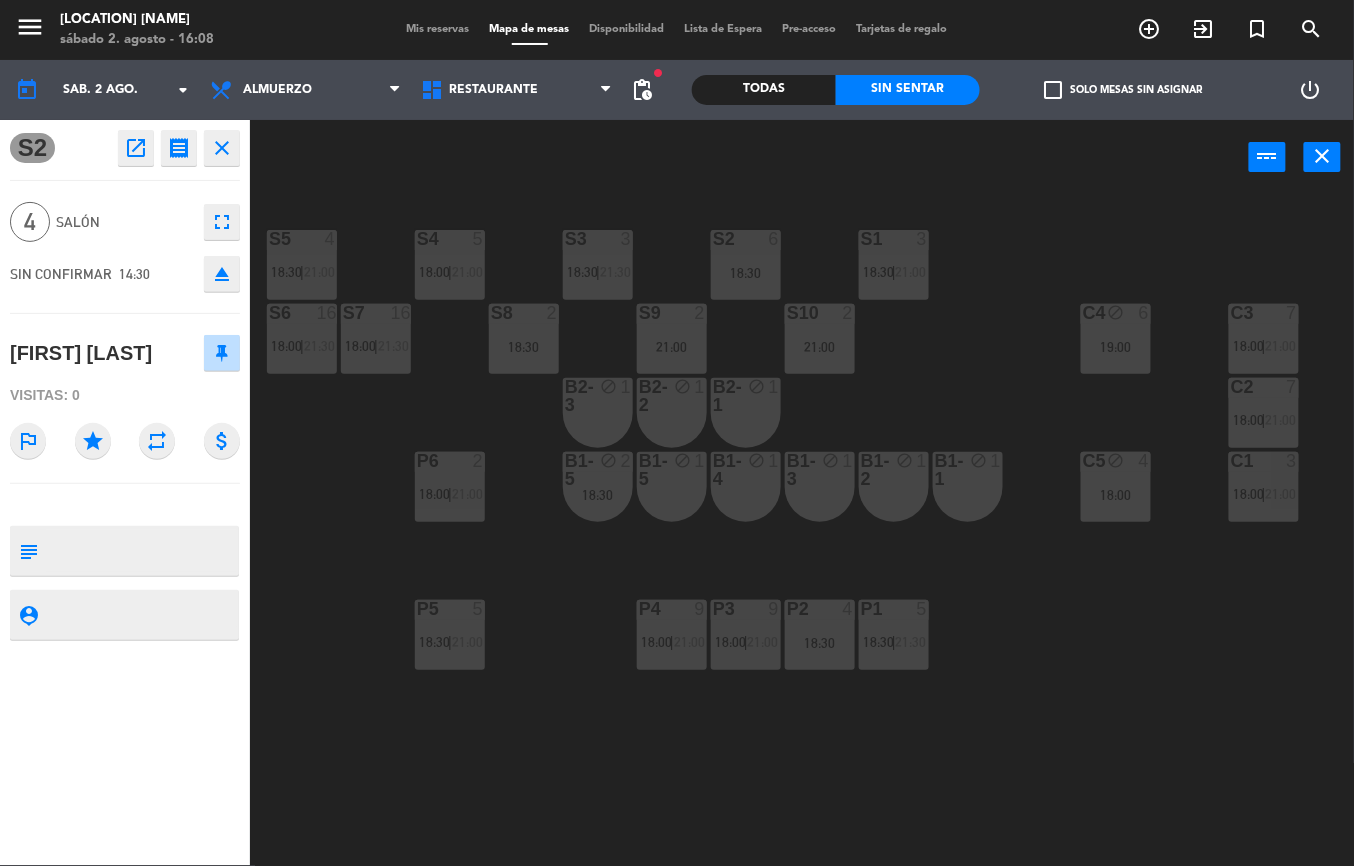 click on "S5  4   18:30    |    21:00     S4  5   18:00    |    21:00     S3  3   18:30    |    21:30     S2  6   18:30  S1  3   18:30    |    21:00     S6  16   18:00    |    21:30     S7  16   18:00    |    21:30     S8  2   18:30  S9  2   21:00  S10  2   21:00  C3  7   18:00    |    21:00     C4 block  6   19:00  C2  7   18:00    |    21:00     B2-3 block  1  B2-2 block  1  B2-1 block  1  P6  2   18:00    |    21:00     C1  3   18:00    |    21:00     C5 block  4   18:00  B1-1 block  1  B1-2 block  1  B1-3 block  1  B1-4 block  1  B1-5 block  1  B1-6 block  2   18:30  P5  5   18:30    |    21:00     P4  9   18:00    |    21:00     P3  9   18:00    |    21:00     P2  4   18:30  P1  5   18:30    |    21:30" 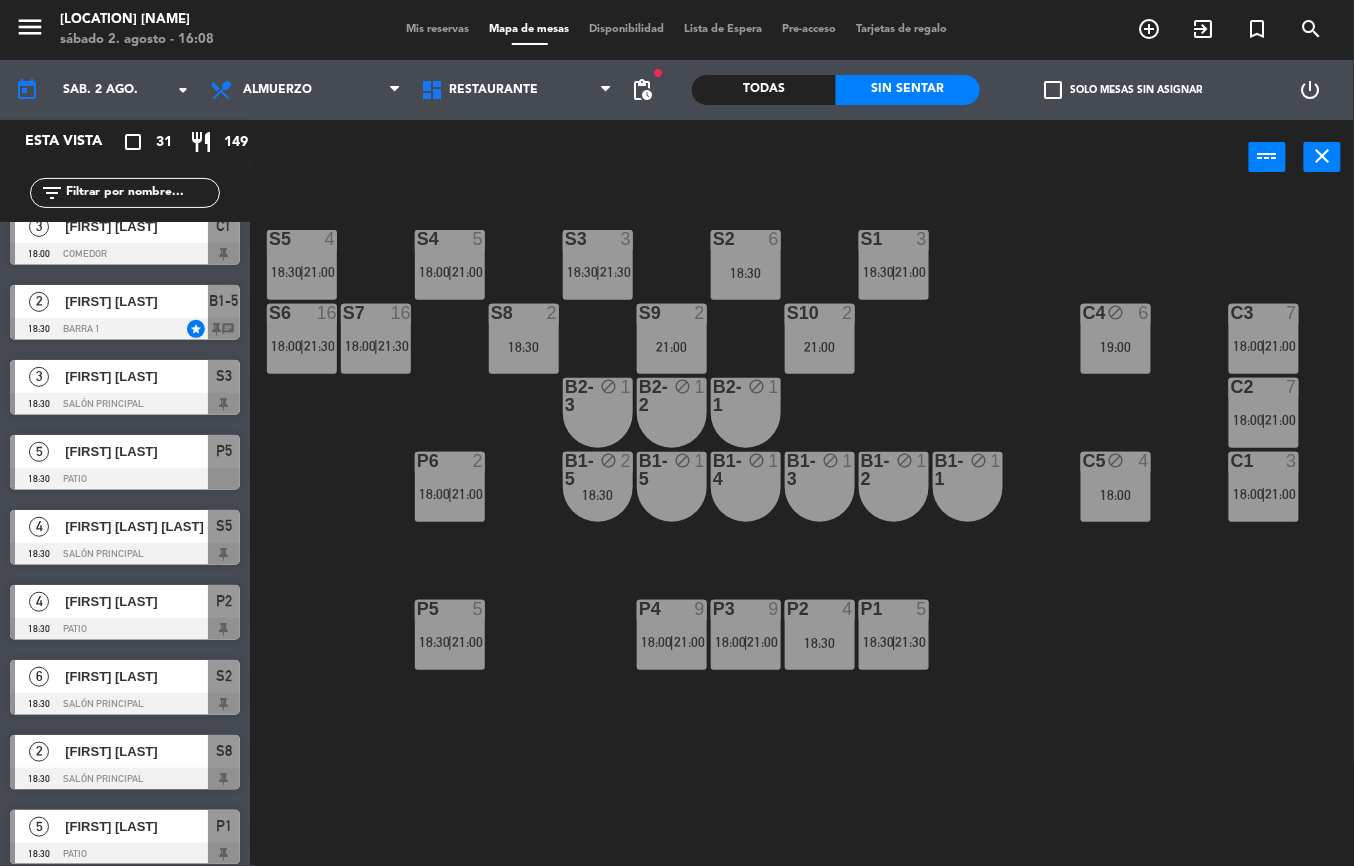 scroll, scrollTop: 0, scrollLeft: 0, axis: both 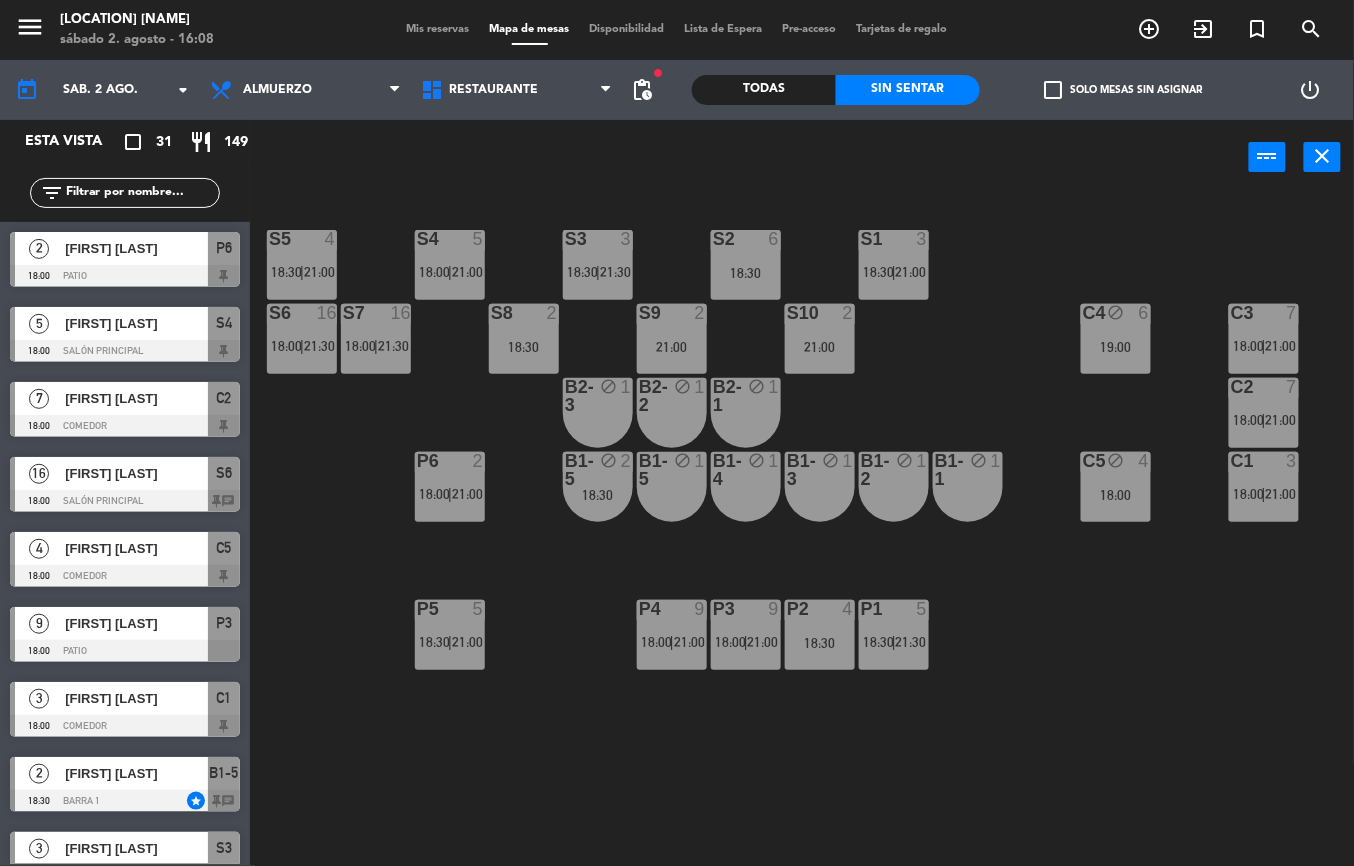 click on "menu" at bounding box center [30, 27] 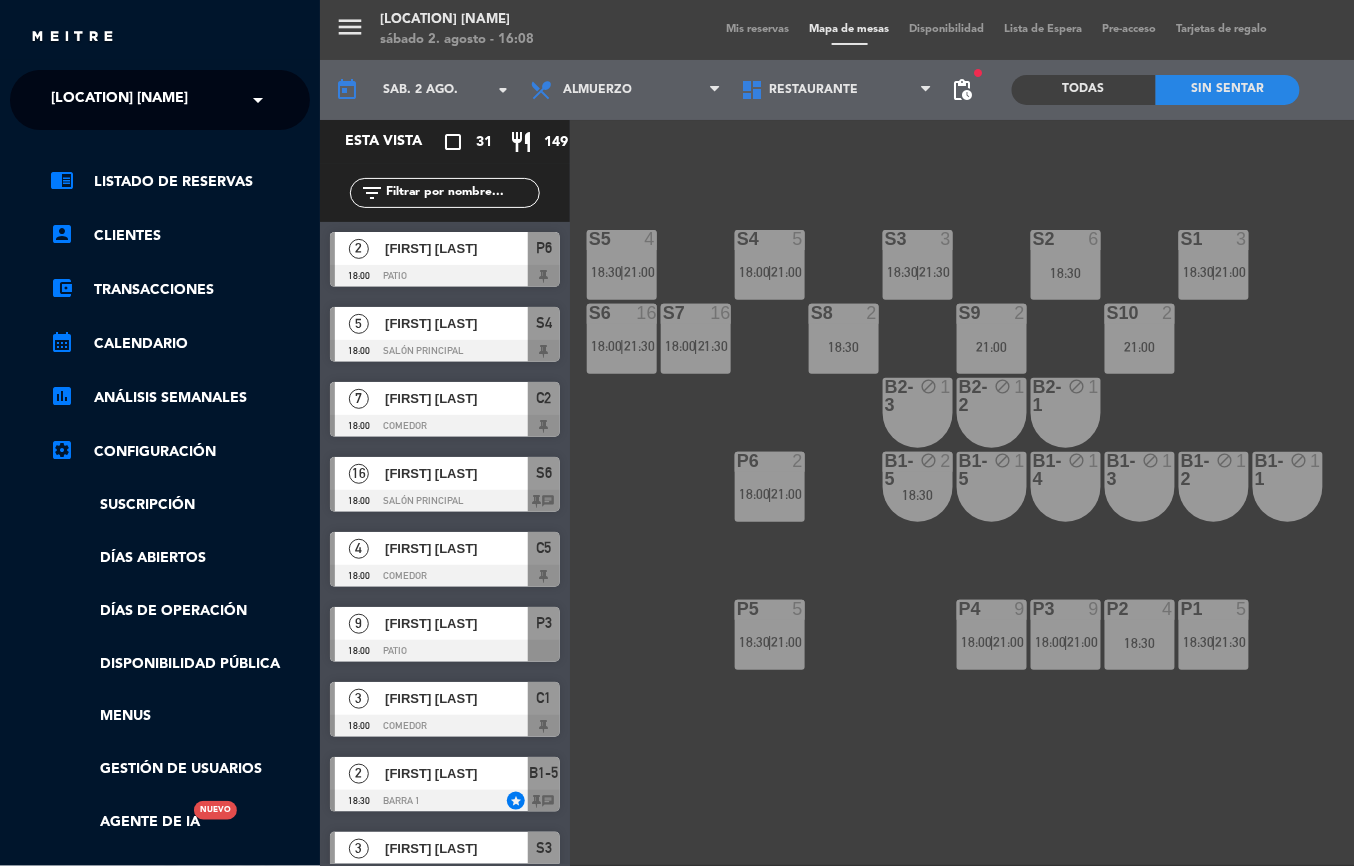 click 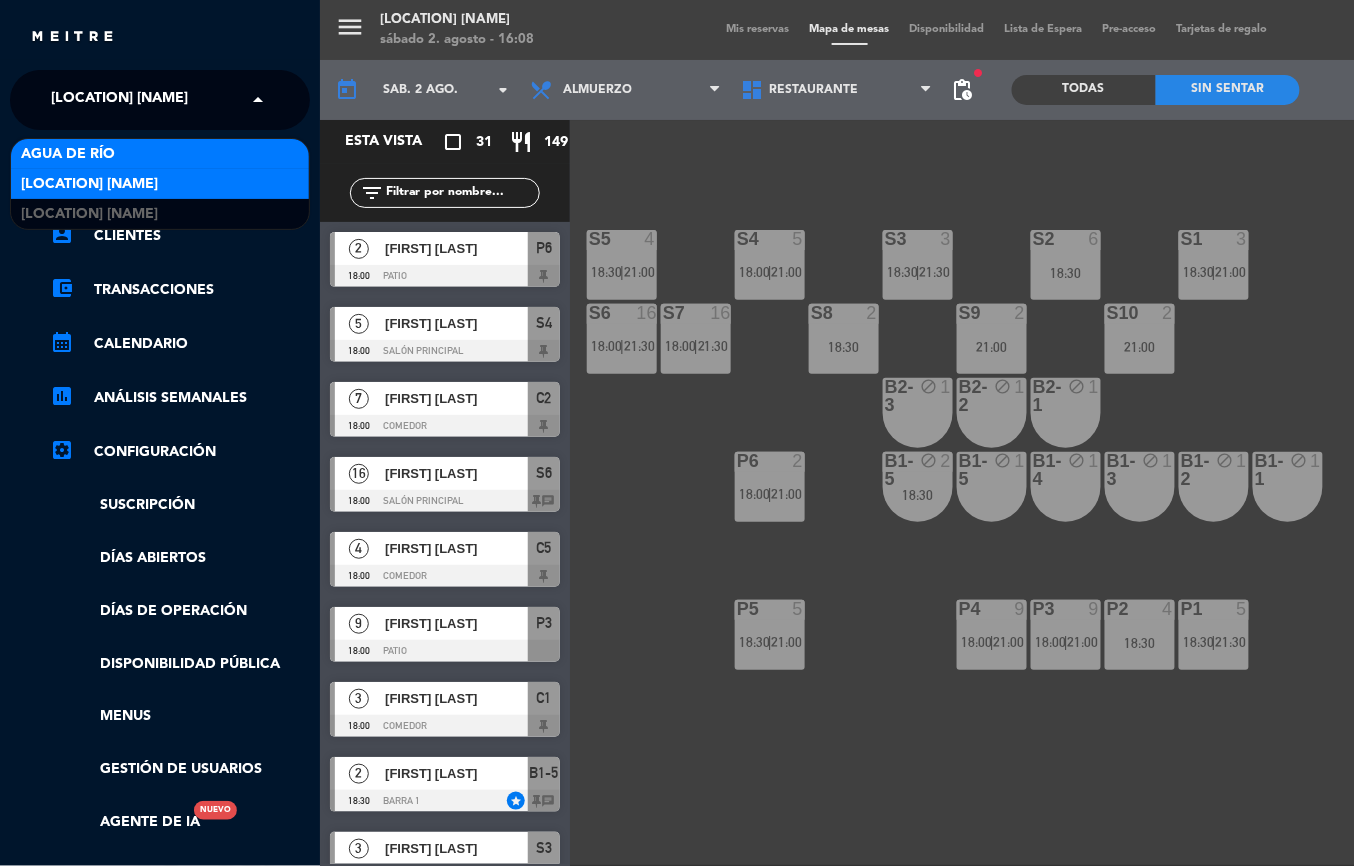 click on "Agua de río" at bounding box center (160, 154) 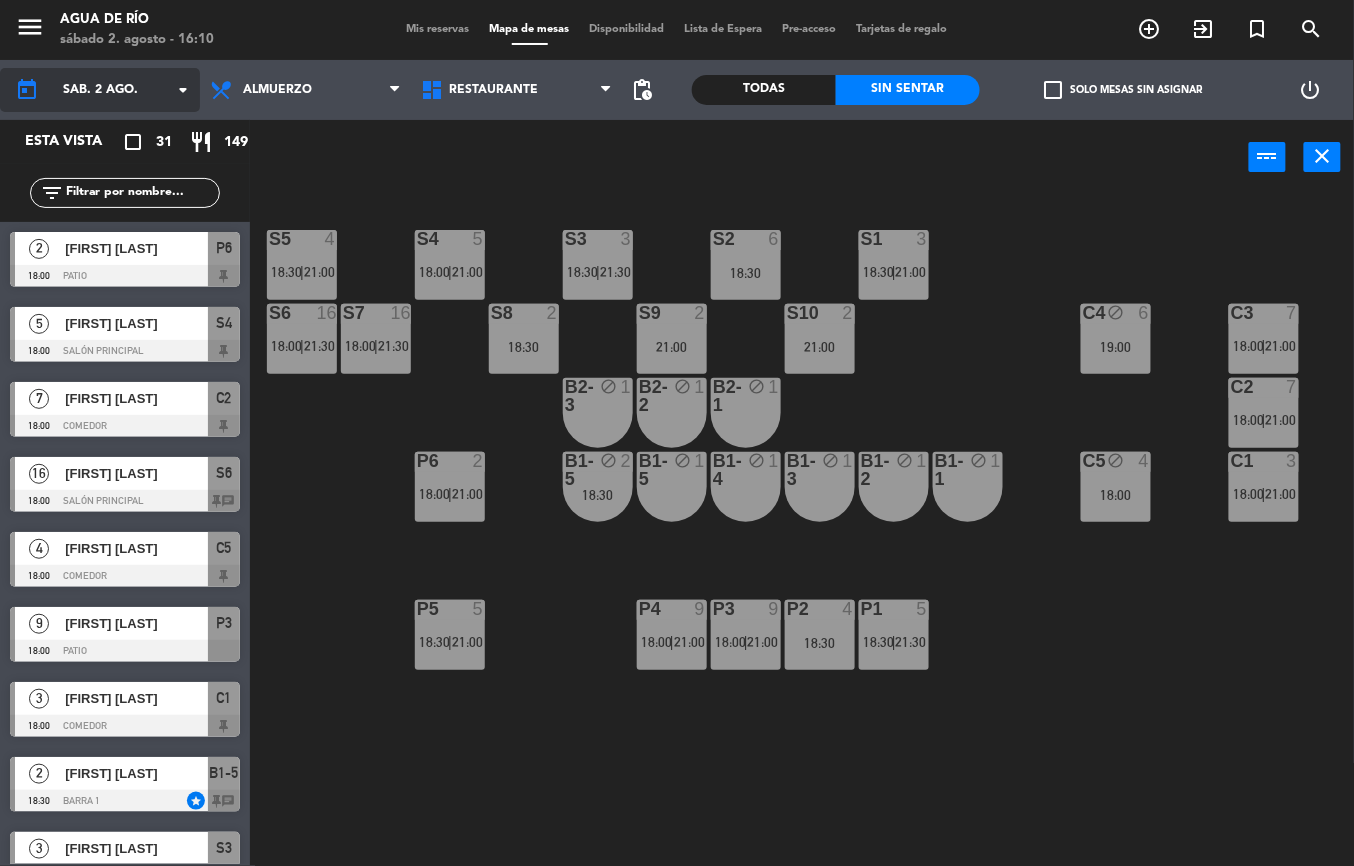 click on "arrow_drop_down" 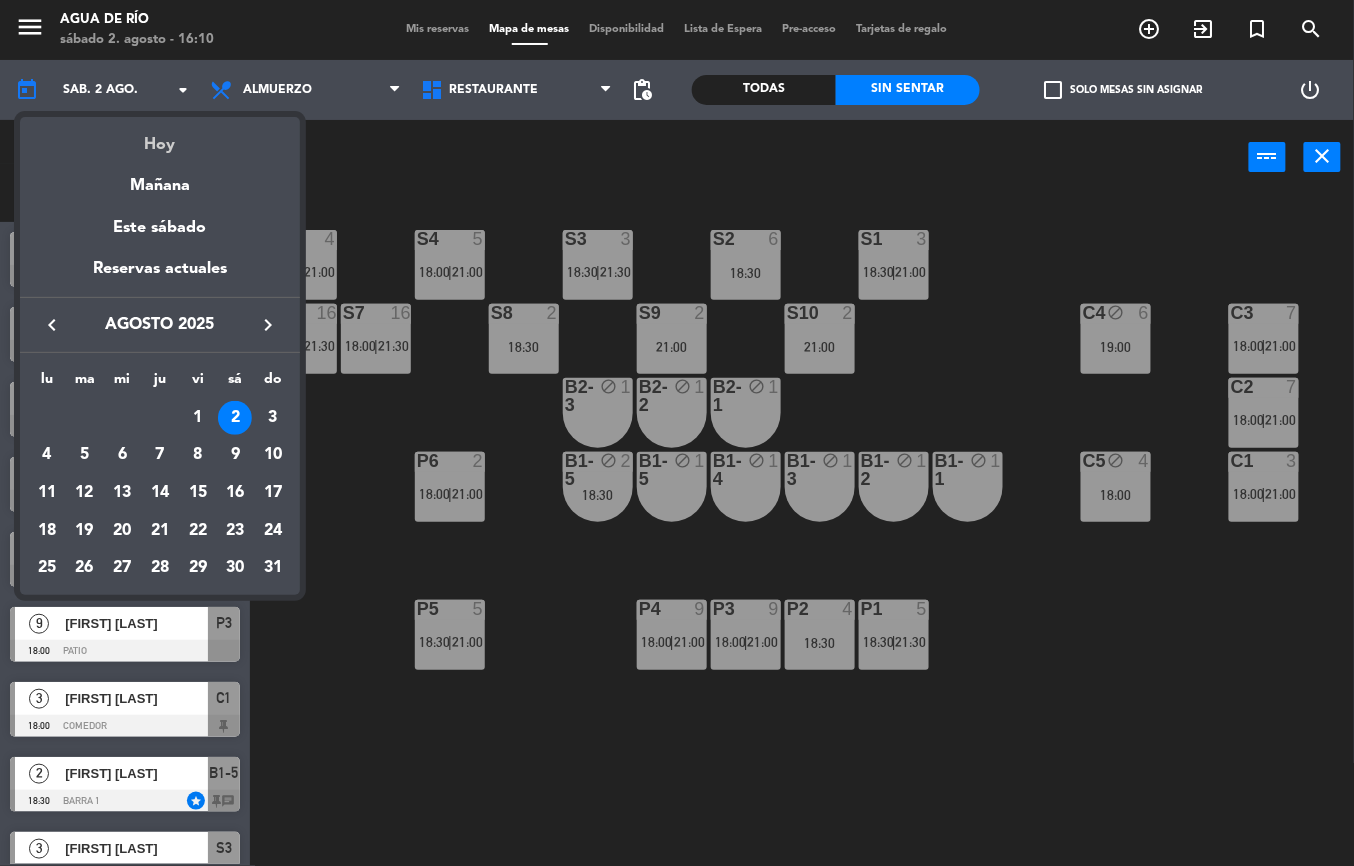 click on "Hoy" at bounding box center (160, 137) 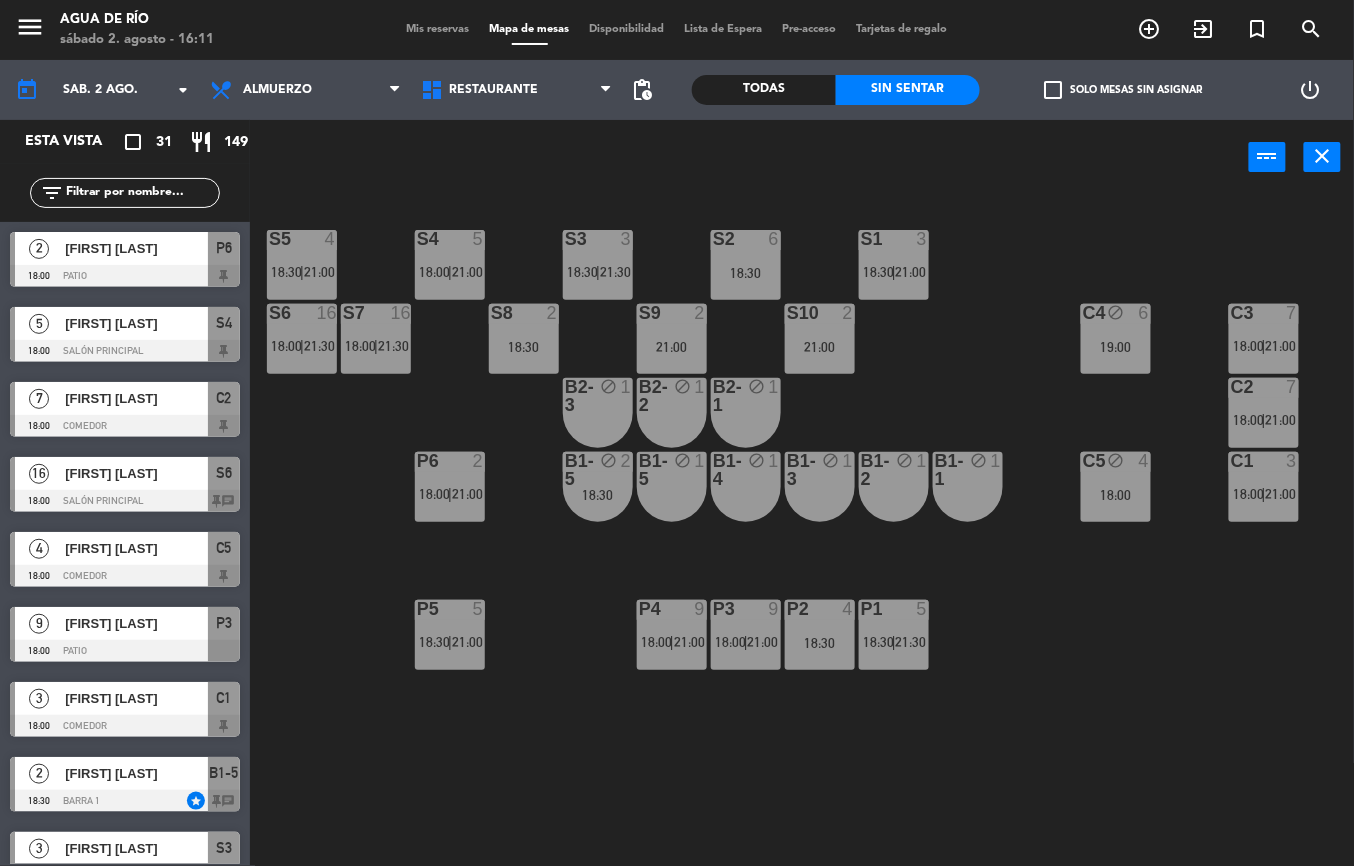 click on "menu" at bounding box center (30, 27) 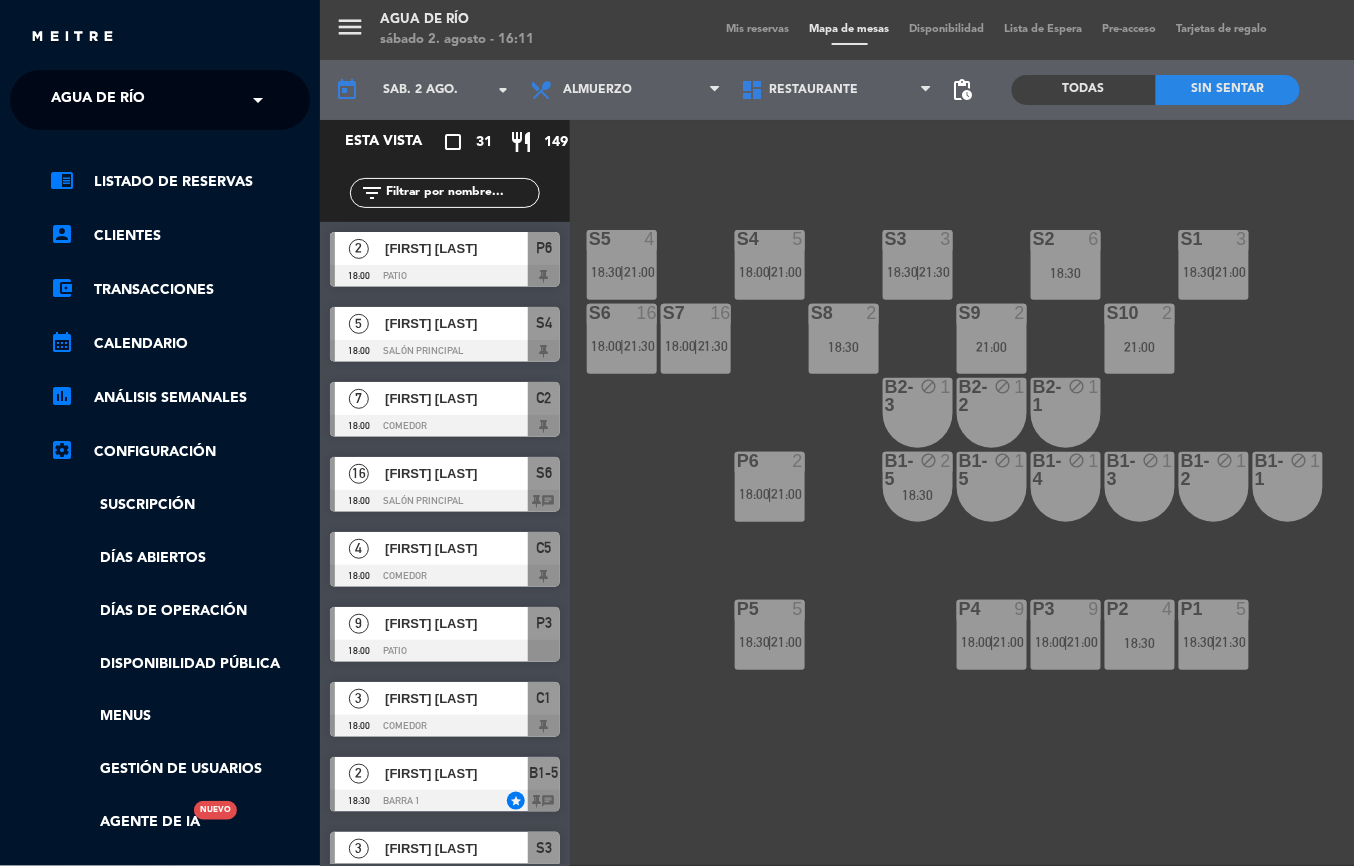 click on "Agua de río" 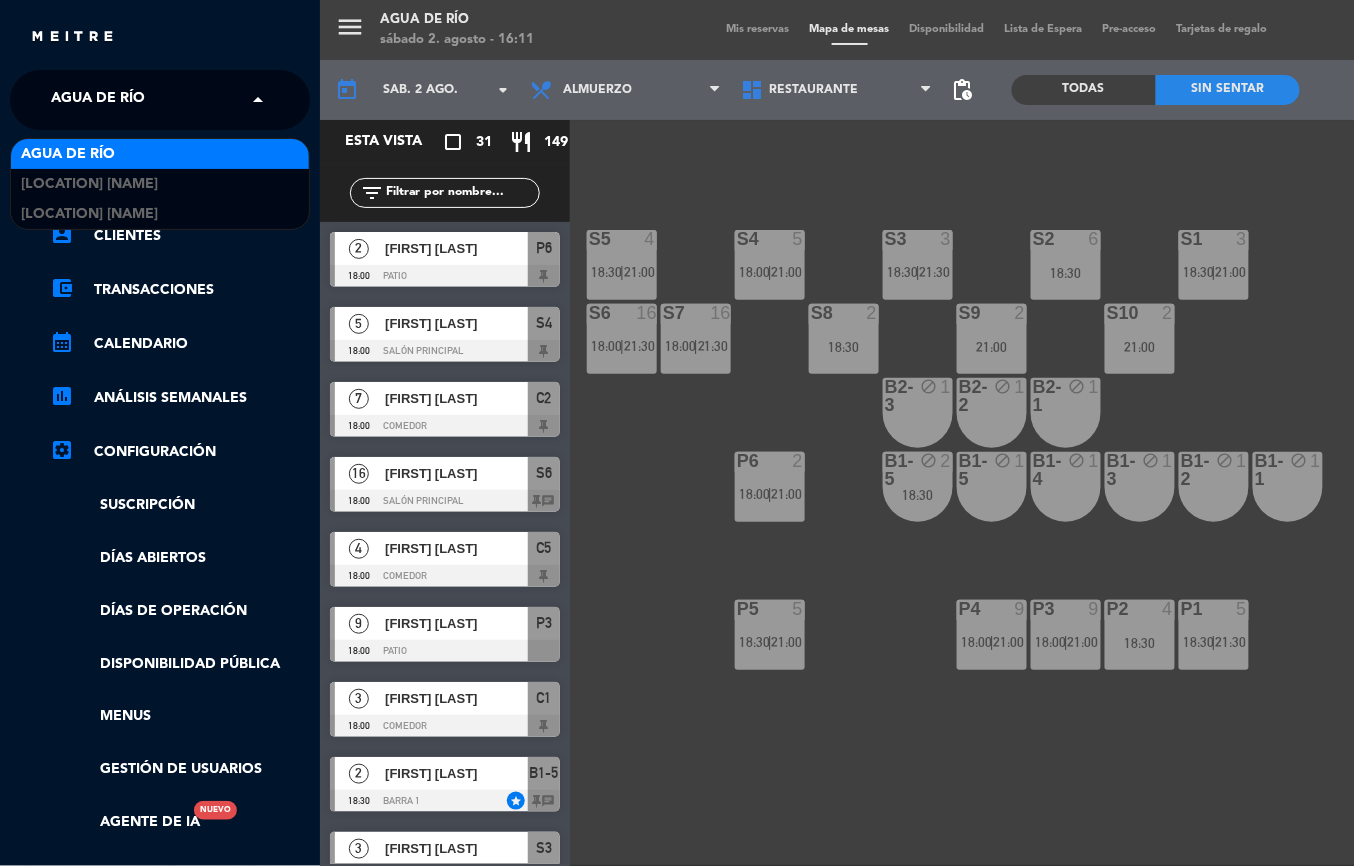 click on "Agua de río" at bounding box center (68, 154) 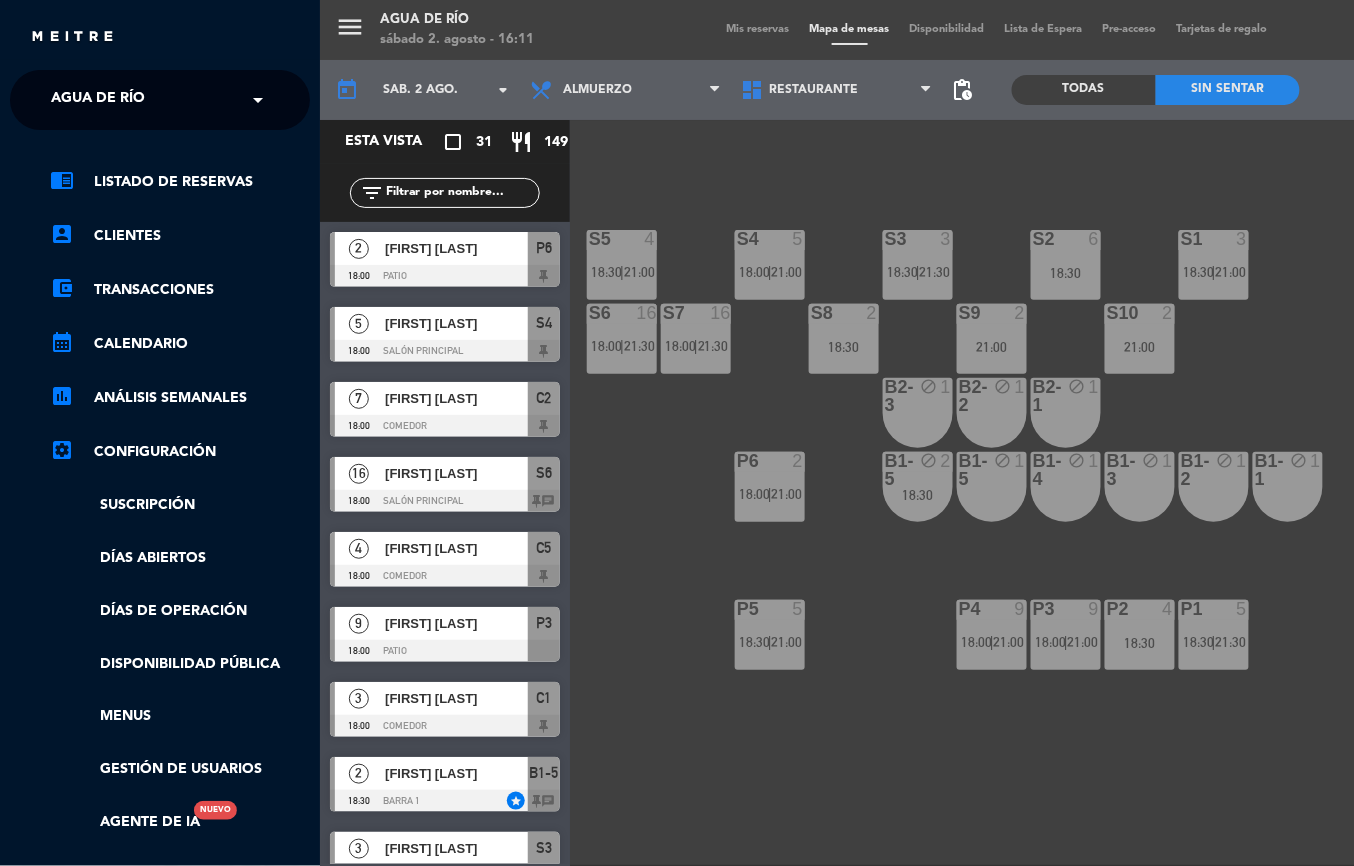 click on "menu  Agua de río   sábado 2. agosto - 16:11   Mis reservas   Mapa de mesas   Disponibilidad   Lista de Espera   Pre-acceso   Tarjetas de regalo  add_circle_outline exit_to_app turned_in_not search today    sáb. 2 ago. arrow_drop_down  Almuerzo  Almuerzo  Almuerzo  Restaurante   Restaurante   Restaurante  pending_actions  Todas  Sin sentar  check_box_outline_blank   Solo mesas sin asignar   power_settings_new   Esta vista   crop_square  31  restaurant  149 filter_list  2   [FIRST] [LAST]   18:00   Patio  P6  5   [FIRST] [LAST]    18:00   Salón Principal  S4  7   [FIRST] [LAST]   18:00   Comedor  C2  16   [FIRST] [LAST]   18:00   Salón Principal  S6 chat  4   [FIRST] [LAST]   18:00   Comedor  C5  9   [FIRST] [LAST]   18:00   Patio  P3  3   [FIRST] [LAST]   18:00   Comedor  C1  2   [FIRST] [LAST]   18:30   Barra 1  star B1-6 chat  3   [FIRST] [LAST]   18:30   Salón Principal  S3  5   [FIRST] [LAST]   18:30   Patio  P5  4   [FIRST] [LAST]   18:30   Salón Principal  S5  4  P2 S2" at bounding box center (997, 433) 